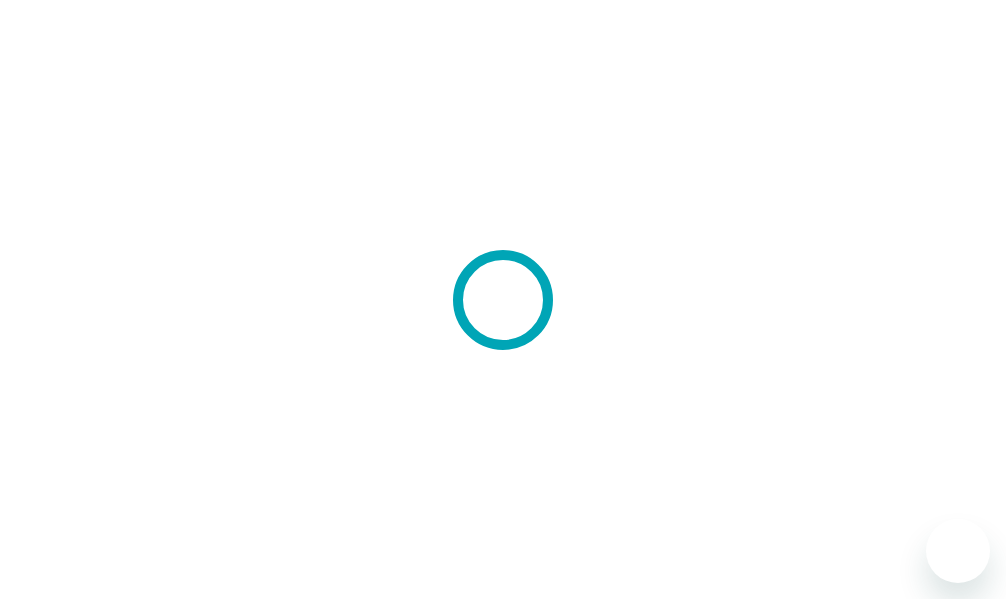 scroll, scrollTop: 0, scrollLeft: 0, axis: both 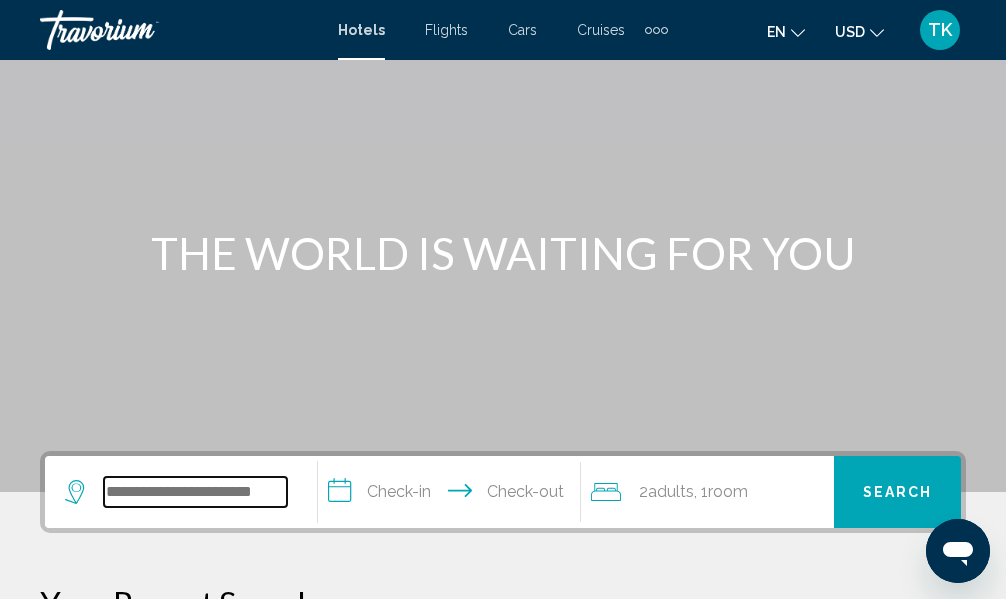 click at bounding box center [195, 492] 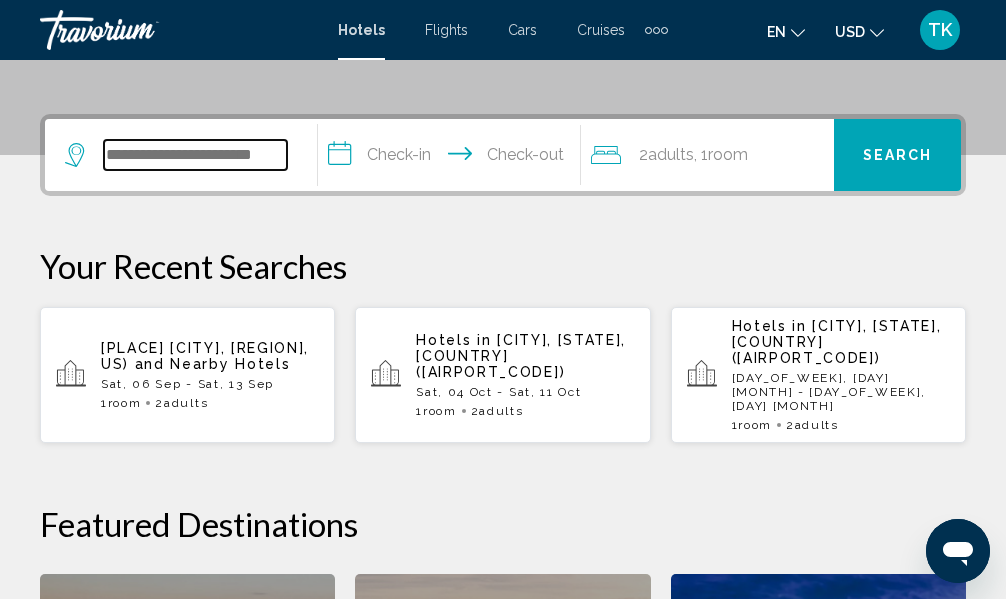 scroll, scrollTop: 494, scrollLeft: 0, axis: vertical 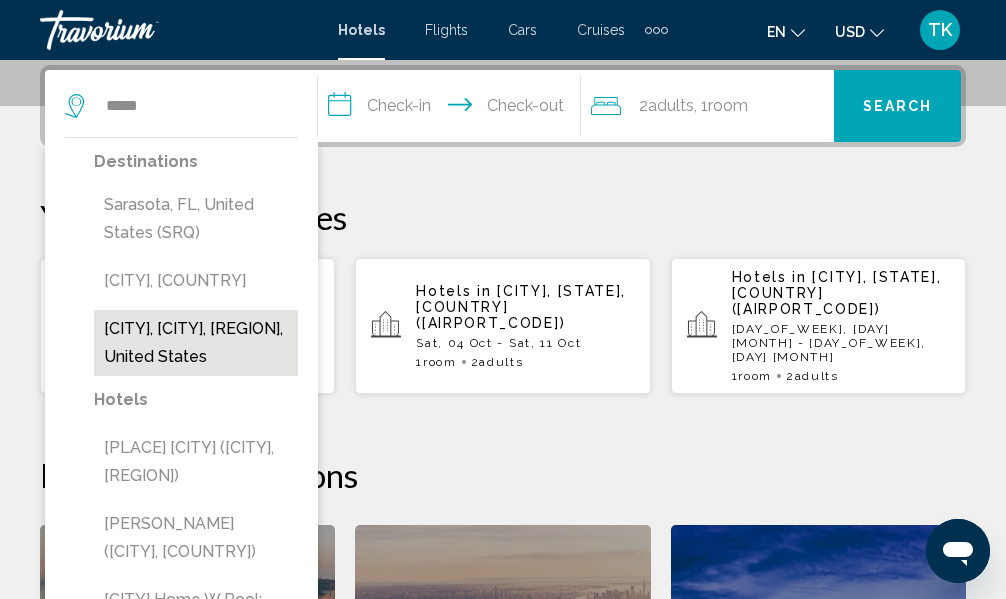 drag, startPoint x: 150, startPoint y: 507, endPoint x: 245, endPoint y: 360, distance: 175.02571 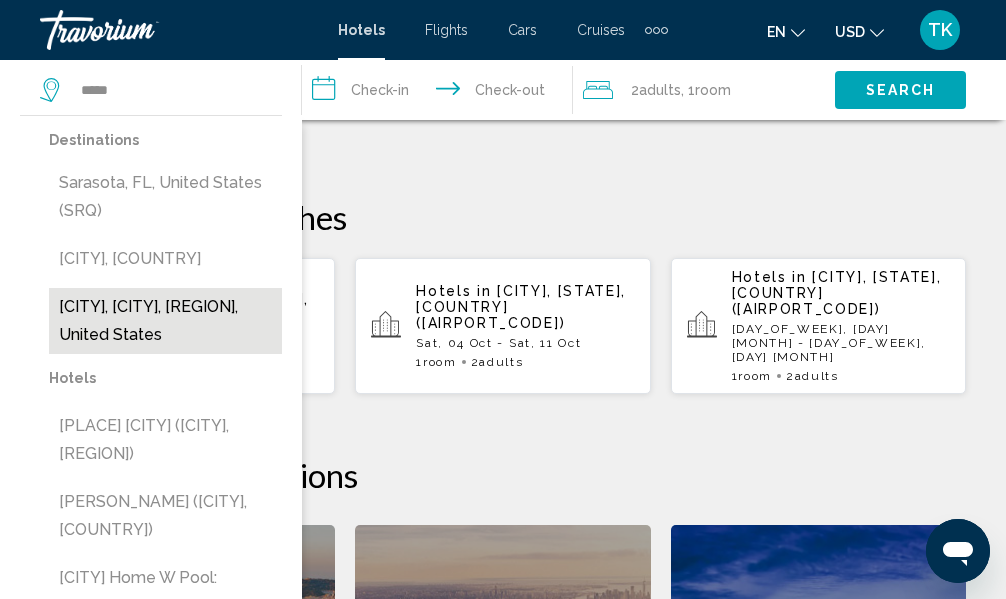 scroll, scrollTop: 993, scrollLeft: 0, axis: vertical 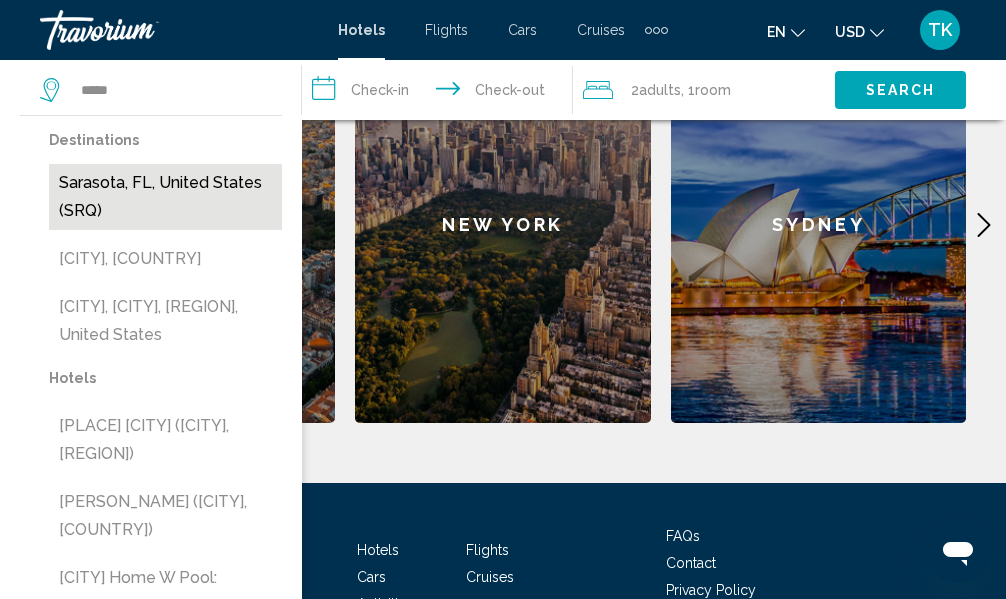 click on "Sarasota, FL, United States (SRQ)" at bounding box center [165, 197] 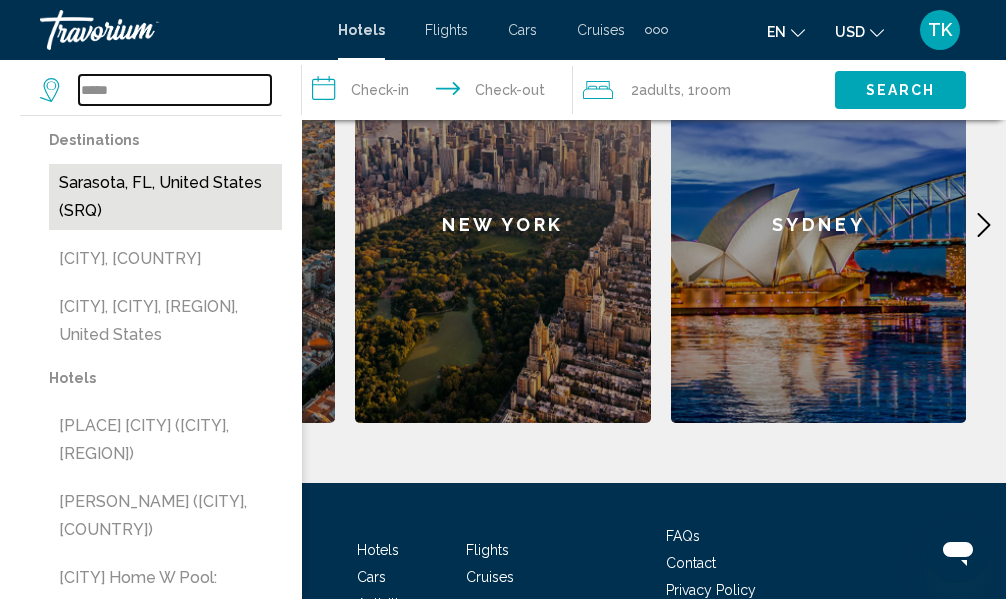 type on "**********" 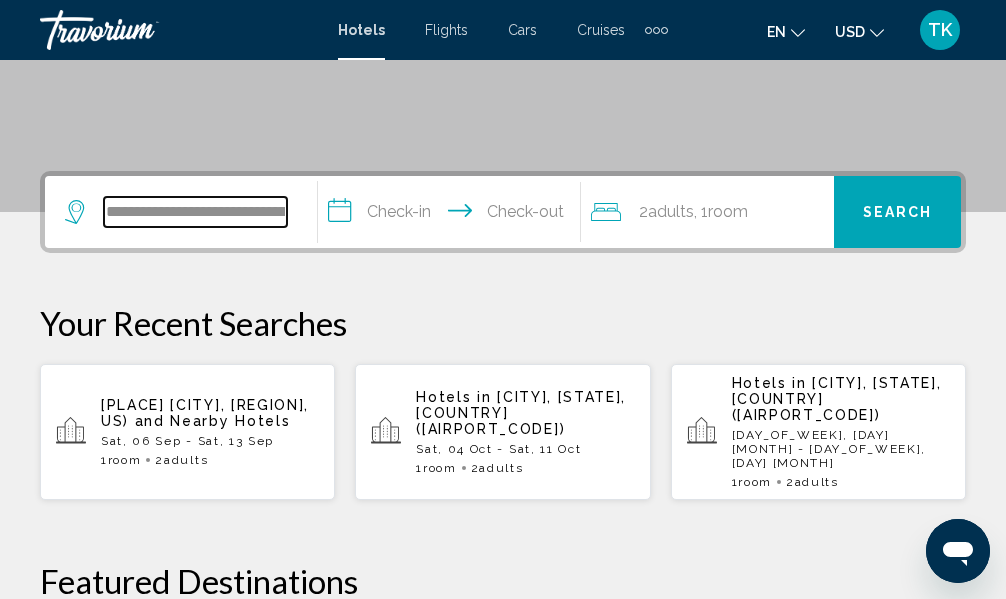 scroll, scrollTop: 312, scrollLeft: 0, axis: vertical 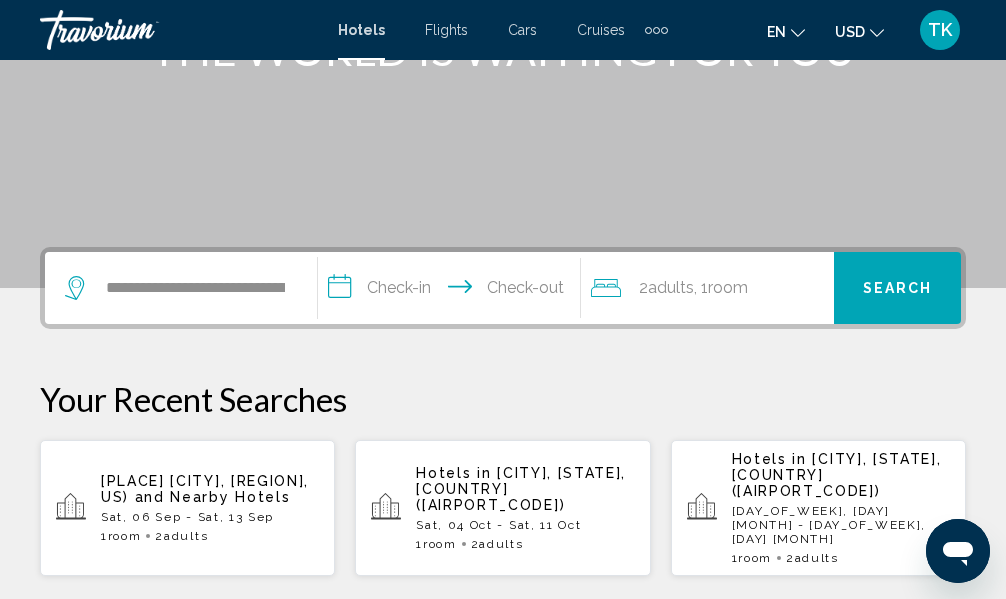 click on "**********" at bounding box center (453, 291) 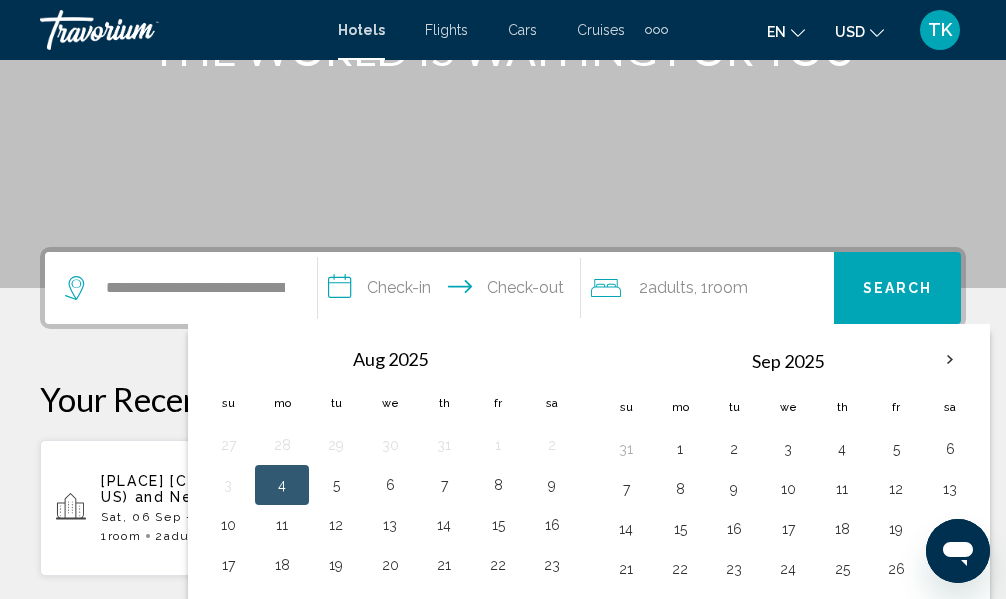 scroll, scrollTop: 494, scrollLeft: 0, axis: vertical 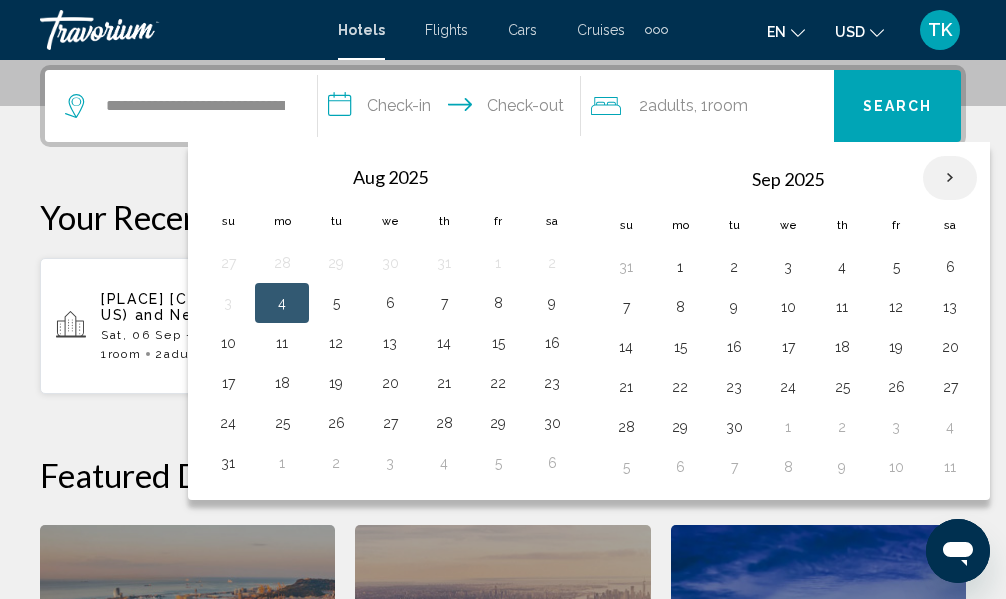 click at bounding box center [950, 178] 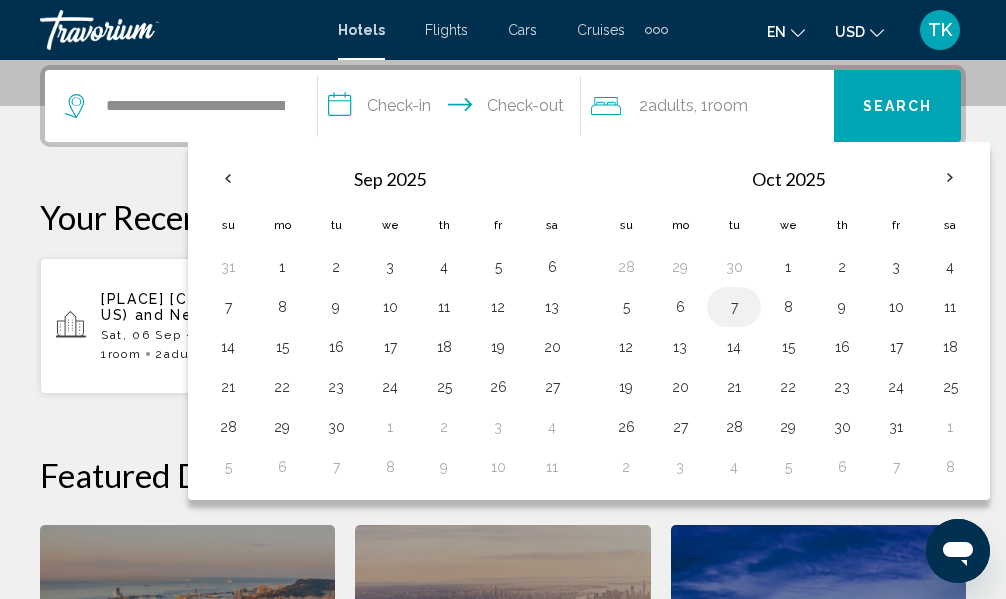 click on "7" at bounding box center (734, 307) 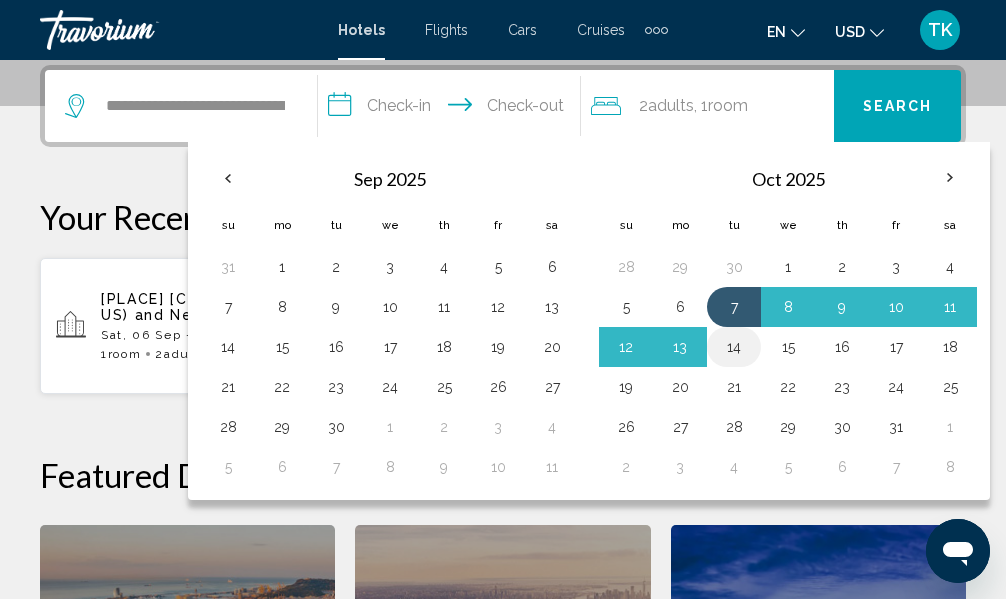 click on "14" at bounding box center (734, 347) 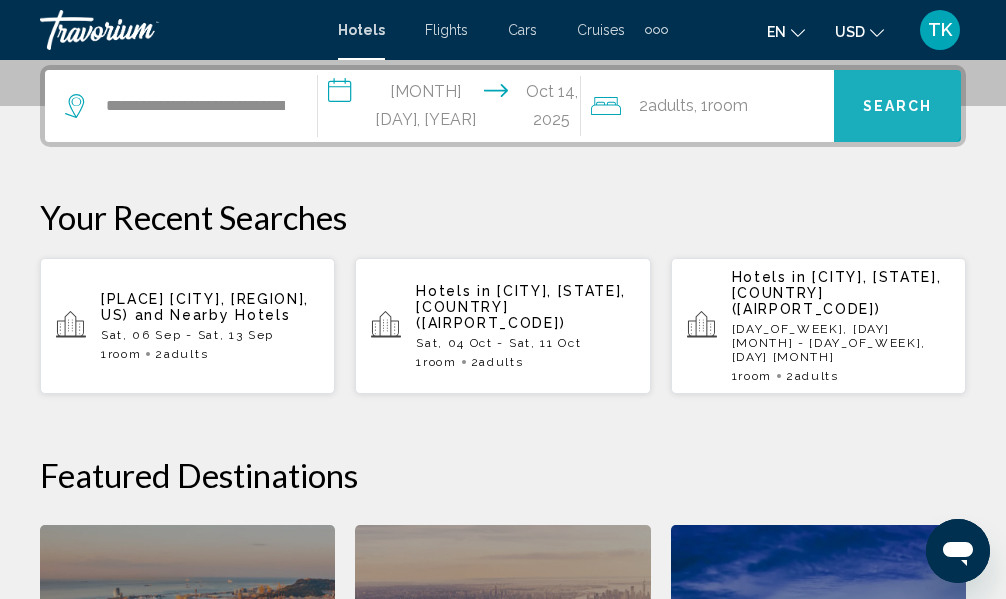 click on "Search" at bounding box center (898, 107) 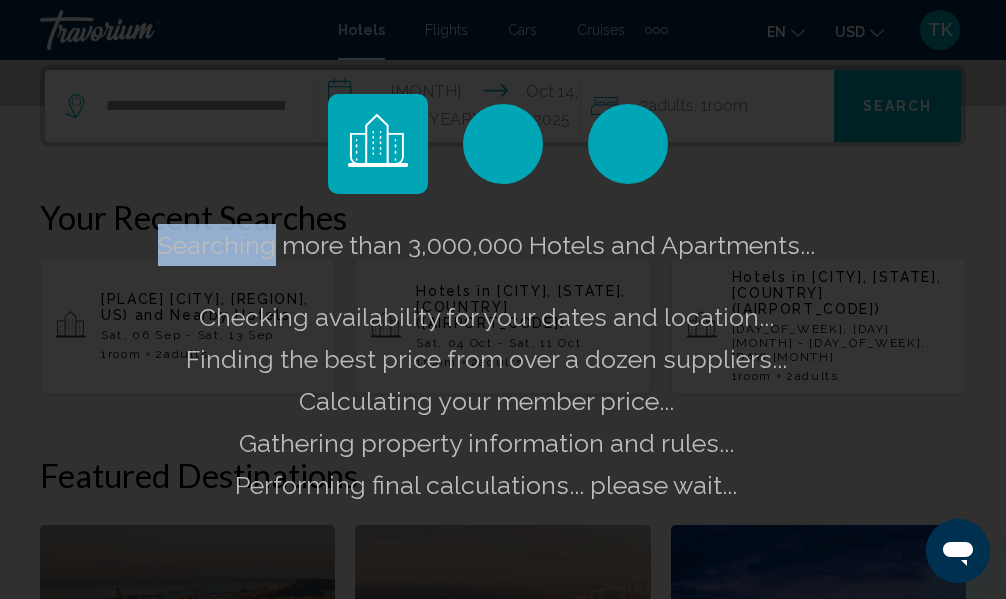 click on "Searching more than 3,000,000 Hotels and Apartments...
Checking availability for your dates and location..." 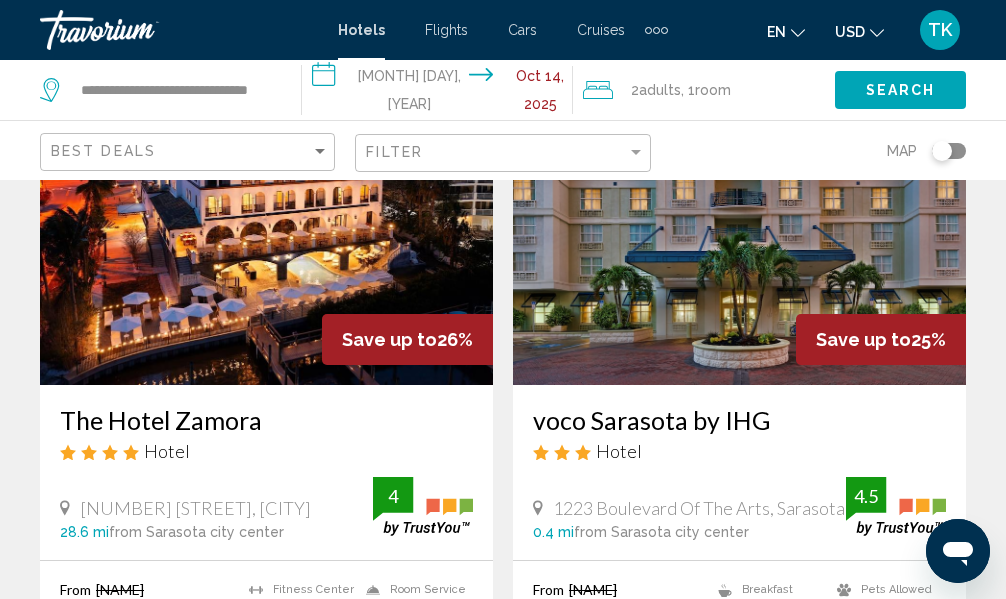 scroll, scrollTop: 0, scrollLeft: 0, axis: both 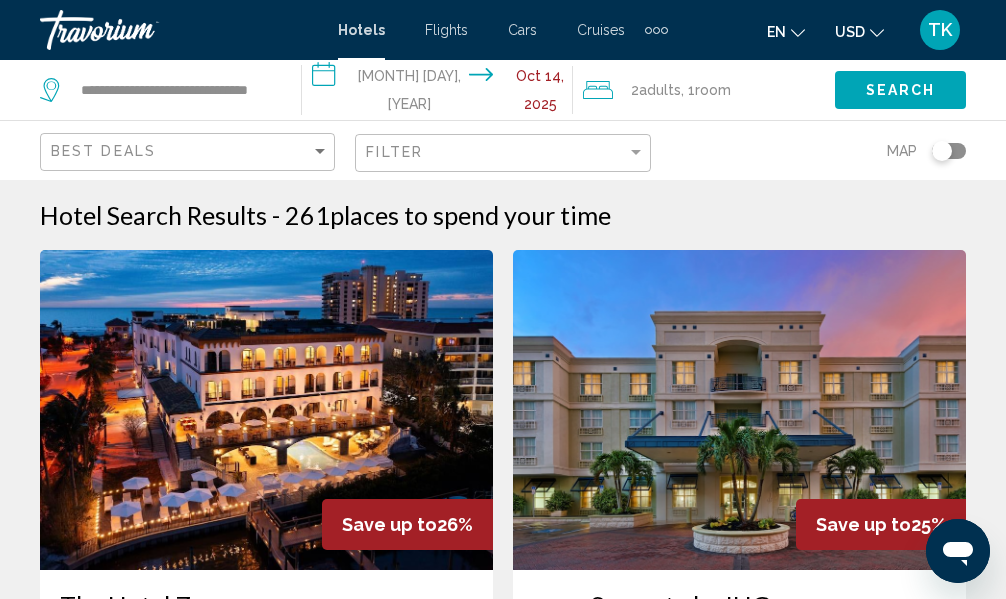 click 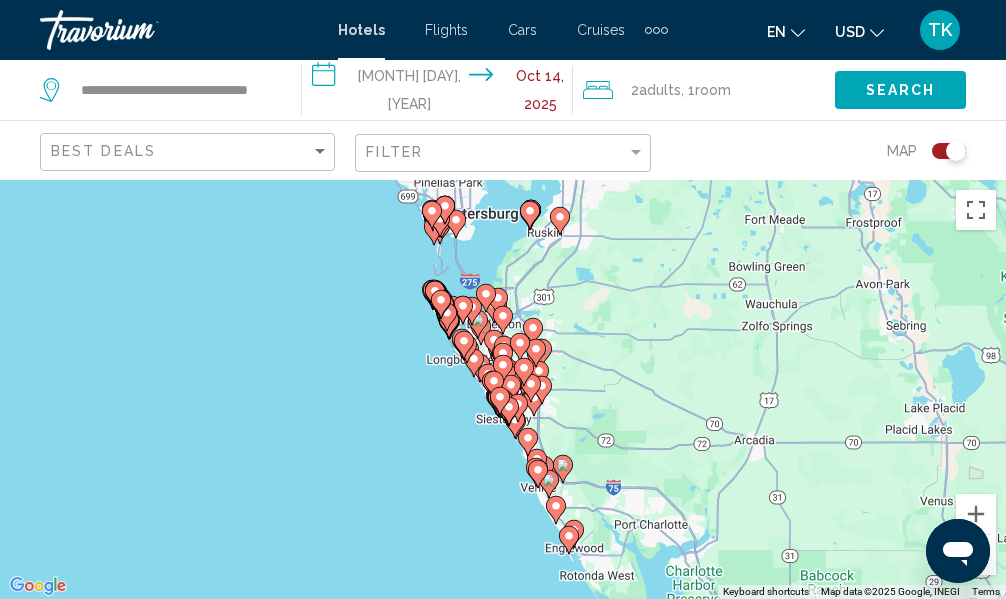 click on "To activate drag with keyboard, press Alt + Enter. Once in keyboard drag state, use the arrow keys to move the marker. To complete the drag, press the Enter key. To cancel, press Escape." at bounding box center [503, 389] 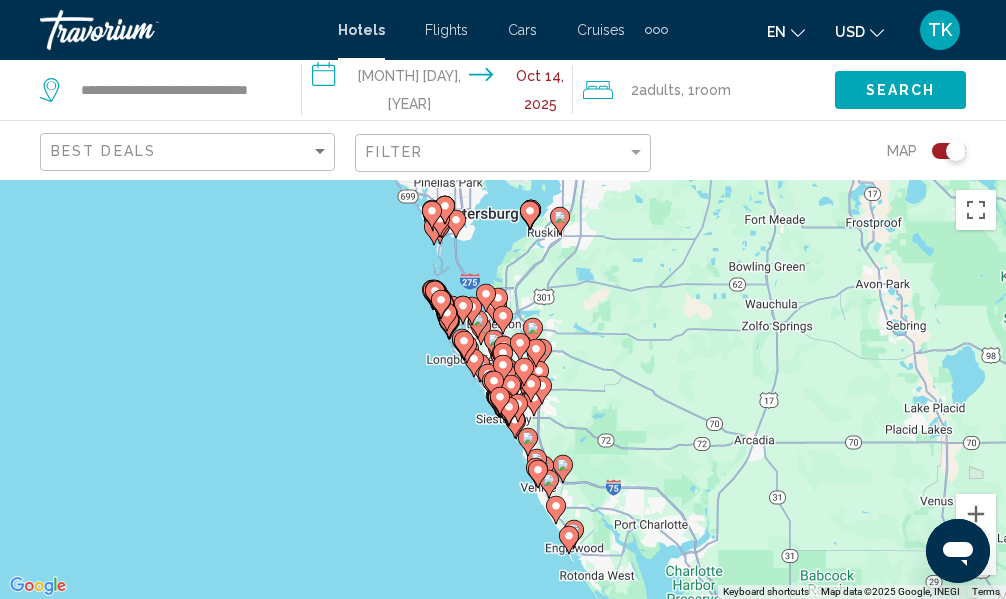 click on "To activate drag with keyboard, press Alt + Enter. Once in keyboard drag state, use the arrow keys to move the marker. To complete the drag, press the Enter key. To cancel, press Escape." at bounding box center [503, 389] 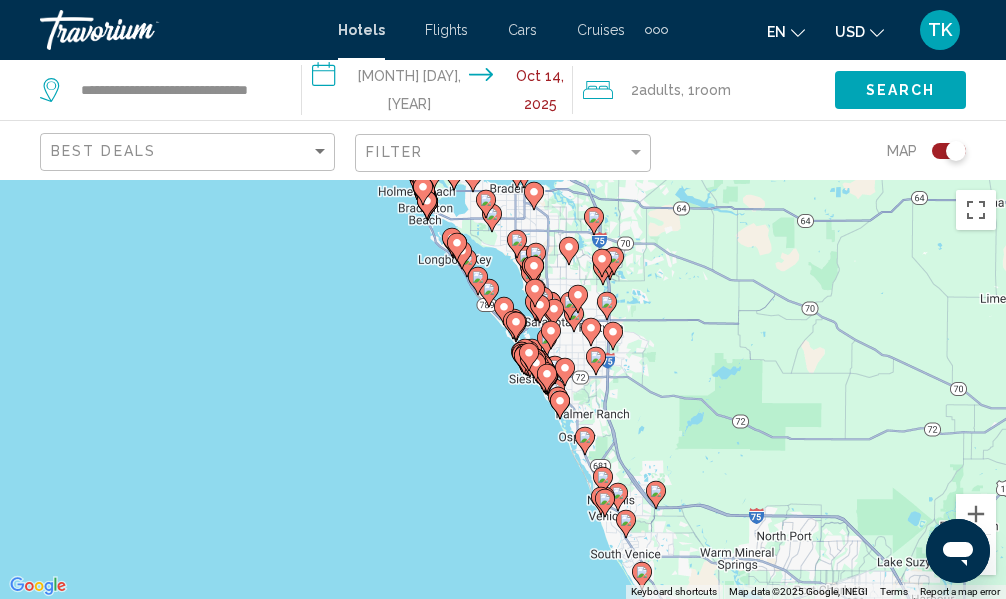 click on "To activate drag with keyboard, press Alt + Enter. Once in keyboard drag state, use the arrow keys to move the marker. To complete the drag, press the Enter key. To cancel, press Escape." at bounding box center [503, 389] 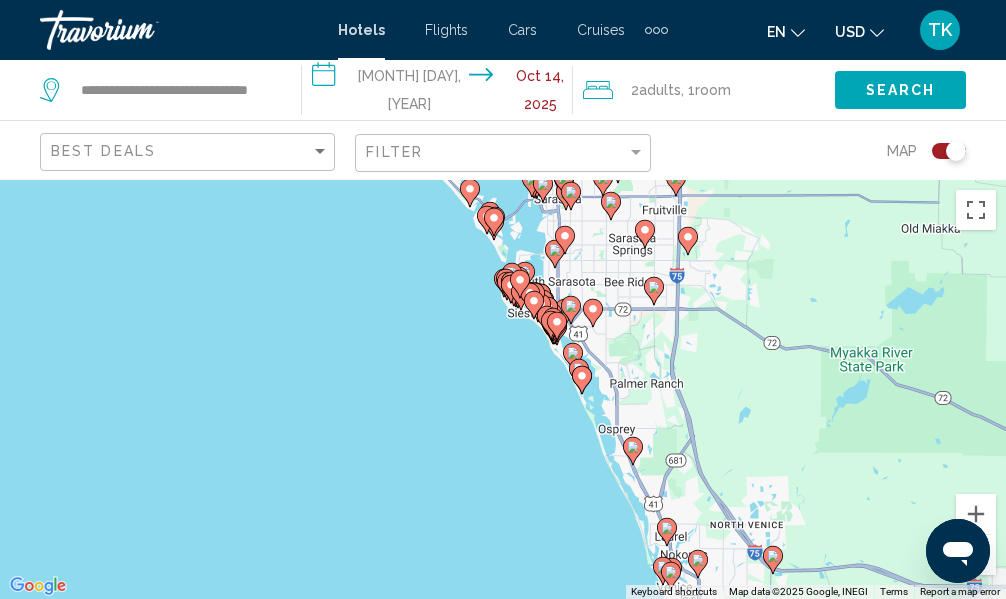 click on "To activate drag with keyboard, press Alt + Enter. Once in keyboard drag state, use the arrow keys to move the marker. To complete the drag, press the Enter key. To cancel, press Escape." at bounding box center (503, 389) 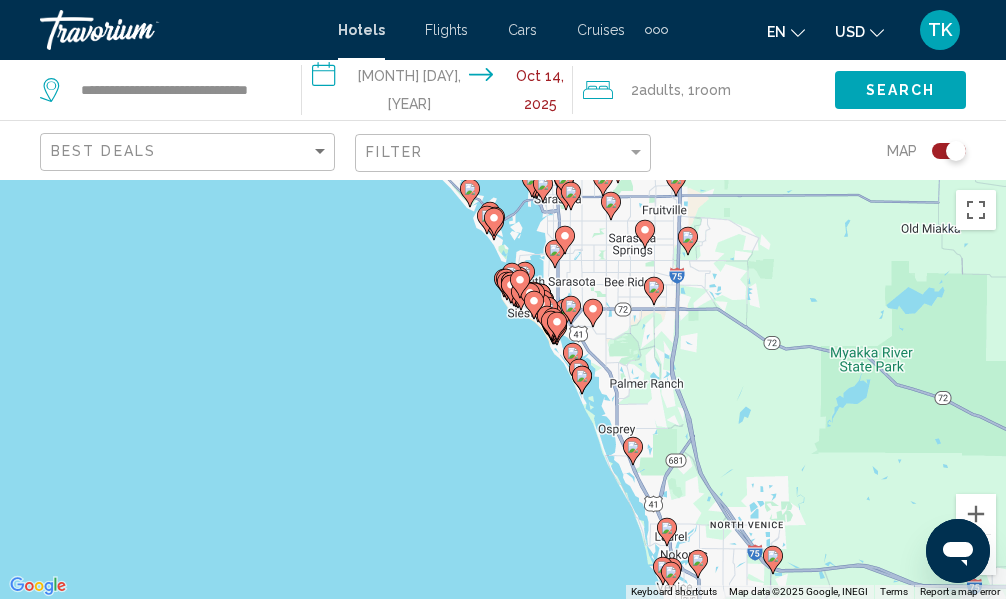 click on "To activate drag with keyboard, press Alt + Enter. Once in keyboard drag state, use the arrow keys to move the marker. To complete the drag, press the Enter key. To cancel, press Escape." at bounding box center [503, 389] 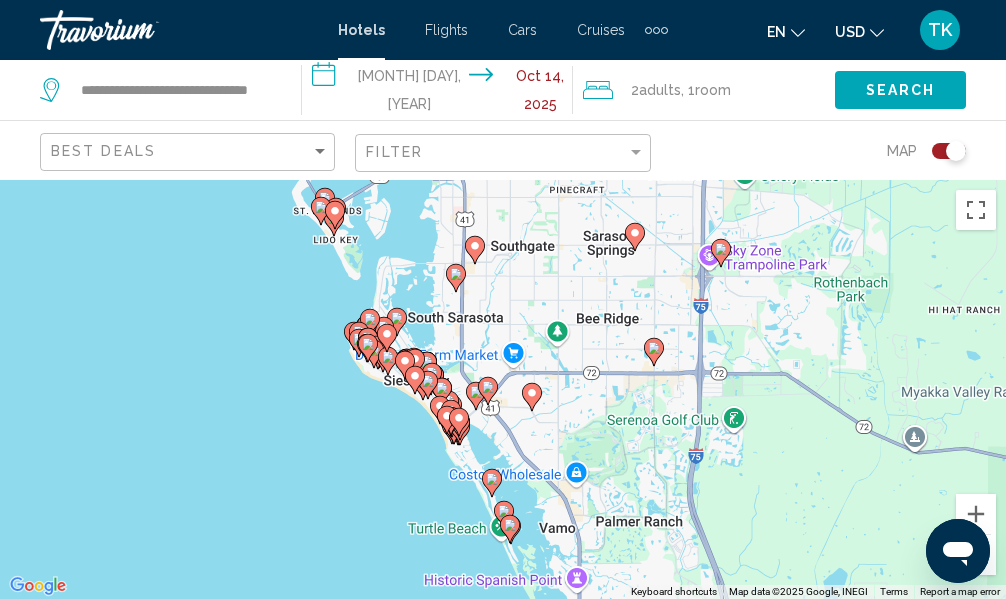 drag, startPoint x: 543, startPoint y: 397, endPoint x: 430, endPoint y: 554, distance: 193.43733 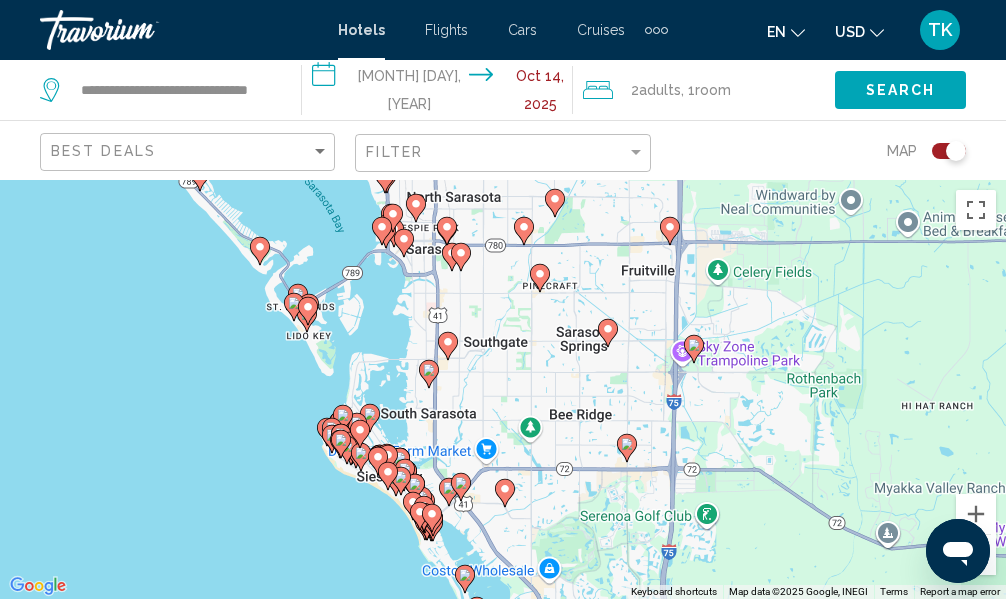 drag, startPoint x: 330, startPoint y: 435, endPoint x: 302, endPoint y: 530, distance: 99.0404 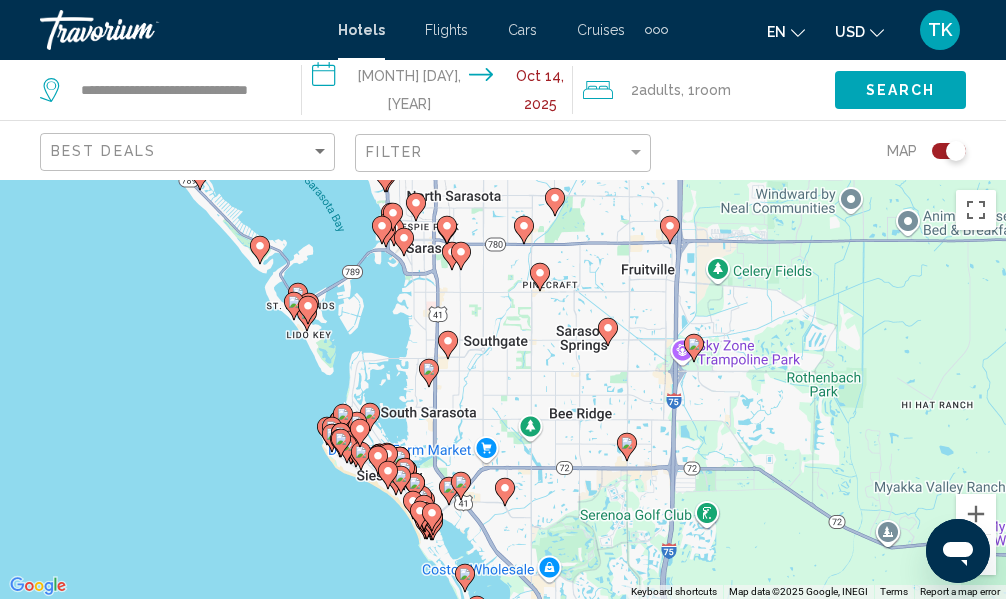 click on "To activate drag with keyboard, press Alt + Enter. Once in keyboard drag state, use the arrow keys to move the marker. To complete the drag, press the Enter key. To cancel, press Escape." at bounding box center (503, 389) 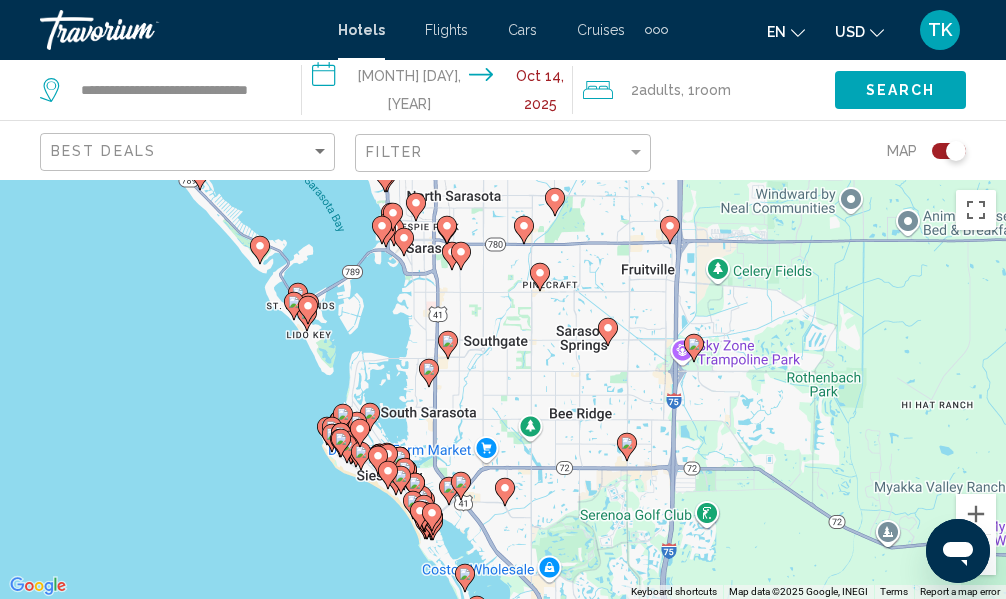 click on "To activate drag with keyboard, press Alt + Enter. Once in keyboard drag state, use the arrow keys to move the marker. To complete the drag, press the Enter key. To cancel, press Escape." at bounding box center (503, 389) 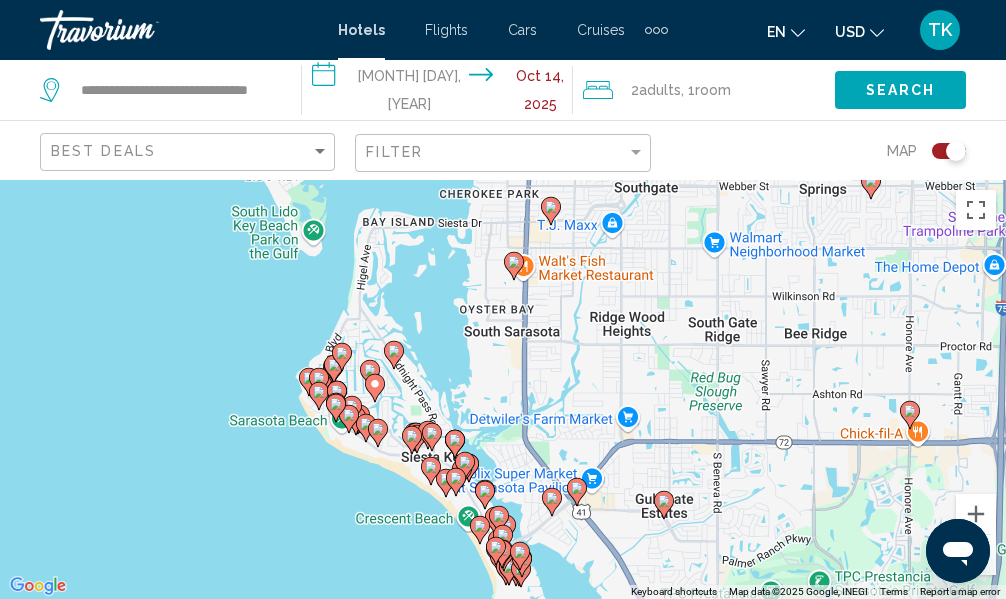 click on "To activate drag with keyboard, press Alt + Enter. Once in keyboard drag state, use the arrow keys to move the marker. To complete the drag, press the Enter key. To cancel, press Escape." at bounding box center [503, 389] 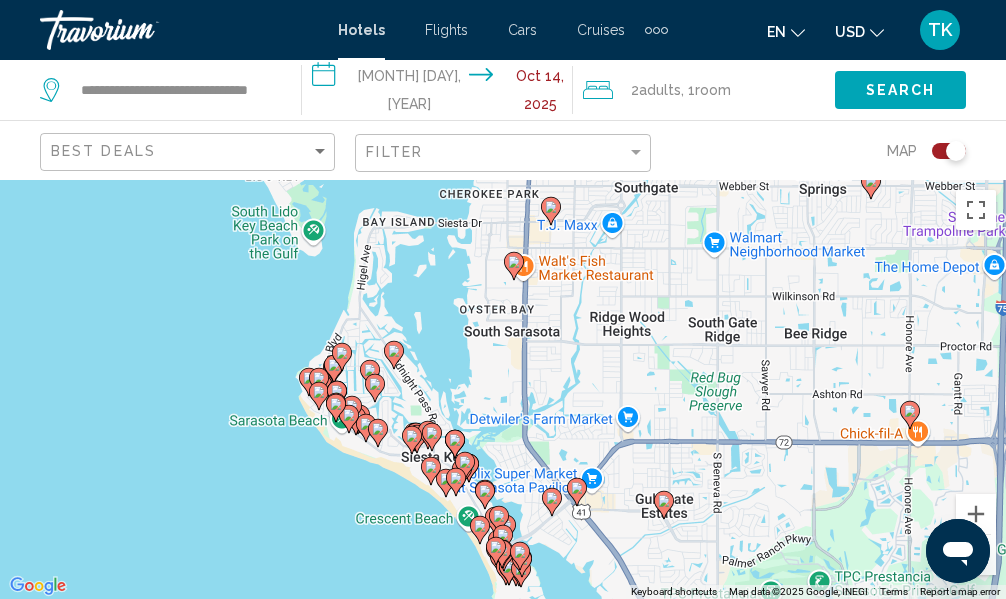 click on "To activate drag with keyboard, press Alt + Enter. Once in keyboard drag state, use the arrow keys to move the marker. To complete the drag, press the Enter key. To cancel, press Escape." at bounding box center (503, 389) 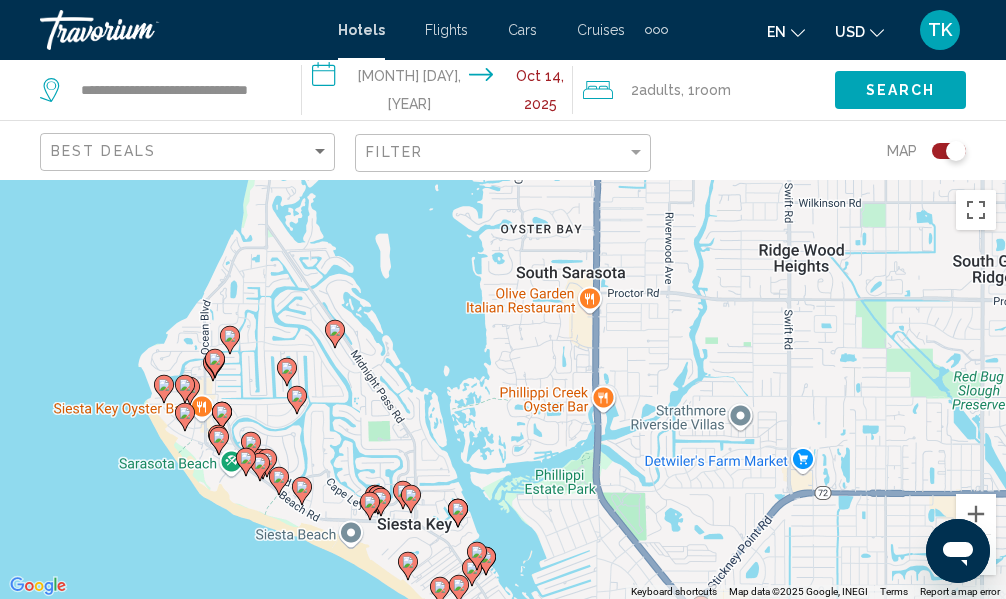 drag, startPoint x: 360, startPoint y: 479, endPoint x: 265, endPoint y: 569, distance: 130.86252 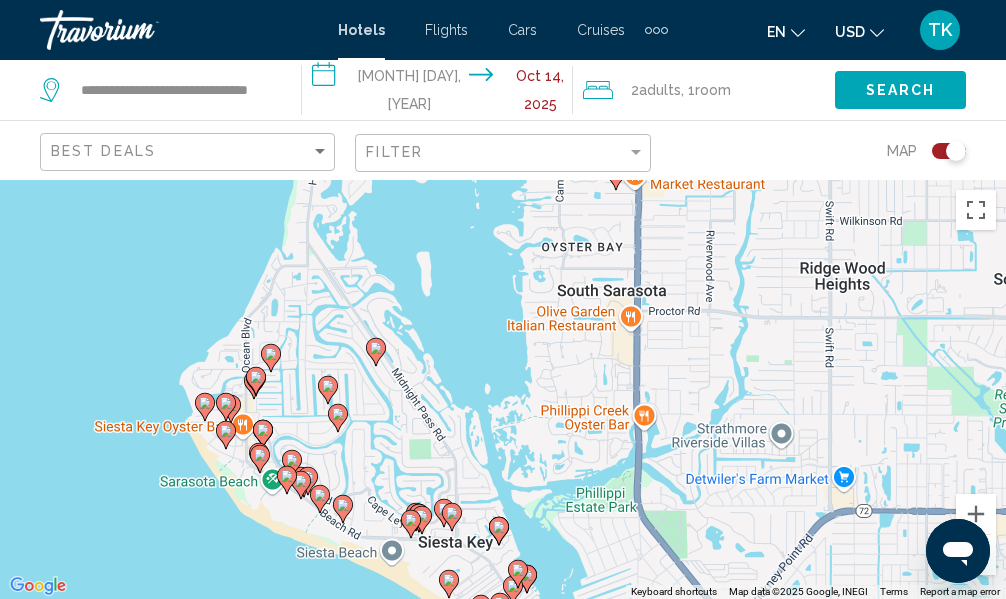 drag, startPoint x: 147, startPoint y: 292, endPoint x: 186, endPoint y: 312, distance: 43.829212 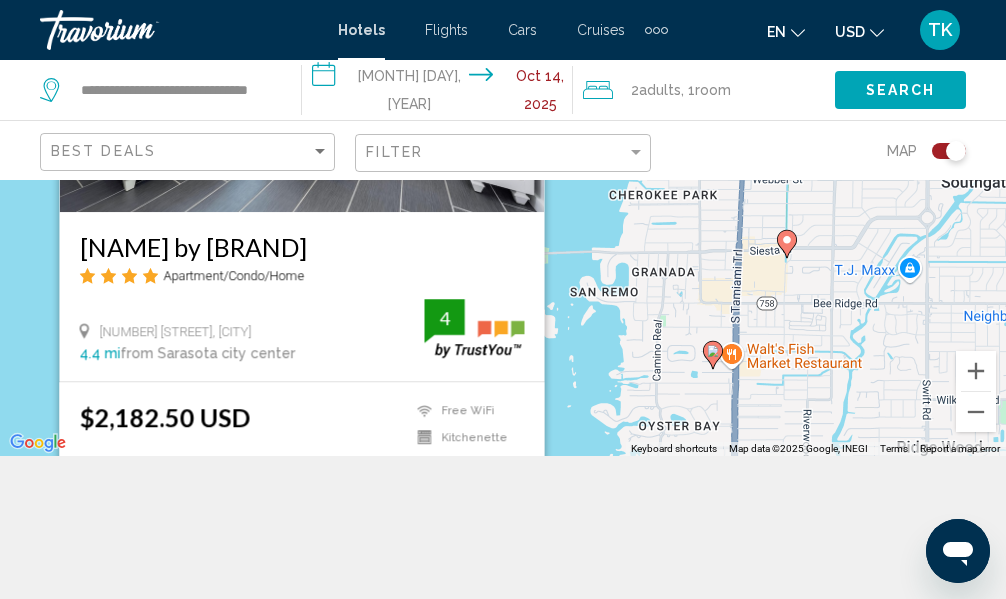 scroll, scrollTop: 180, scrollLeft: 0, axis: vertical 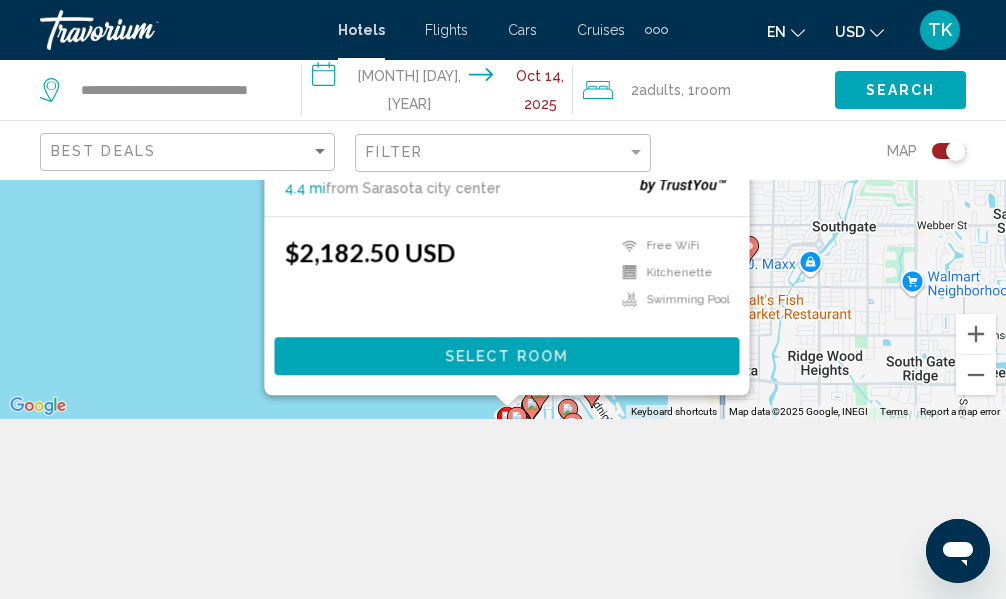 click on "To activate drag with keyboard, press Alt + Enter. Once in keyboard drag state, use the arrow keys to move the marker. To complete the drag, press the Enter key. To cancel, press Escape.  [NAME] by [BRAND]
Apartment/Condo/Home
[NUMBER] [STREET], [CITY] [DISTANCE]  from [CITY] city center from hotel [PRICE]
Free WiFi
Kitchenette
Swimming Pool  4 Select Room" at bounding box center [503, 209] 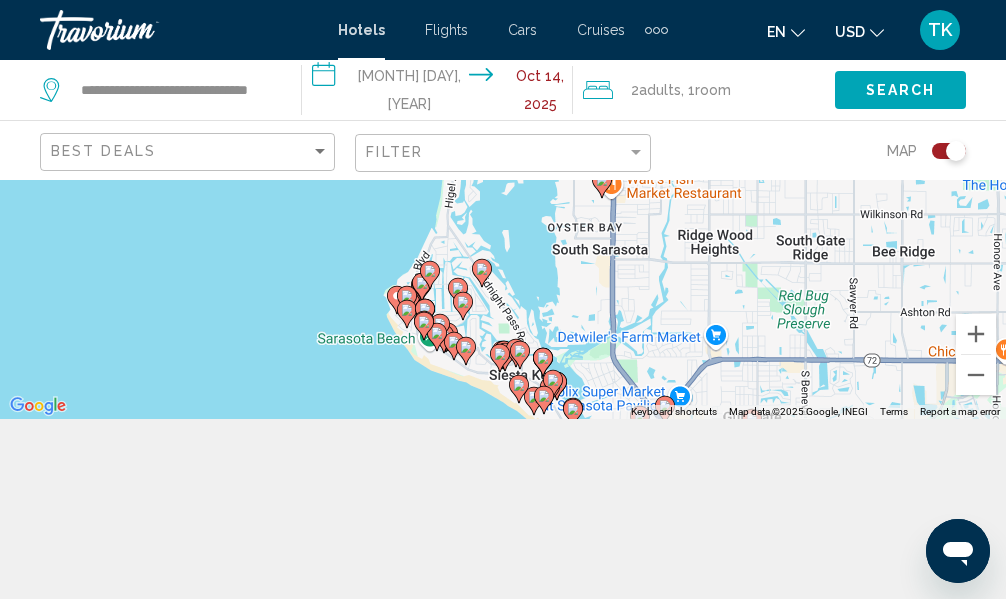 drag, startPoint x: 474, startPoint y: 336, endPoint x: 358, endPoint y: 216, distance: 166.90117 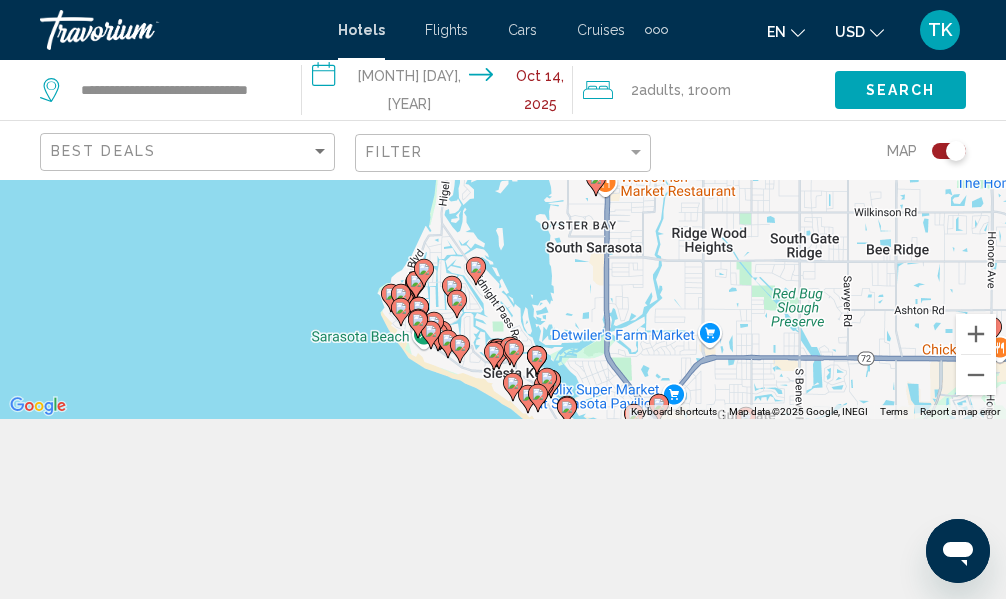 click 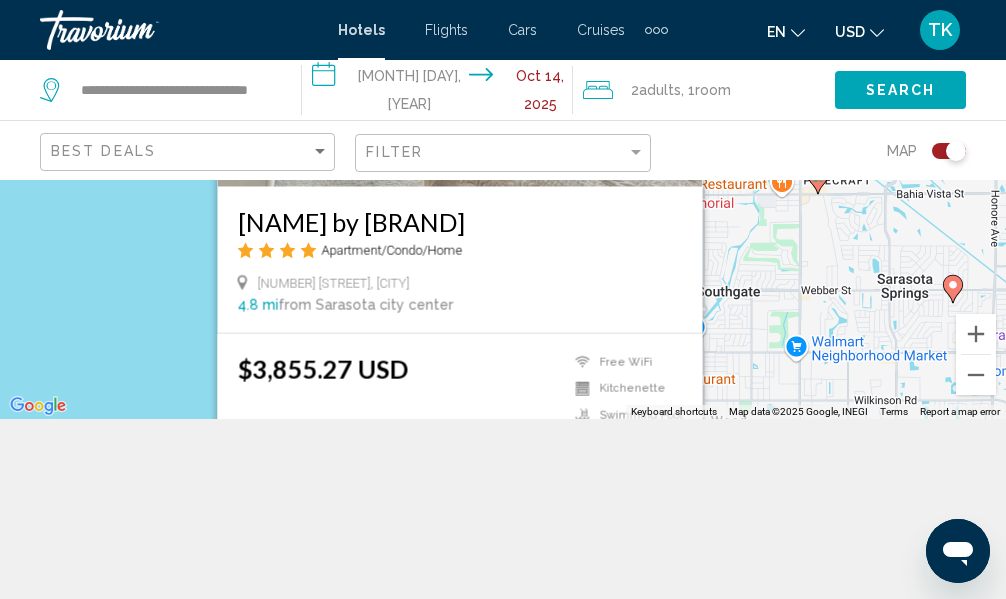 click on "To activate drag with keyboard, press Alt + Enter. Once in keyboard drag state, use the arrow keys to move the marker. To complete the drag, press the Enter key. To cancel, press Escape.  [PLACE_NAME]
Apartment/Condo/Home
[NUMBER] [STREET], [CITY] [DISTANCE]  from [CITY] city center from hotel [PRICE]
Free WiFi
Kitchenette
Swimming Pool  Select Room" at bounding box center [503, 209] 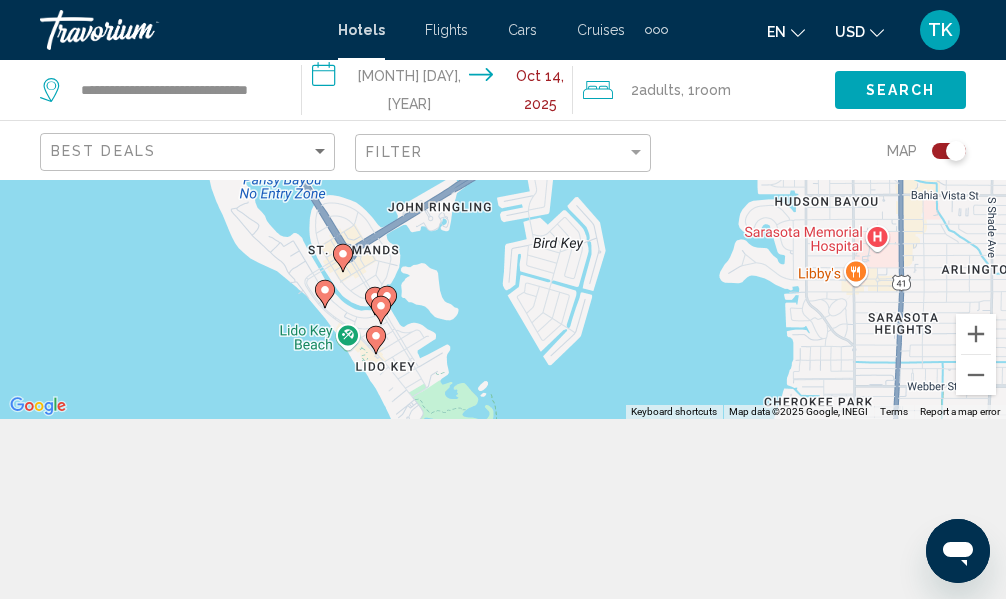 drag, startPoint x: 305, startPoint y: 279, endPoint x: 325, endPoint y: 408, distance: 130.54118 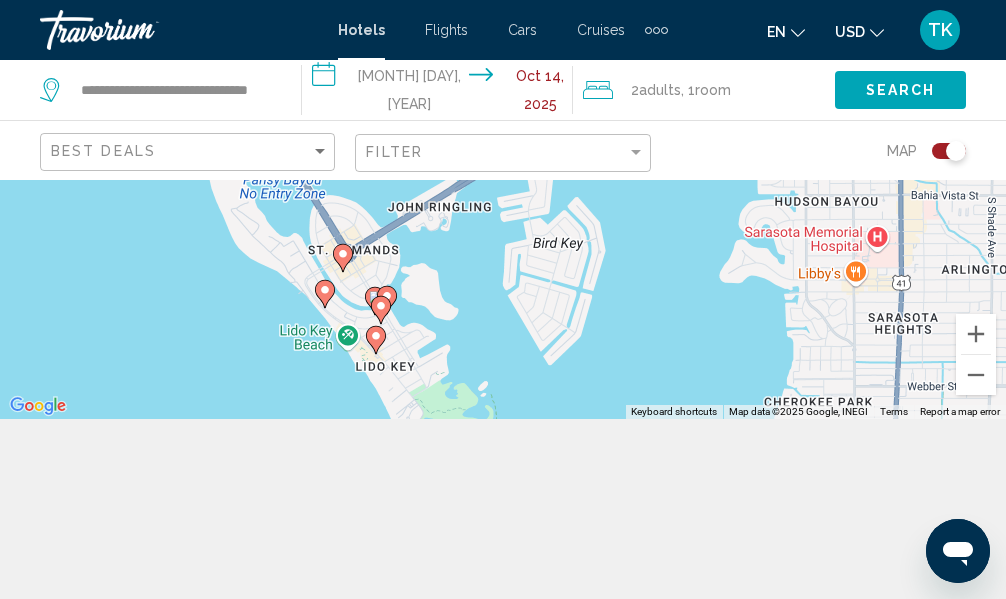 click on "To activate drag with keyboard, press Alt + Enter. Once in keyboard drag state, use the arrow keys to move the marker. To complete the drag, press the Enter key. To cancel, press Escape." at bounding box center [503, 209] 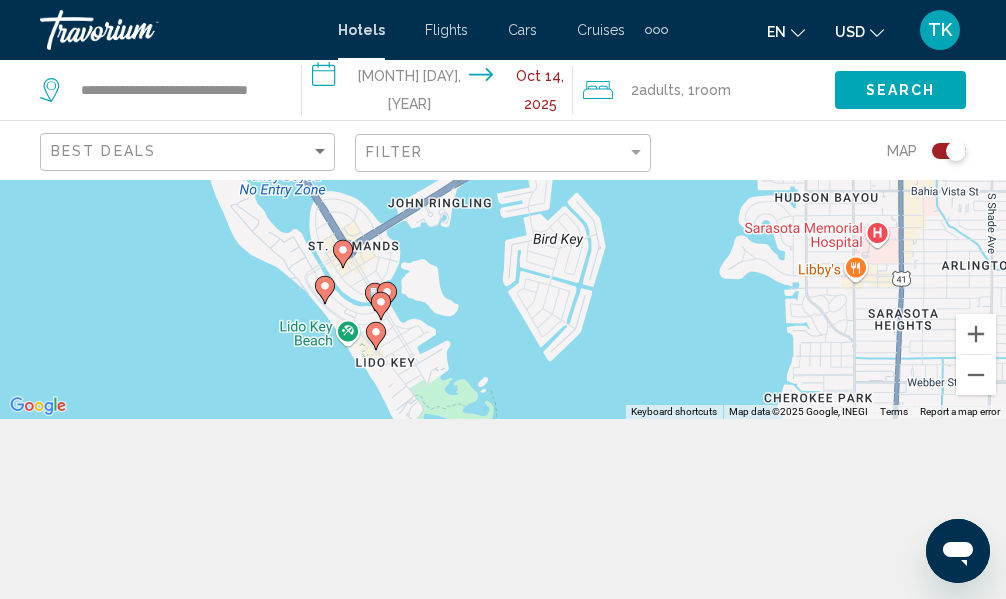 click 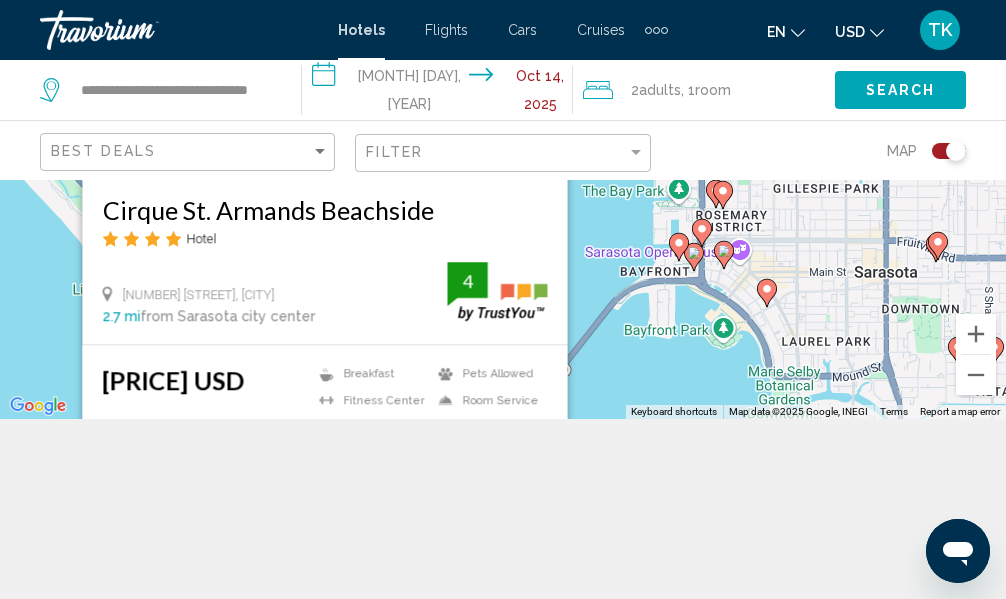 click 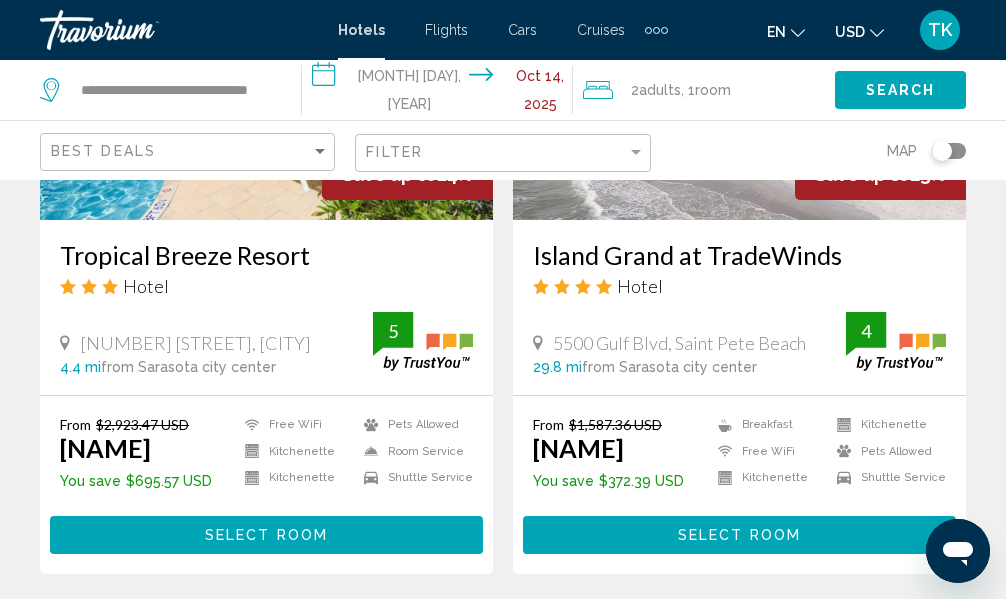 scroll, scrollTop: 1063, scrollLeft: 0, axis: vertical 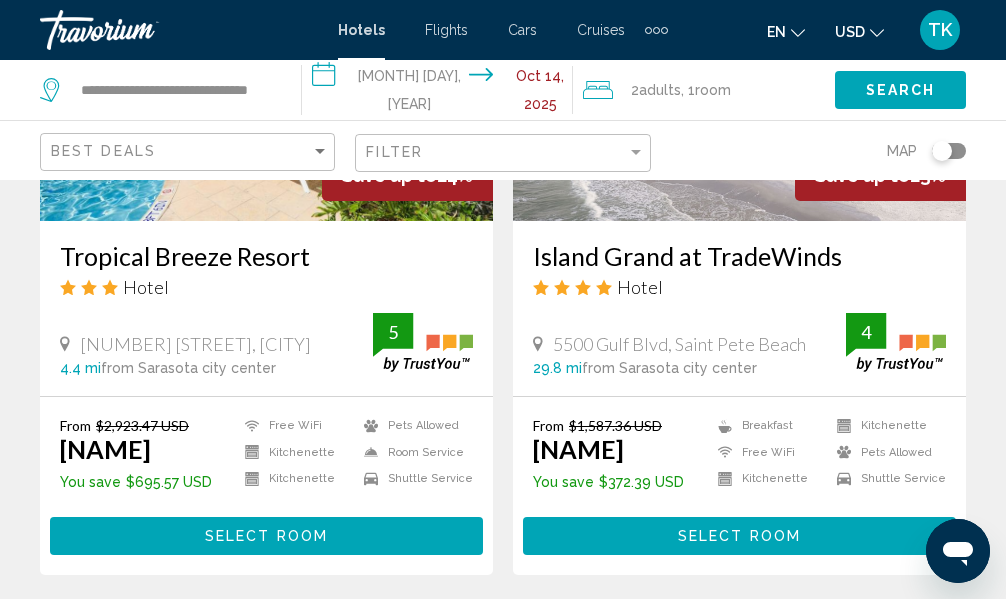 click on "Island Grand at TradeWinds
Hotel" at bounding box center [739, 277] 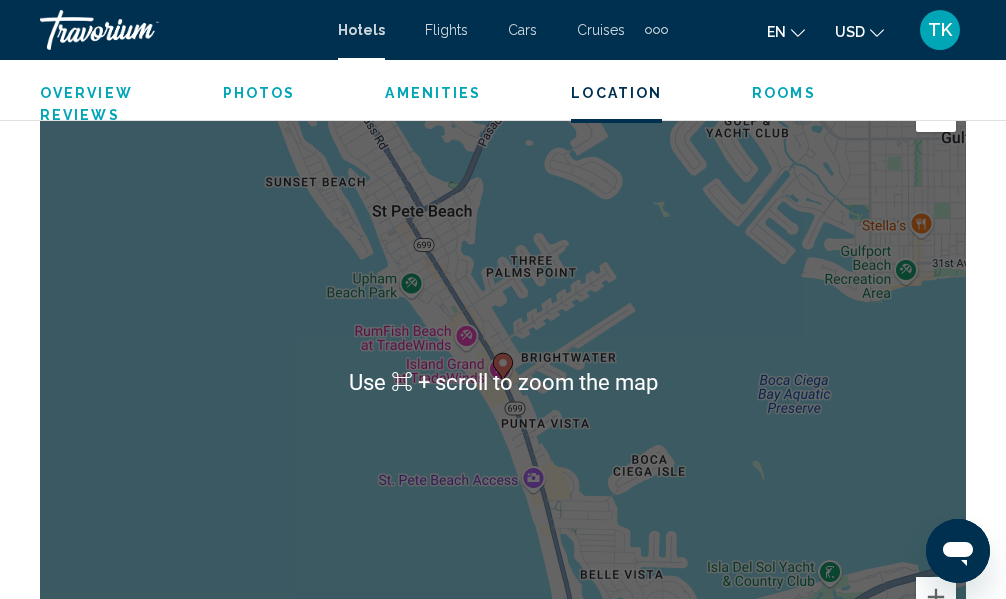 scroll, scrollTop: 2527, scrollLeft: 0, axis: vertical 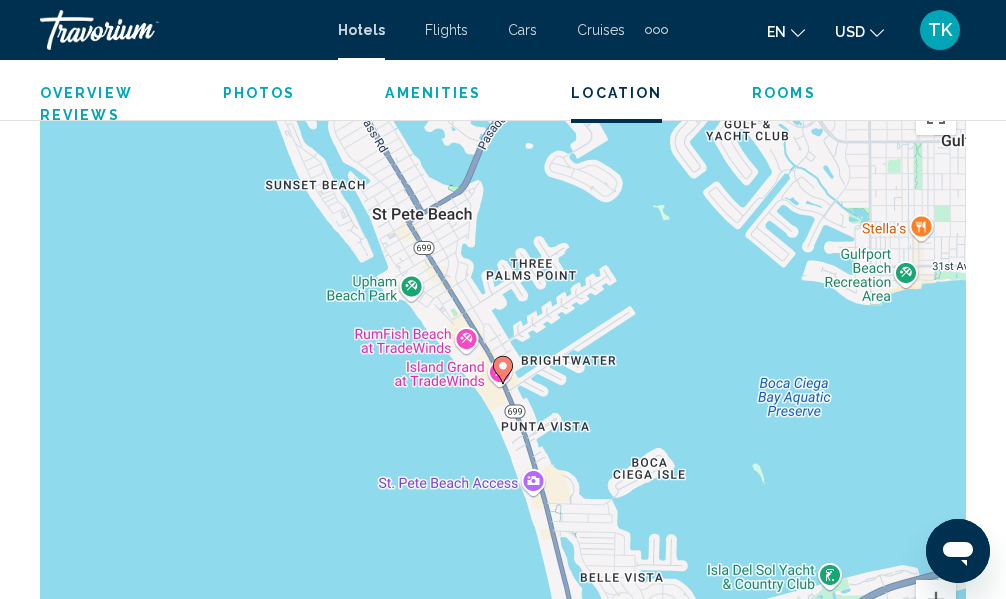 click 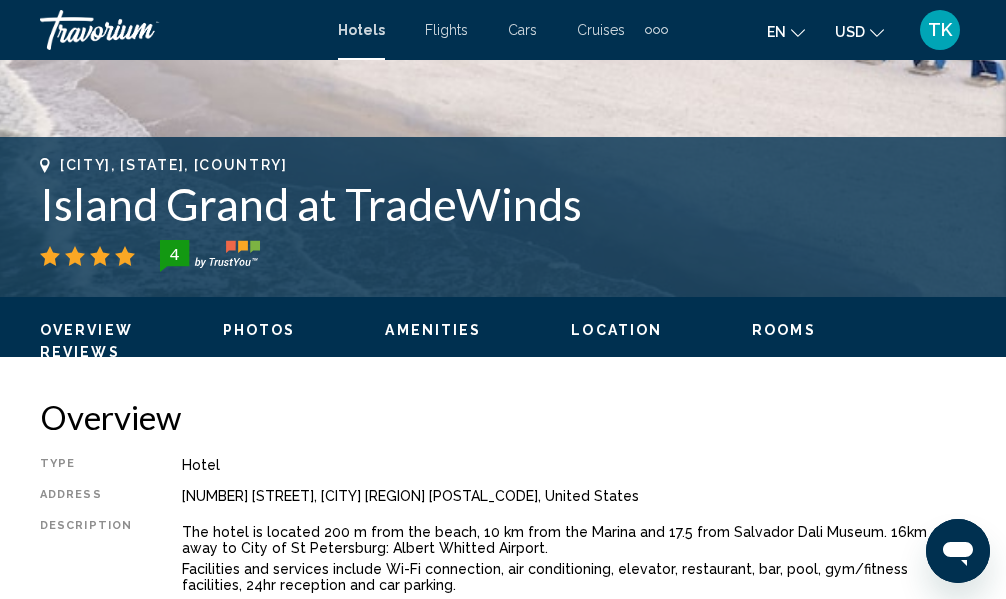 scroll, scrollTop: 713, scrollLeft: 0, axis: vertical 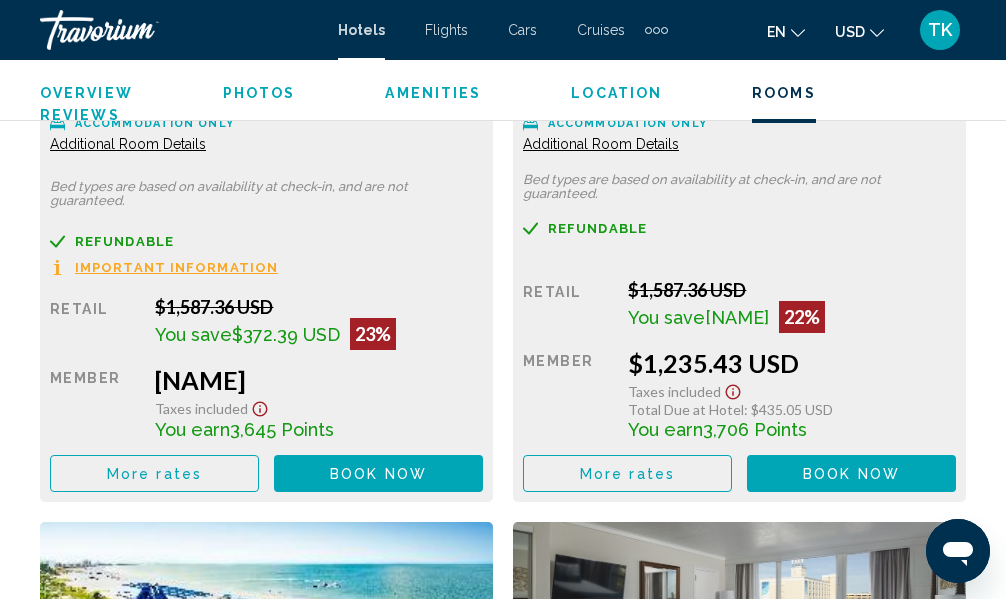 click on "Book now" at bounding box center (378, 474) 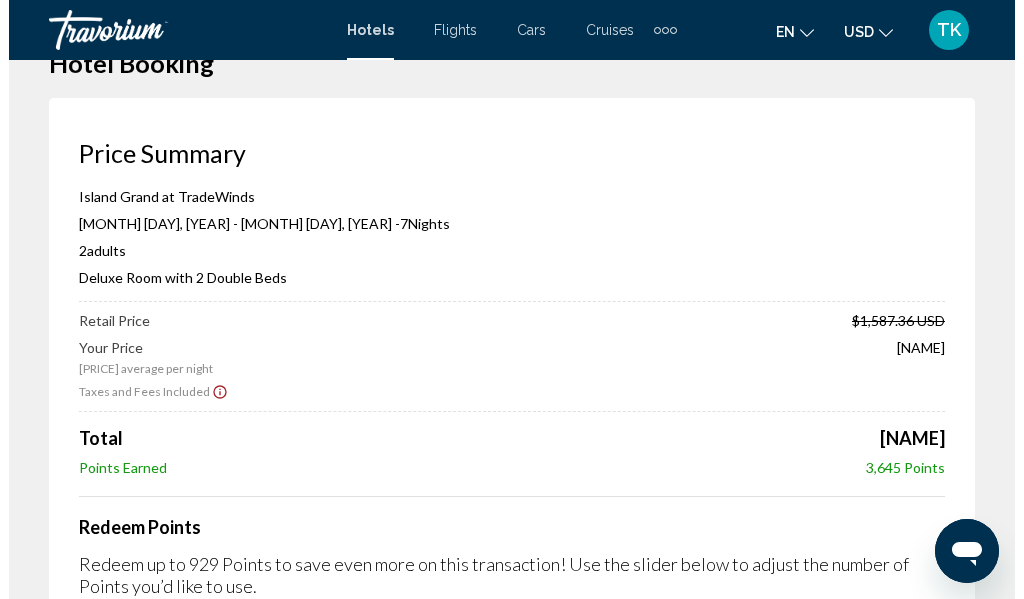 scroll, scrollTop: 59, scrollLeft: 0, axis: vertical 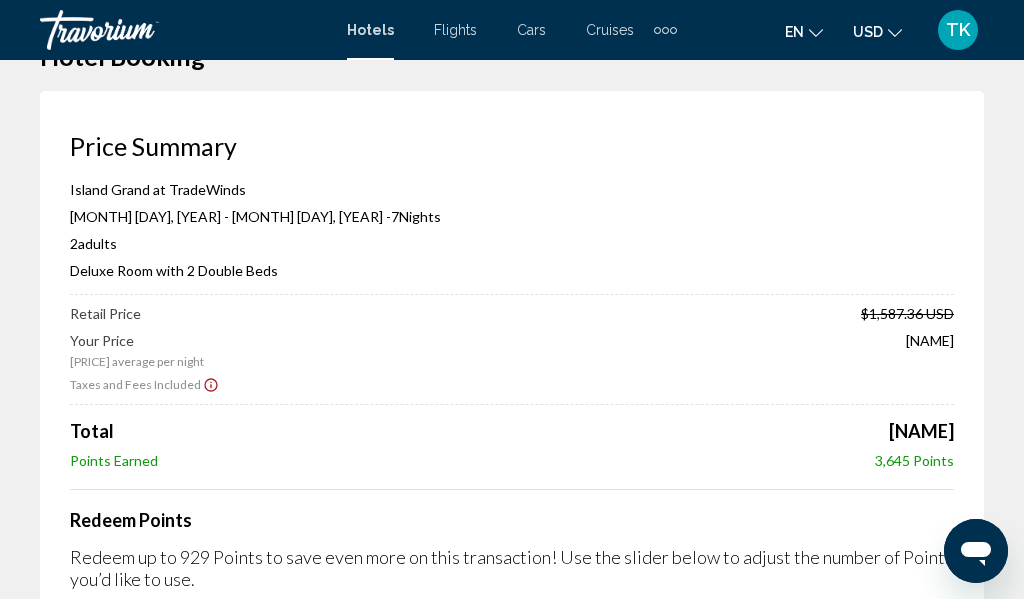 click 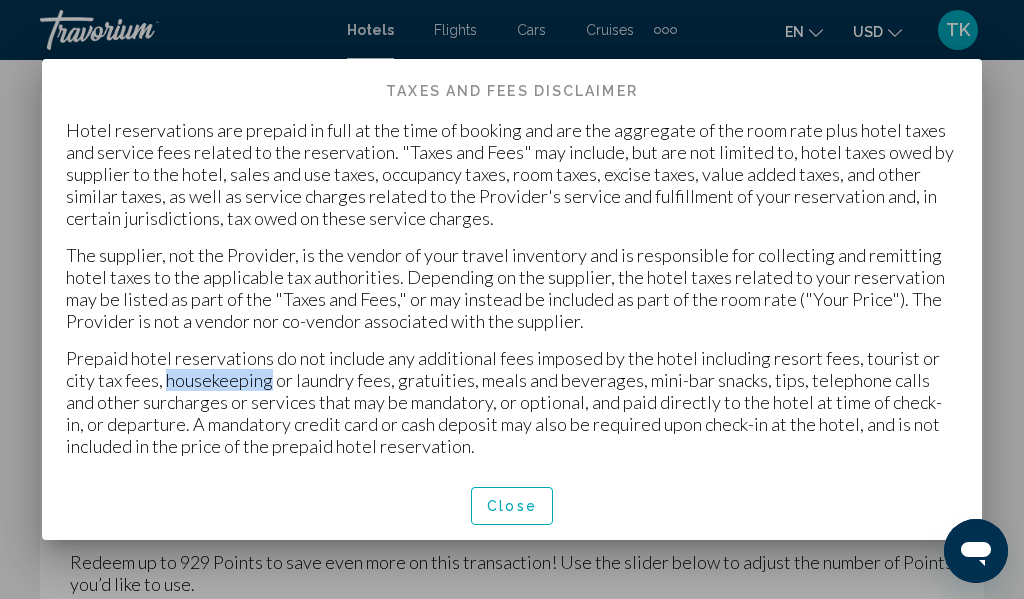 click on "Prepaid hotel reservations do not include any additional fees imposed by the hotel including resort fees, tourist or city tax fees, housekeeping or laundry fees, gratuities, meals and beverages, mini-bar snacks, tips, telephone calls and other surcharges or services that may be mandatory, or optional, and paid directly to the hotel at time of check-in, or departure. A mandatory credit card or cash deposit may also be required upon check-in at the hotel, and is not included in the price of the prepaid hotel reservation." at bounding box center [512, 402] 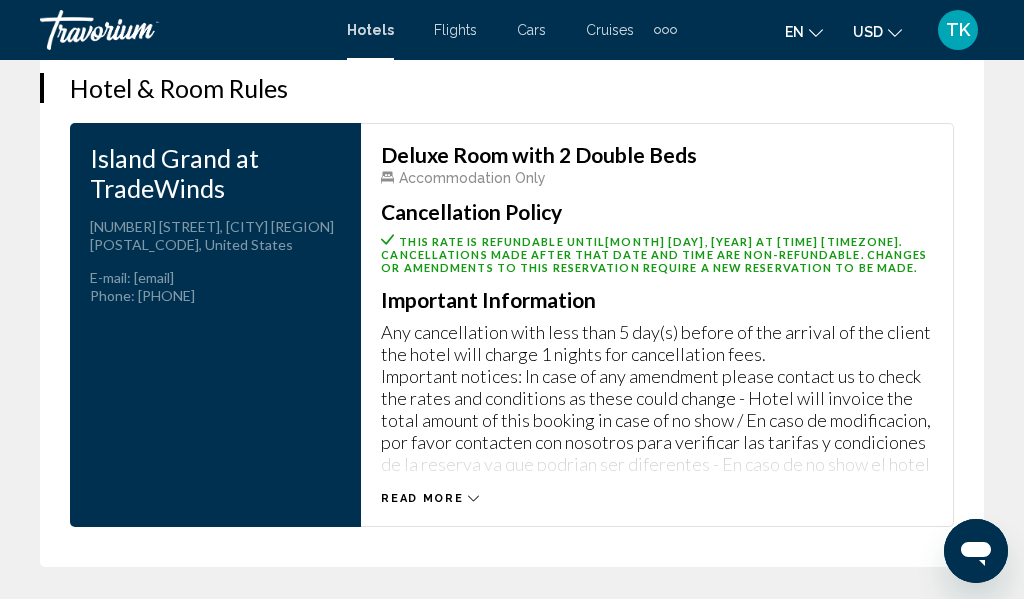 scroll, scrollTop: 3566, scrollLeft: 0, axis: vertical 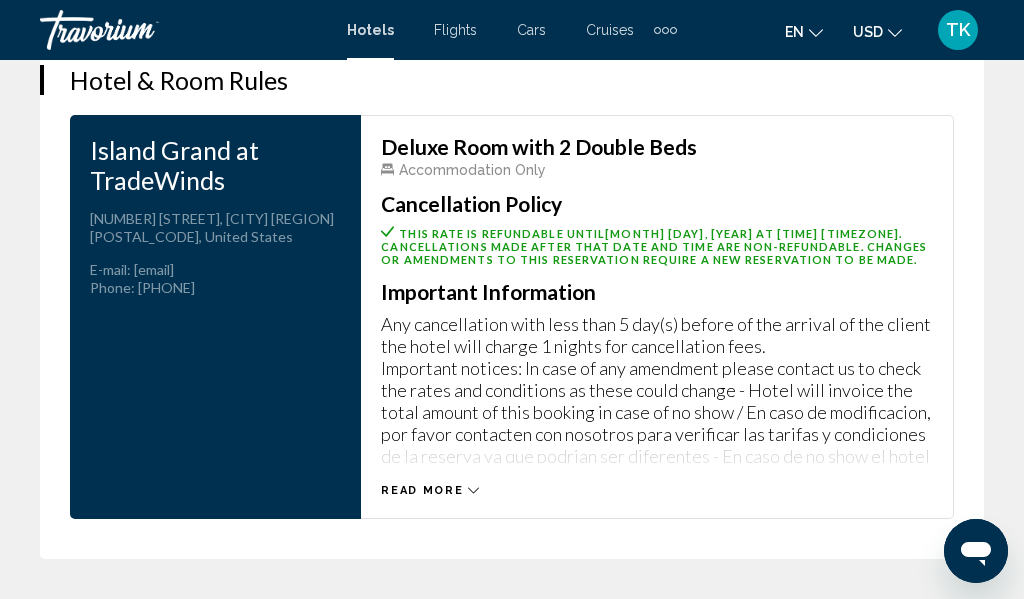 click on "Read more" at bounding box center (430, 490) 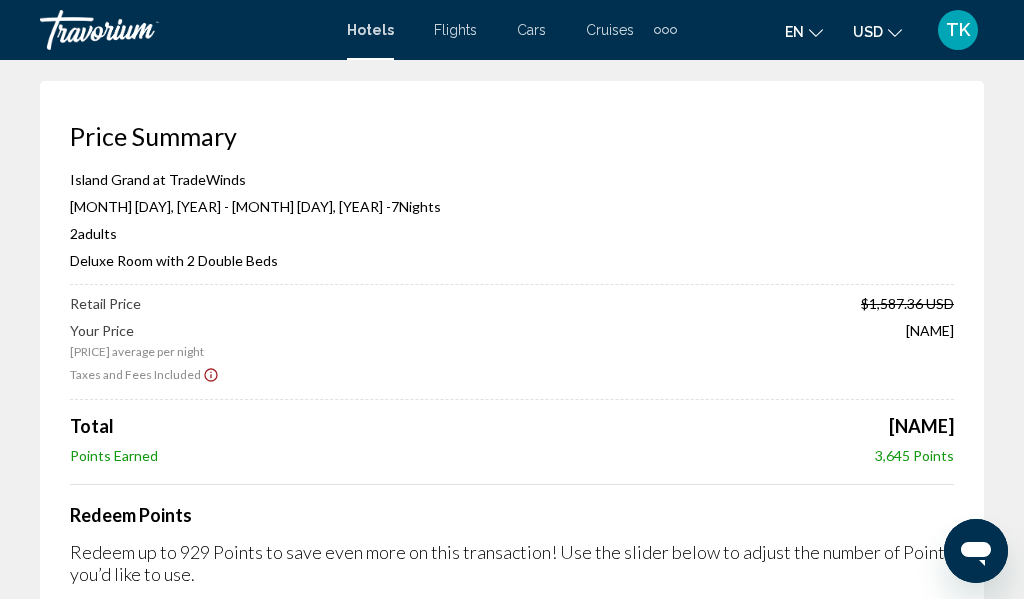 scroll, scrollTop: 59, scrollLeft: 0, axis: vertical 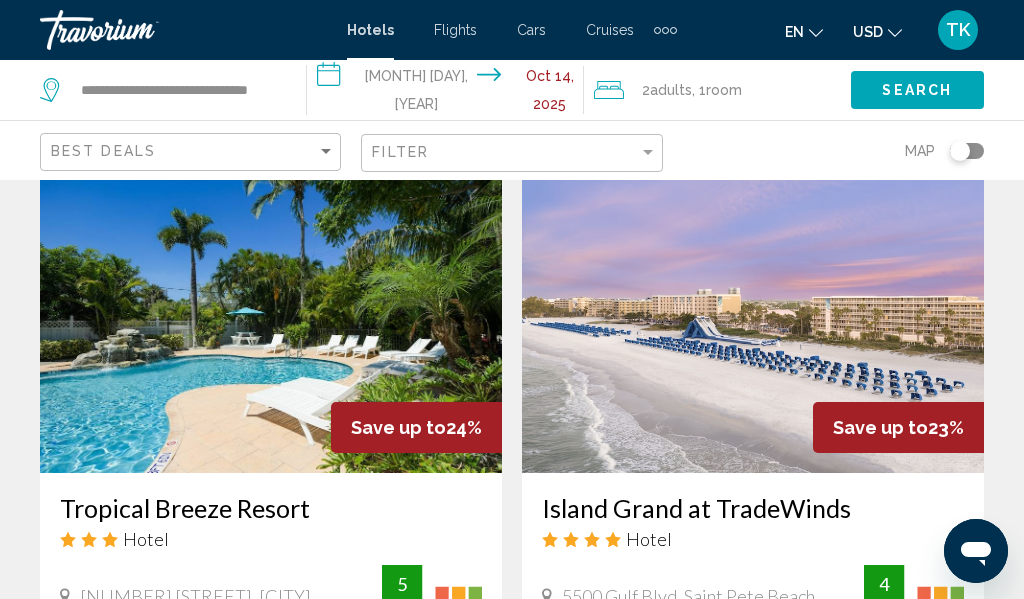 click at bounding box center (753, 313) 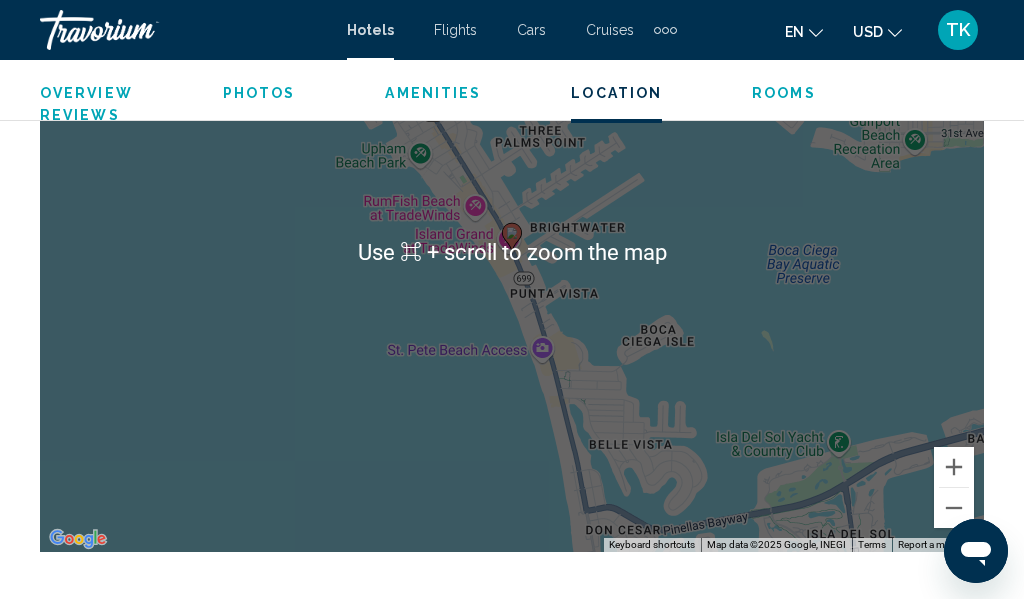 scroll, scrollTop: 2658, scrollLeft: 0, axis: vertical 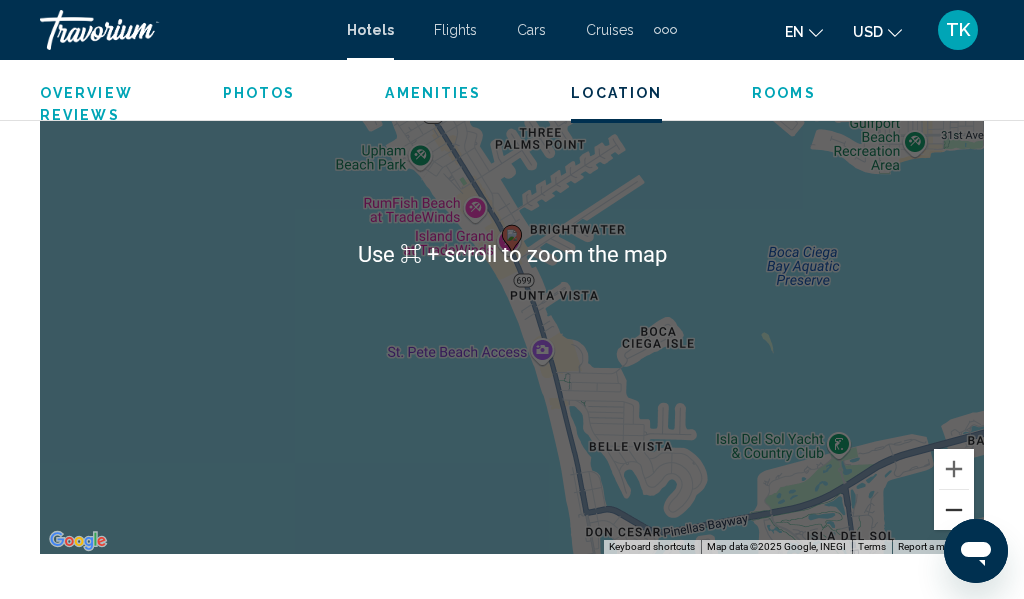 click at bounding box center [954, 510] 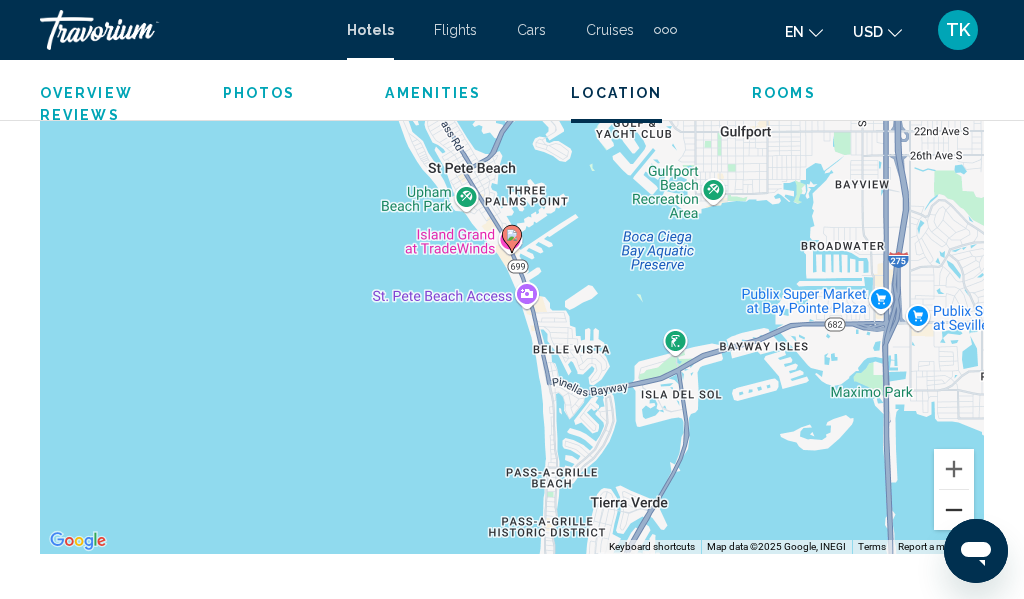 click at bounding box center (954, 510) 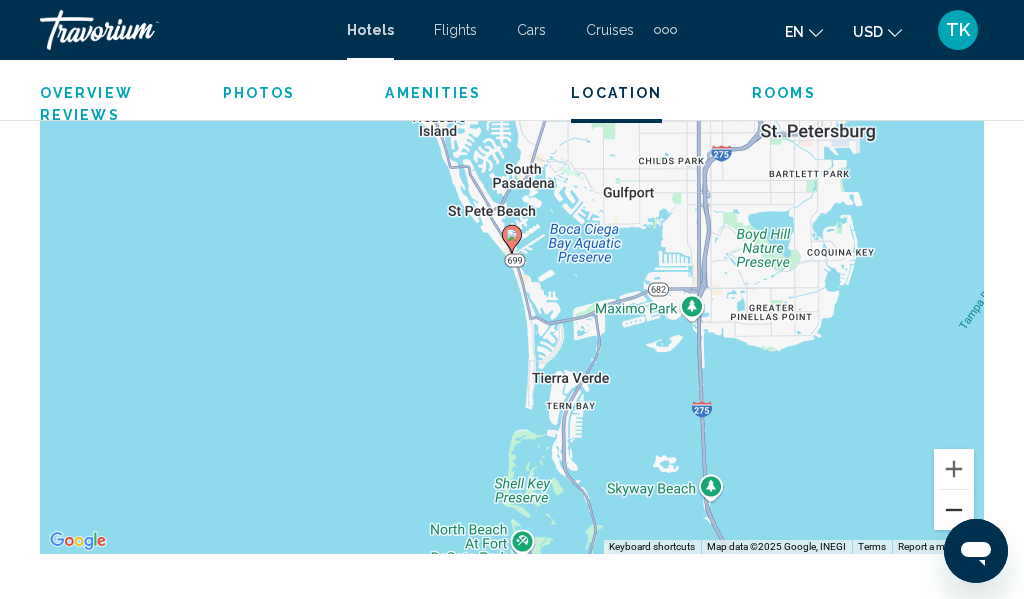 click at bounding box center [954, 510] 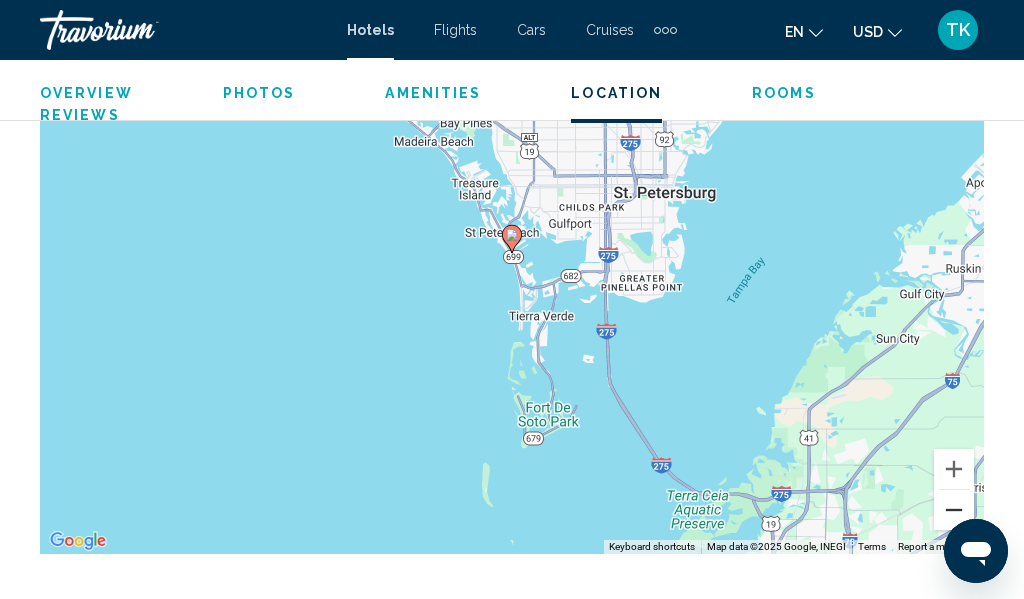 click at bounding box center [954, 510] 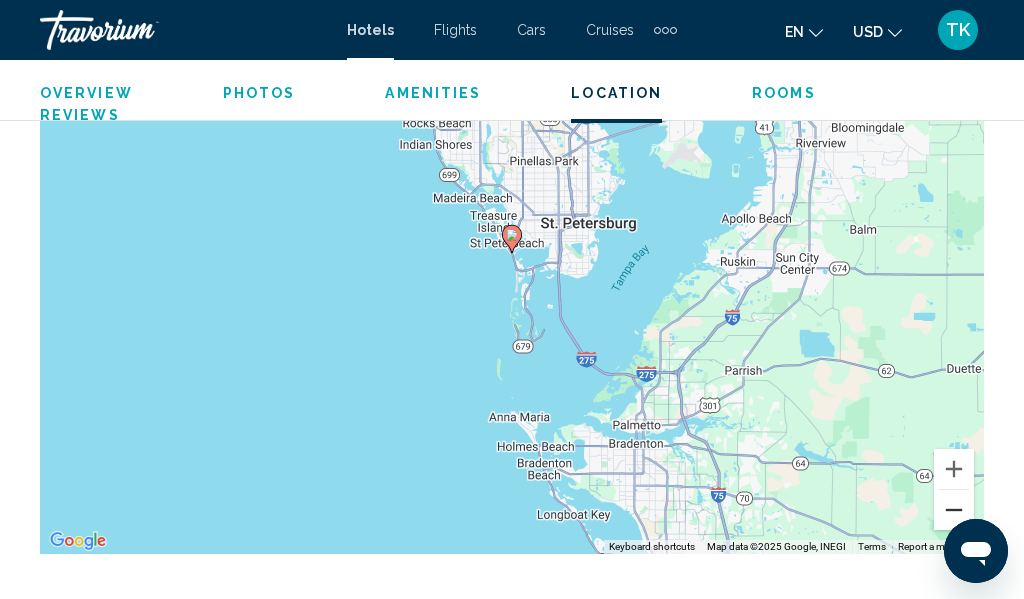 click at bounding box center [954, 510] 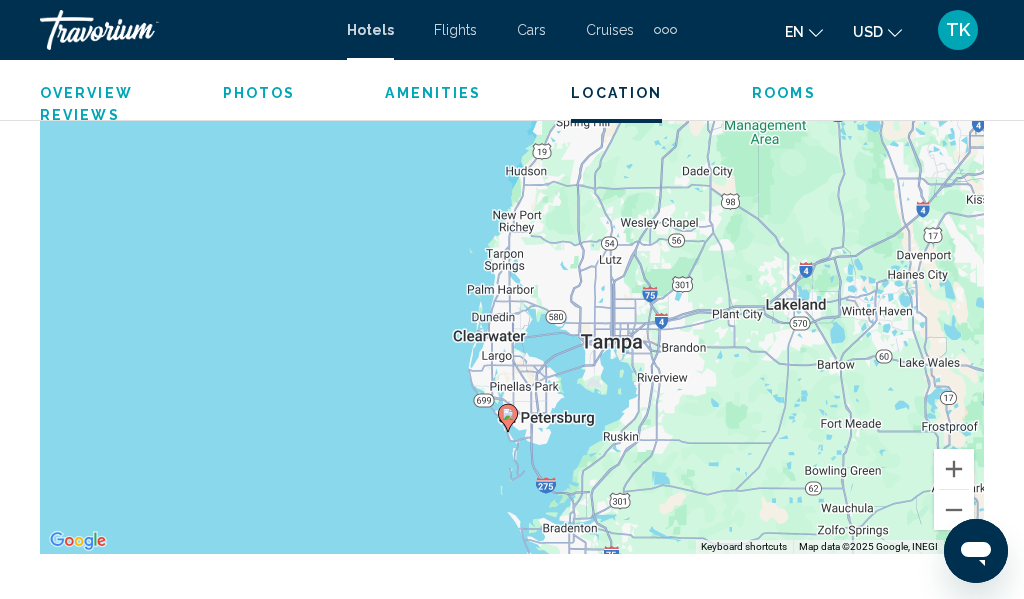 drag, startPoint x: 412, startPoint y: 258, endPoint x: 408, endPoint y: 439, distance: 181.04419 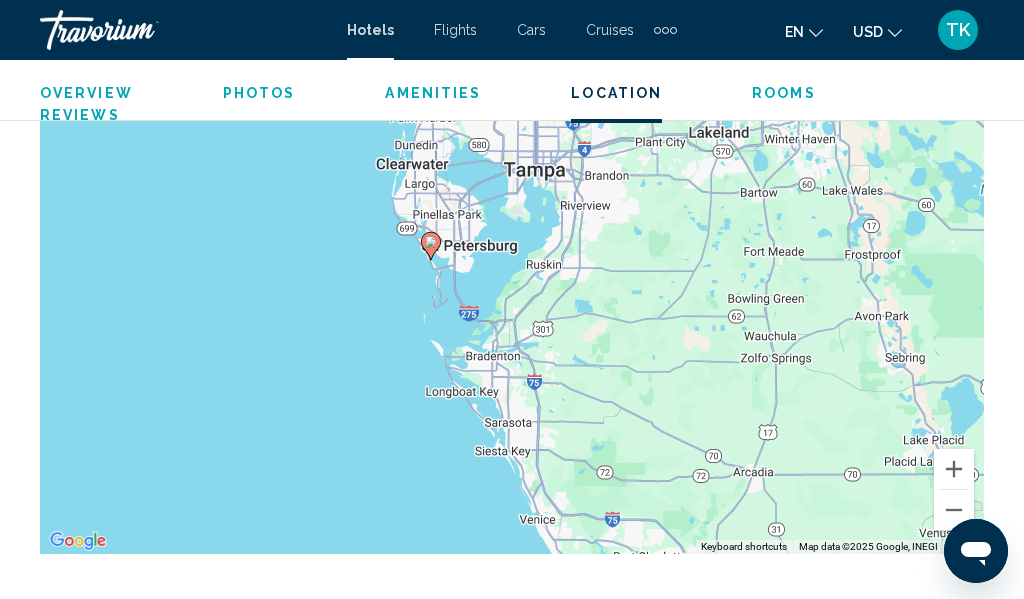 drag, startPoint x: 408, startPoint y: 439, endPoint x: 330, endPoint y: 269, distance: 187.0401 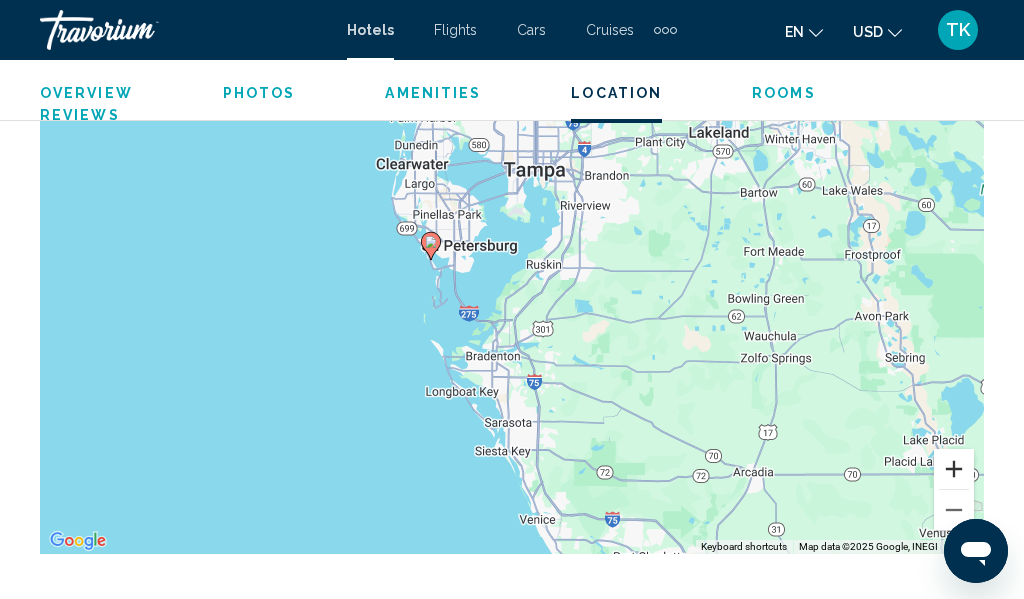 click at bounding box center (954, 469) 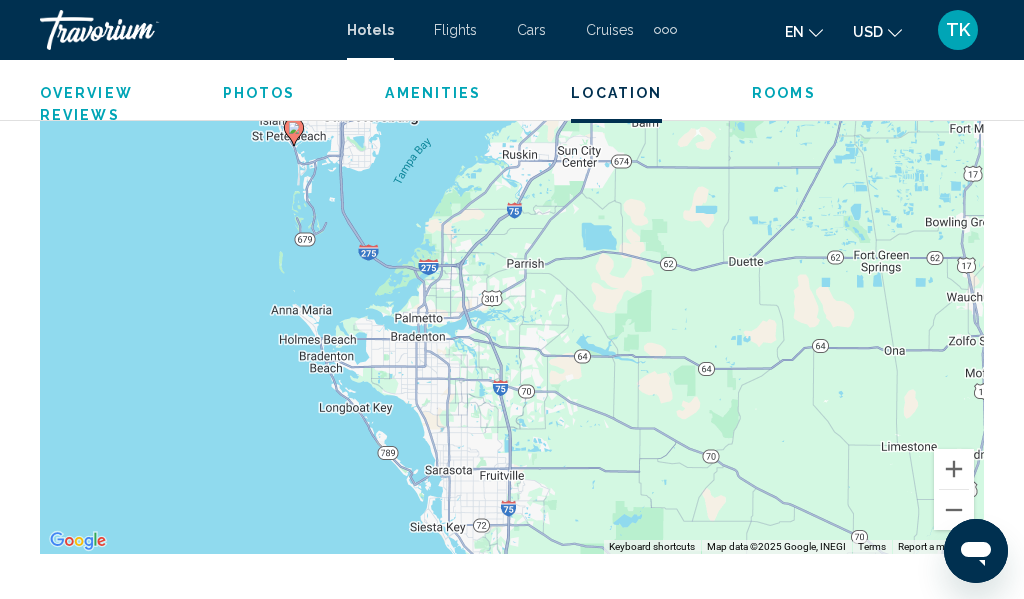 drag, startPoint x: 778, startPoint y: 421, endPoint x: 728, endPoint y: 299, distance: 131.8484 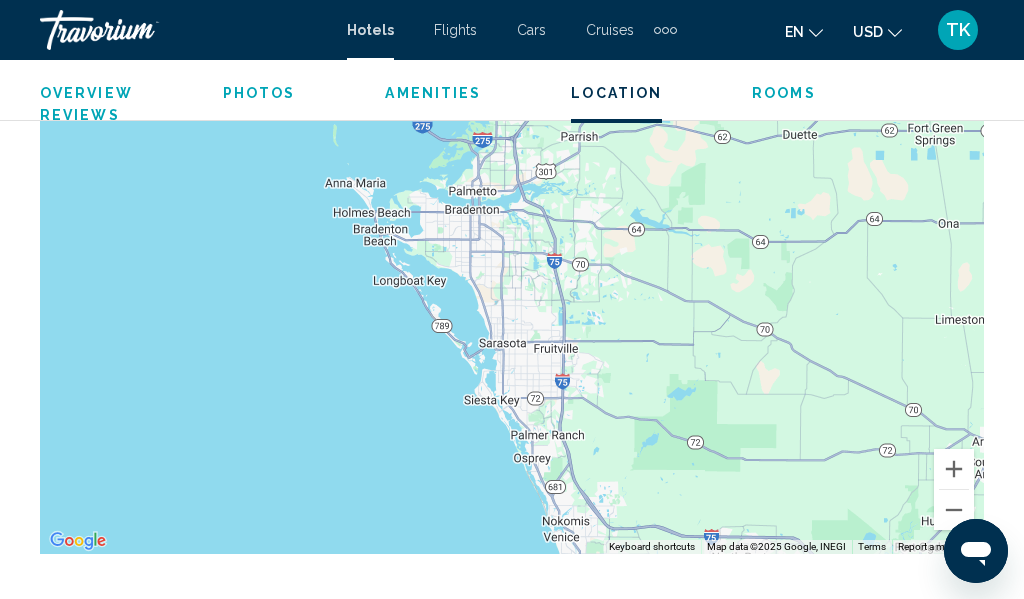 drag, startPoint x: 728, startPoint y: 299, endPoint x: 780, endPoint y: 168, distance: 140.94325 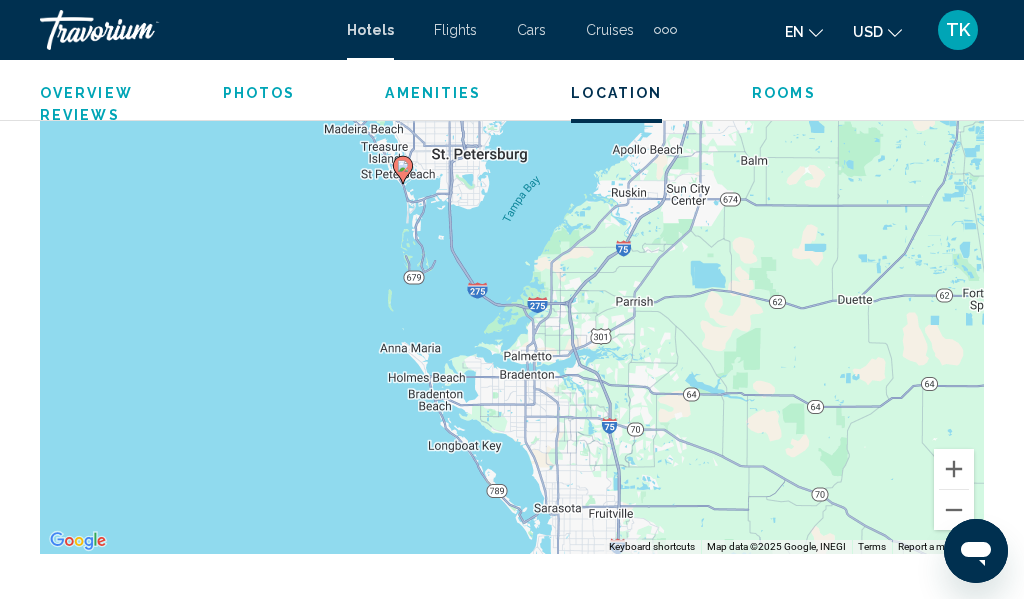 drag, startPoint x: 780, startPoint y: 168, endPoint x: 823, endPoint y: 332, distance: 169.5435 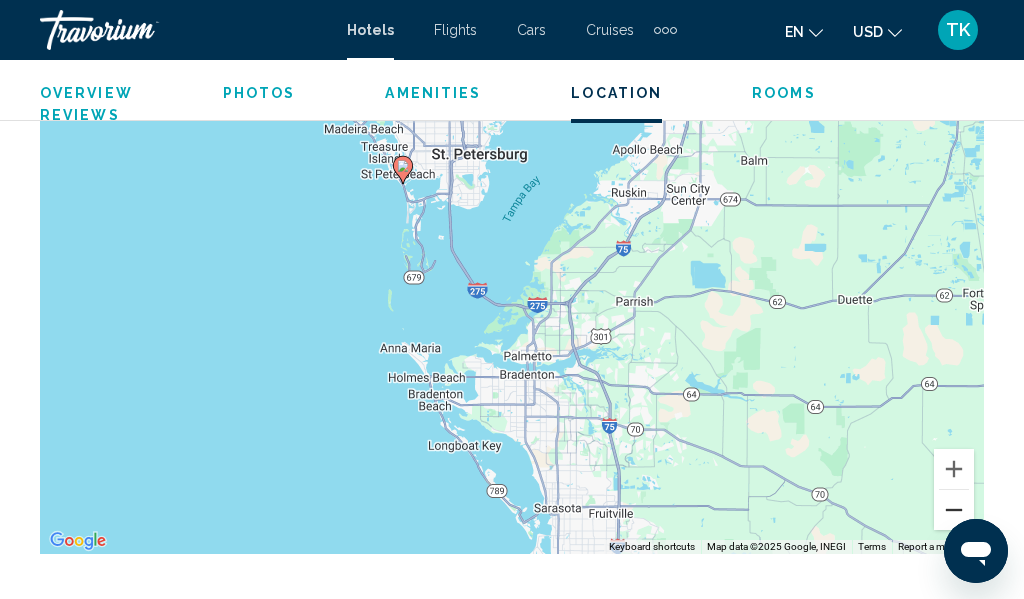 click at bounding box center (954, 510) 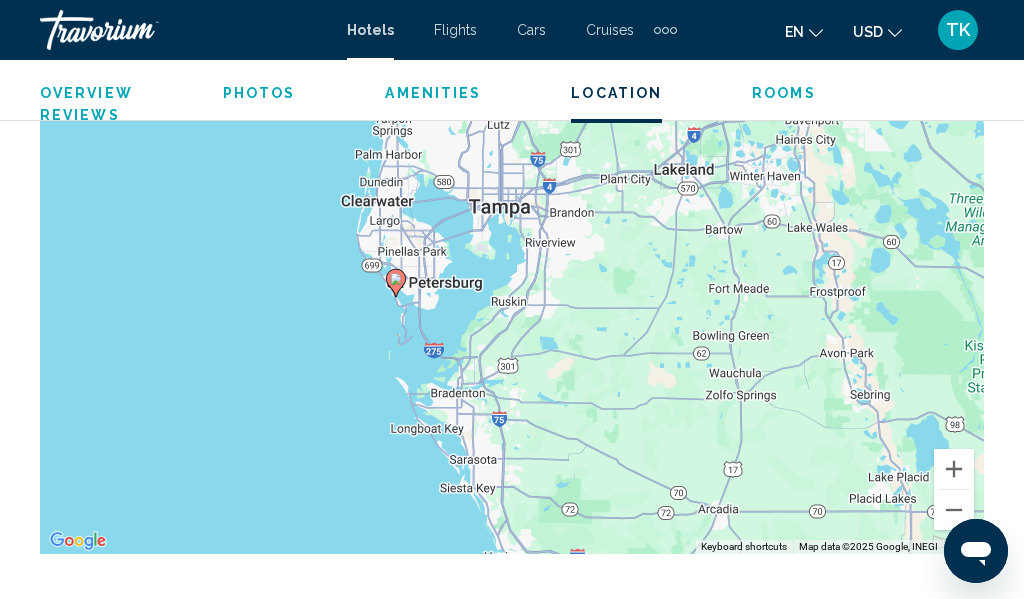 drag, startPoint x: 873, startPoint y: 383, endPoint x: 809, endPoint y: 465, distance: 104.019226 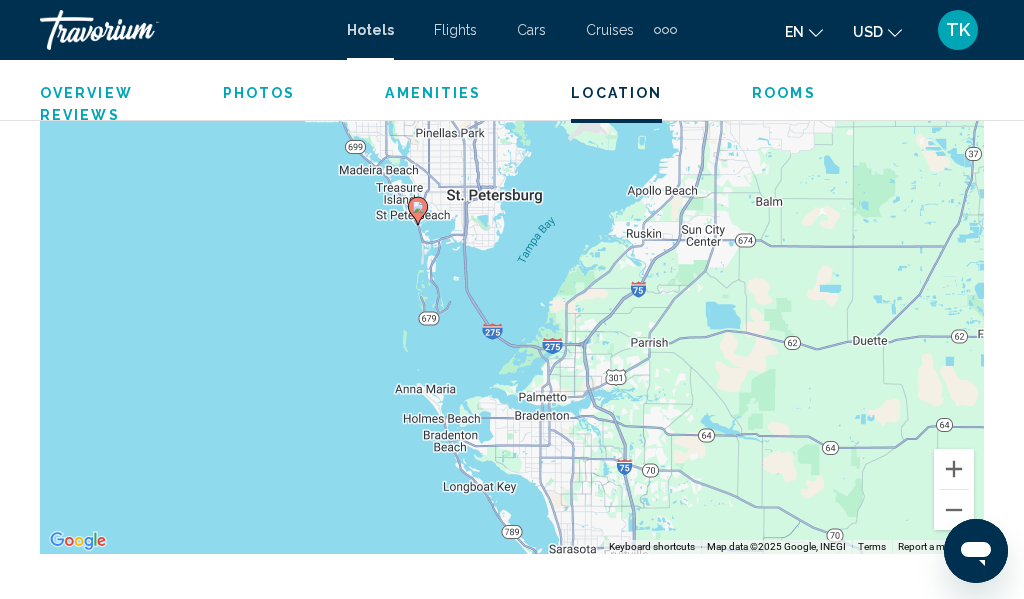 click on "To activate drag with keyboard, press Alt + Enter. Once in keyboard drag state, use the arrow keys to move the marker. To complete the drag, press the Enter key. To cancel, press Escape." at bounding box center [512, 254] 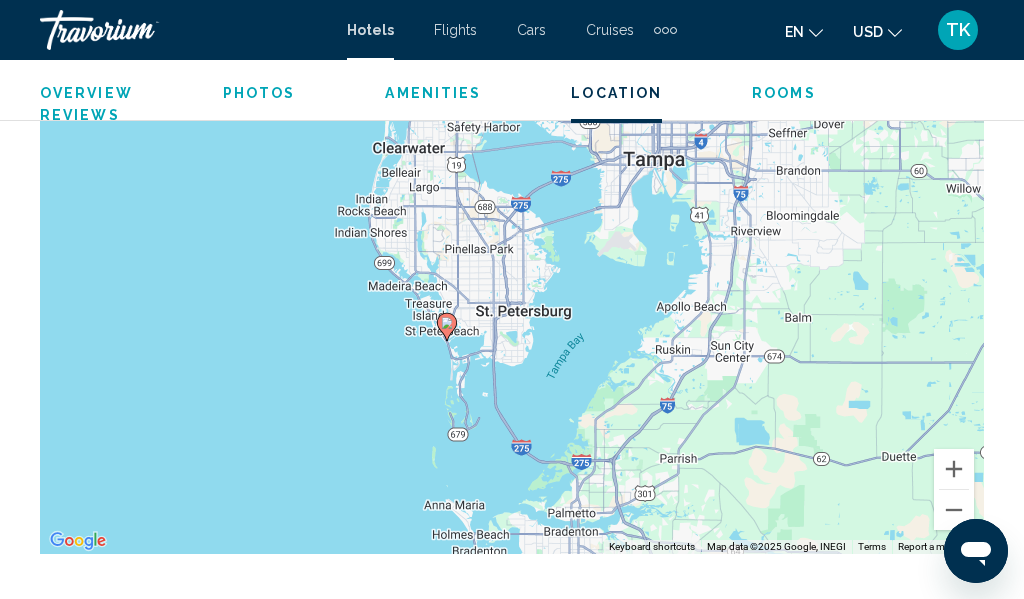 drag, startPoint x: 357, startPoint y: 278, endPoint x: 387, endPoint y: 423, distance: 148.07092 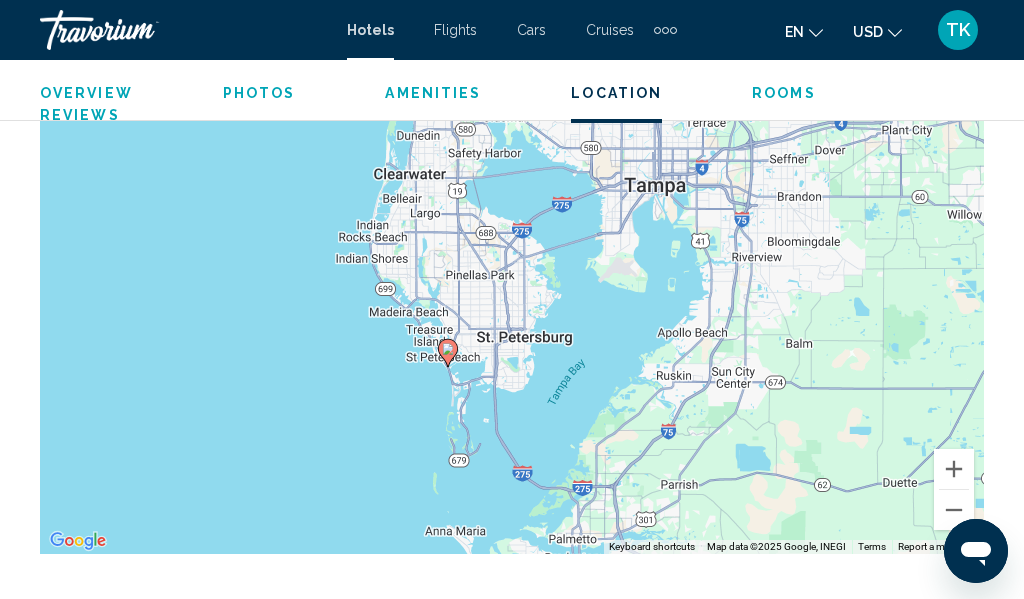 click on "To activate drag with keyboard, press Alt + Enter. Once in keyboard drag state, use the arrow keys to move the marker. To complete the drag, press the Enter key. To cancel, press Escape." at bounding box center [512, 254] 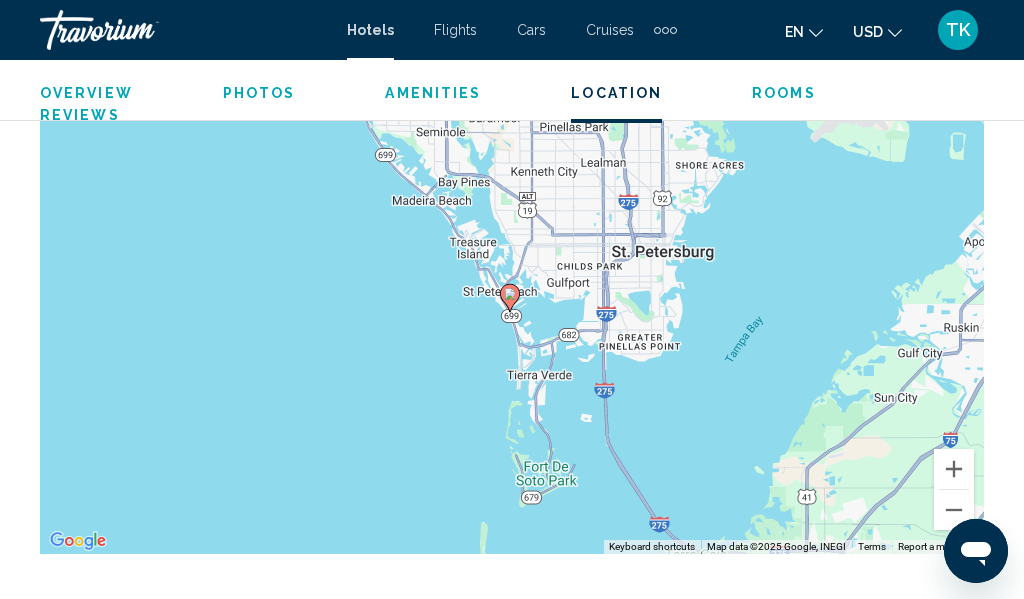 click on "To activate drag with keyboard, press Alt + Enter. Once in keyboard drag state, use the arrow keys to move the marker. To complete the drag, press the Enter key. To cancel, press Escape." at bounding box center (512, 254) 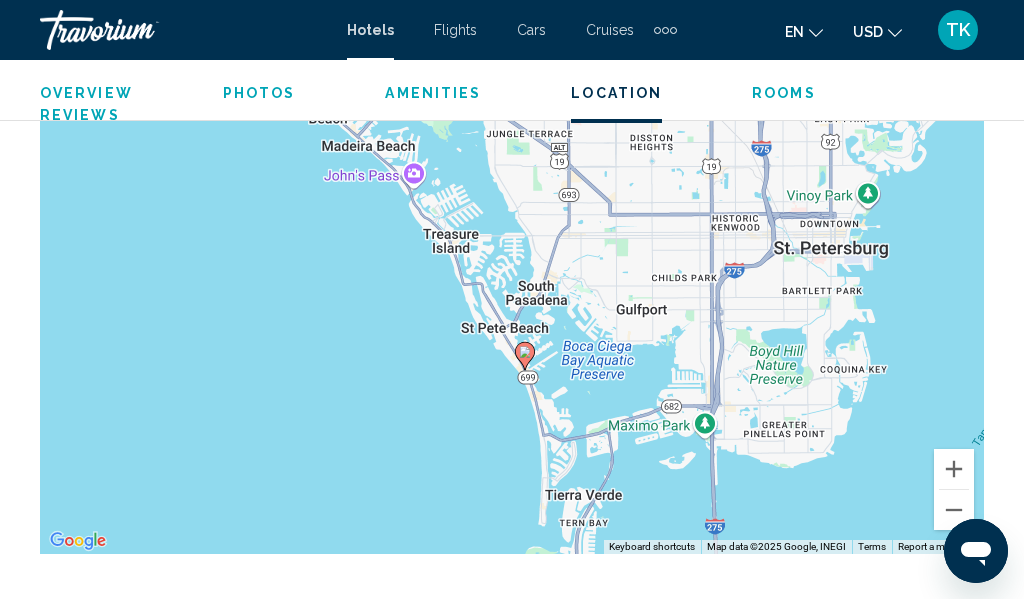 drag, startPoint x: 444, startPoint y: 365, endPoint x: 391, endPoint y: 478, distance: 124.81186 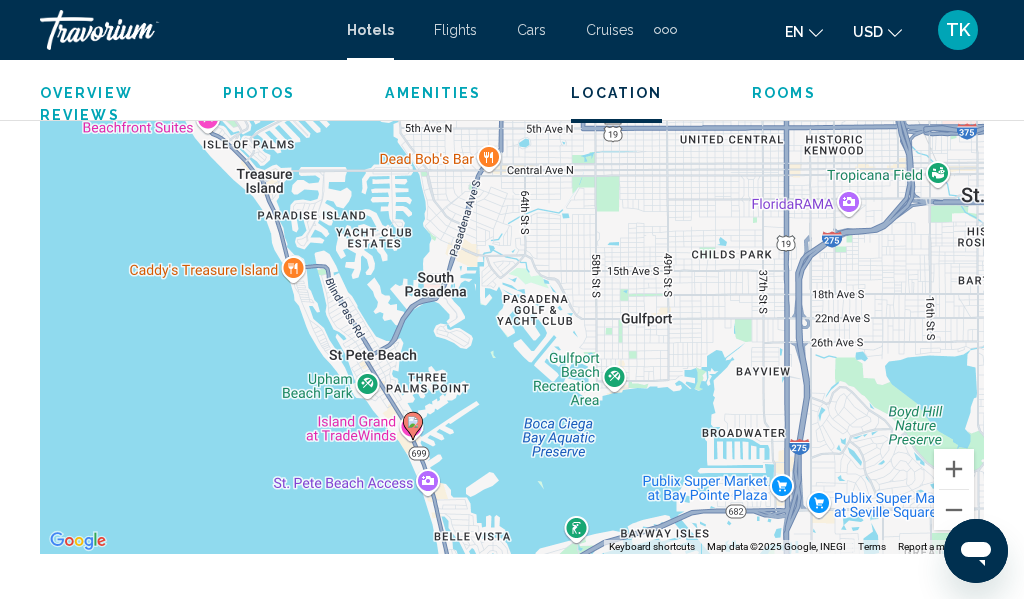 drag, startPoint x: 587, startPoint y: 369, endPoint x: 383, endPoint y: 513, distance: 249.70383 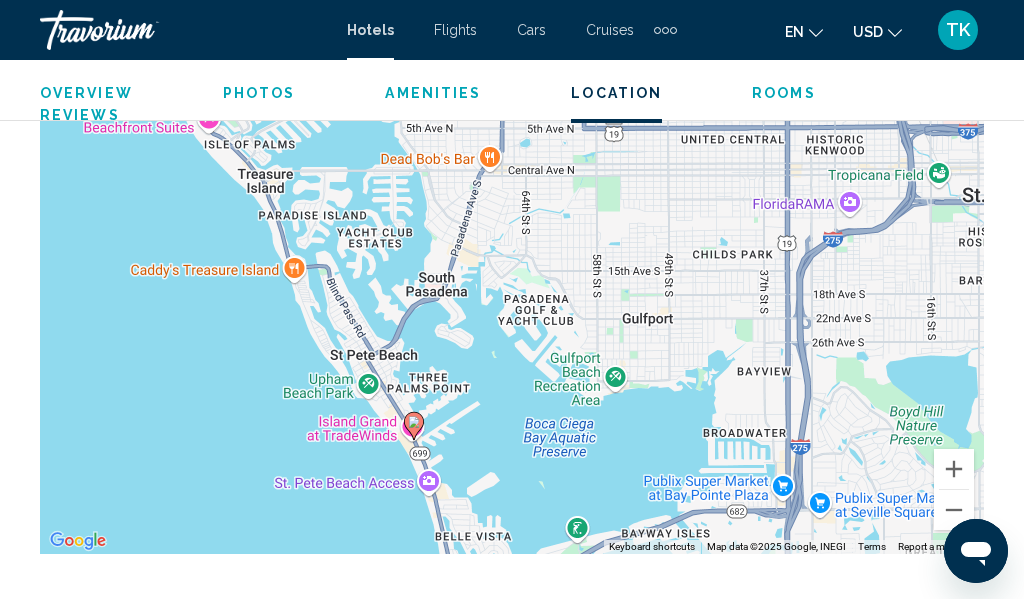 click on "To activate drag with keyboard, press Alt + Enter. Once in keyboard drag state, use the arrow keys to move the marker. To complete the drag, press the Enter key. To cancel, press Escape." at bounding box center (512, 254) 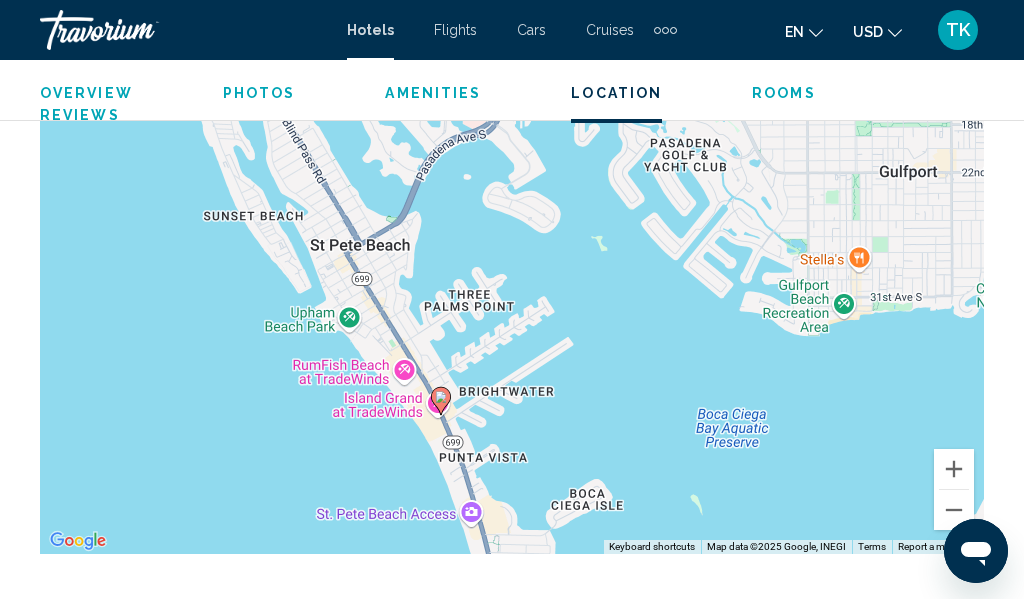 click on "To activate drag with keyboard, press Alt + Enter. Once in keyboard drag state, use the arrow keys to move the marker. To complete the drag, press the Enter key. To cancel, press Escape." at bounding box center (512, 254) 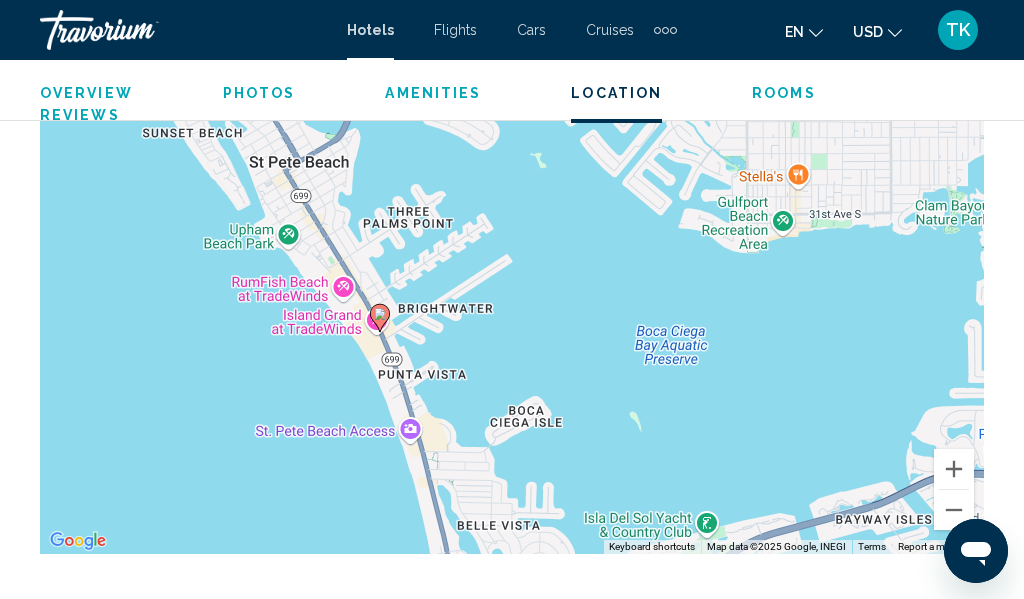 drag, startPoint x: 388, startPoint y: 466, endPoint x: 325, endPoint y: 383, distance: 104.20173 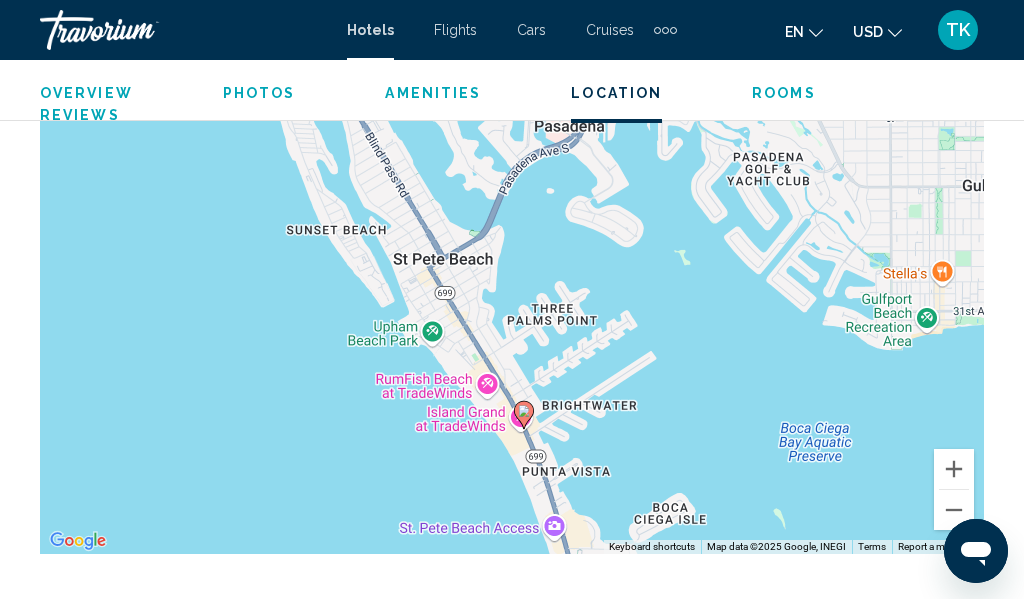 drag, startPoint x: 325, startPoint y: 383, endPoint x: 440, endPoint y: 470, distance: 144.20125 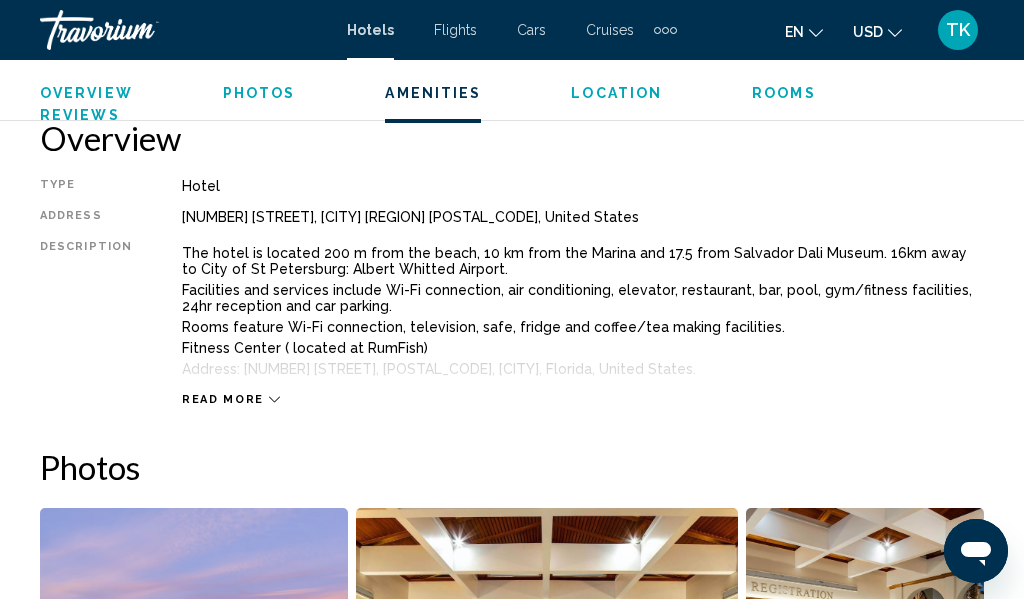 scroll, scrollTop: 0, scrollLeft: 0, axis: both 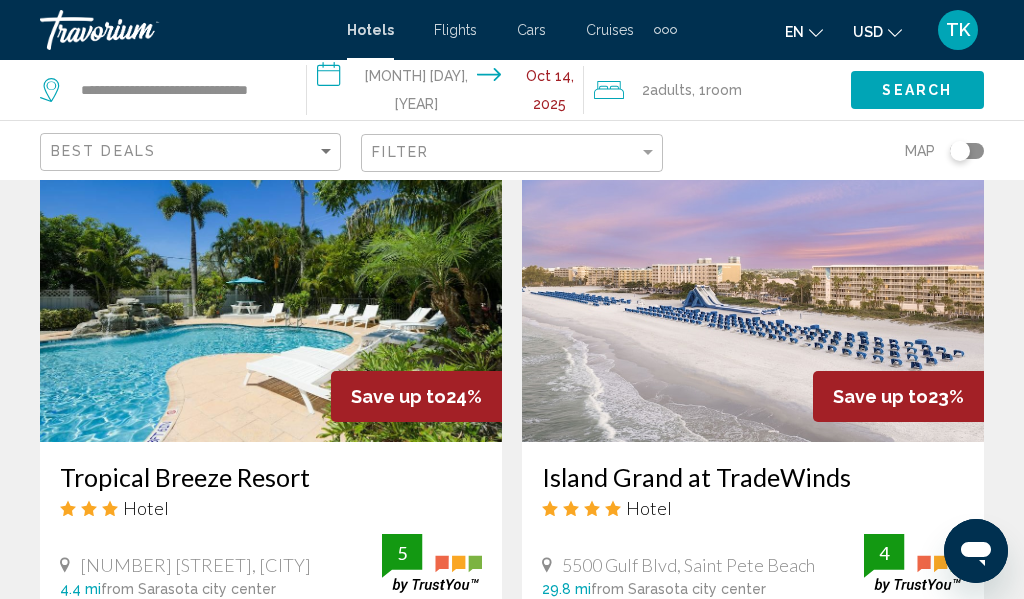 click at bounding box center (271, 282) 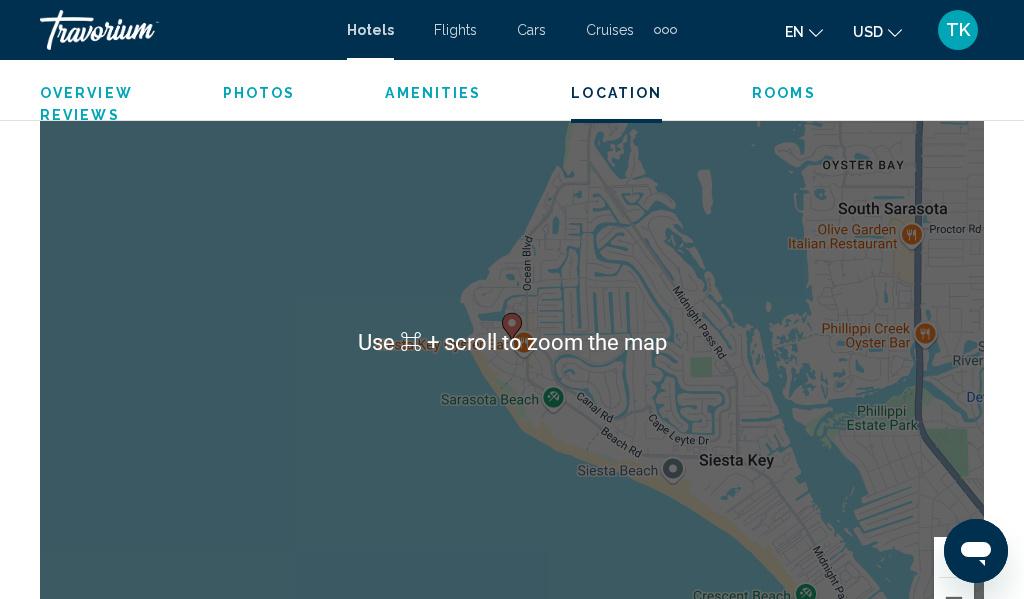 scroll, scrollTop: 2591, scrollLeft: 0, axis: vertical 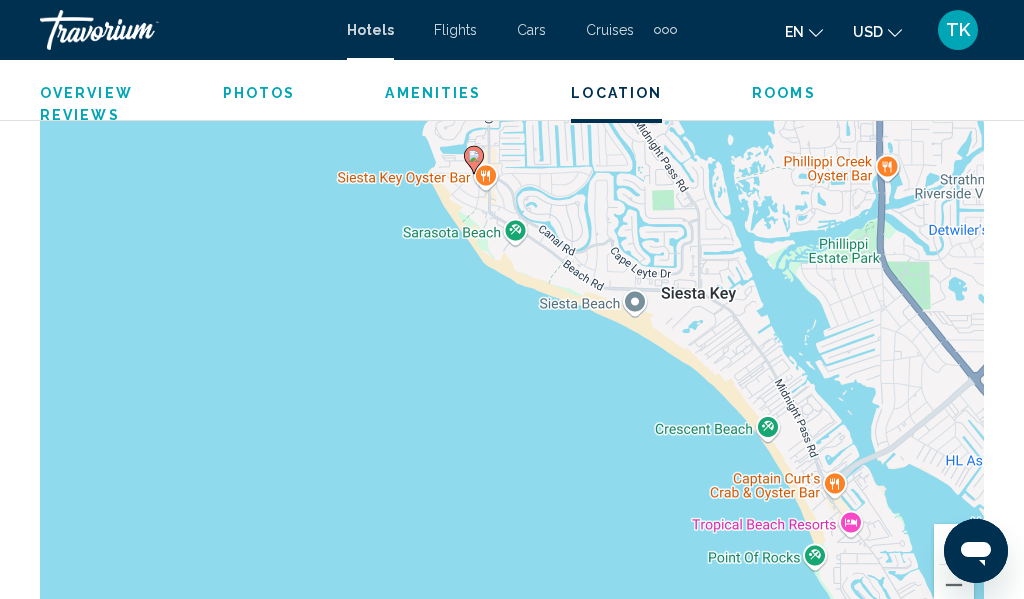 drag, startPoint x: 530, startPoint y: 520, endPoint x: 479, endPoint y: 374, distance: 154.65121 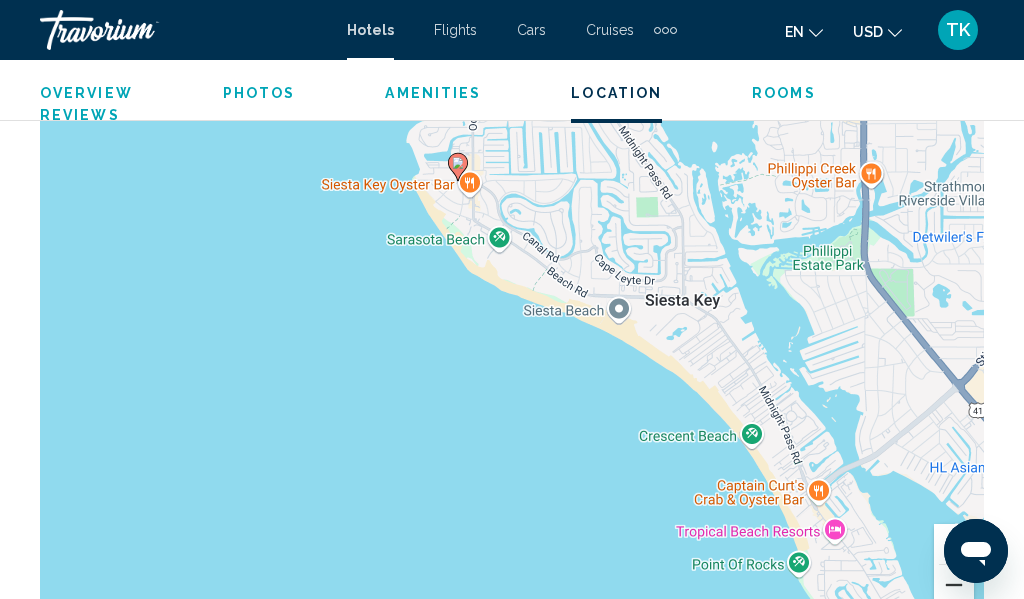 click at bounding box center [954, 585] 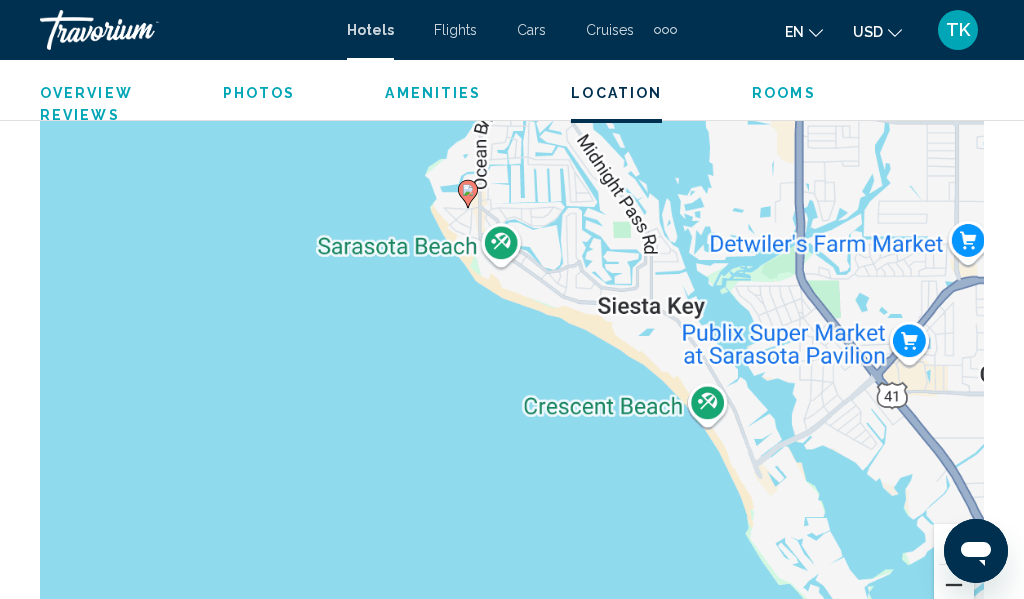 click at bounding box center (954, 585) 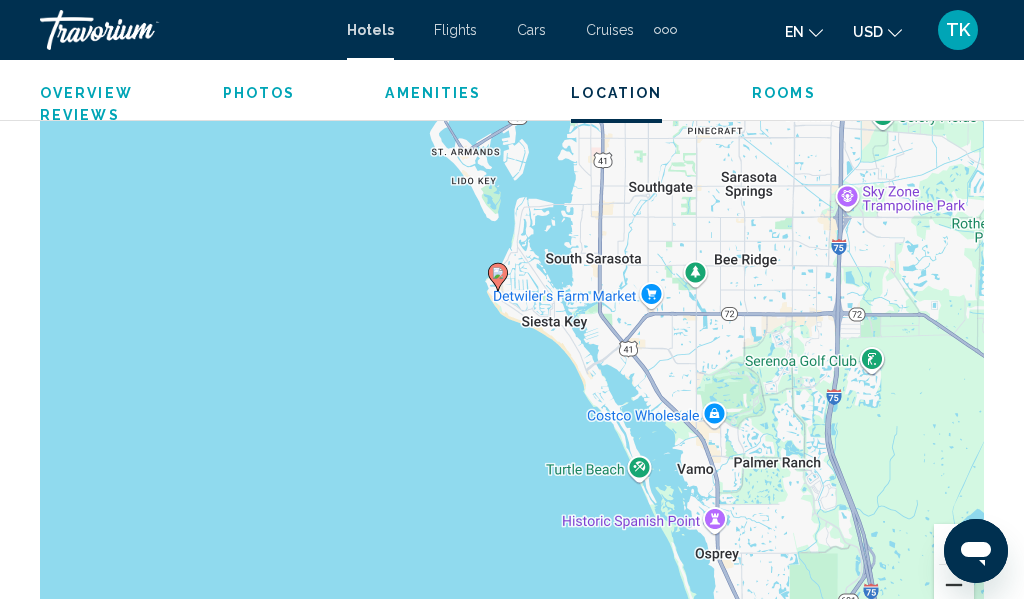 click at bounding box center (954, 585) 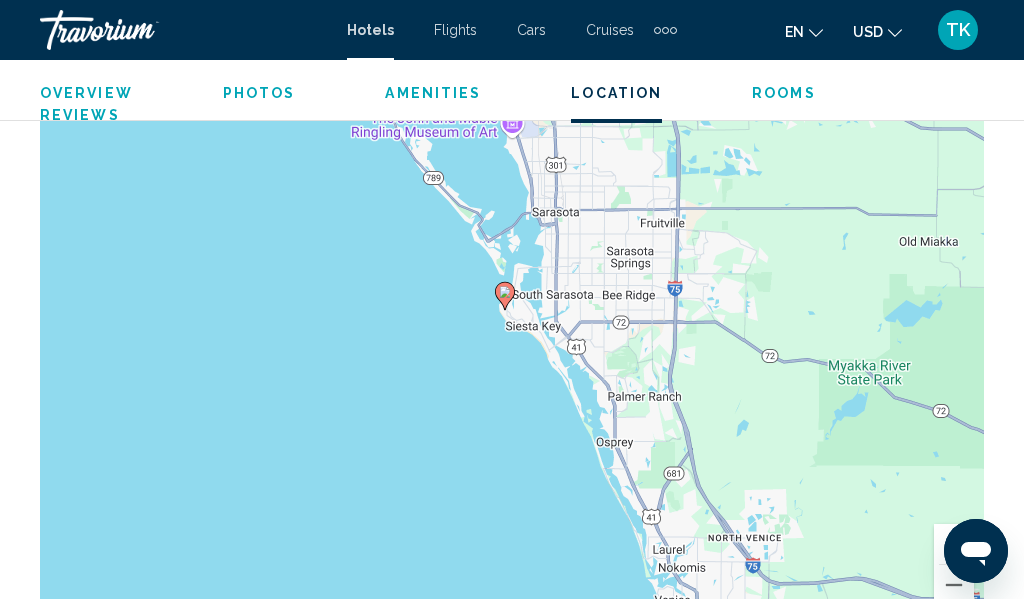 click at bounding box center (954, 544) 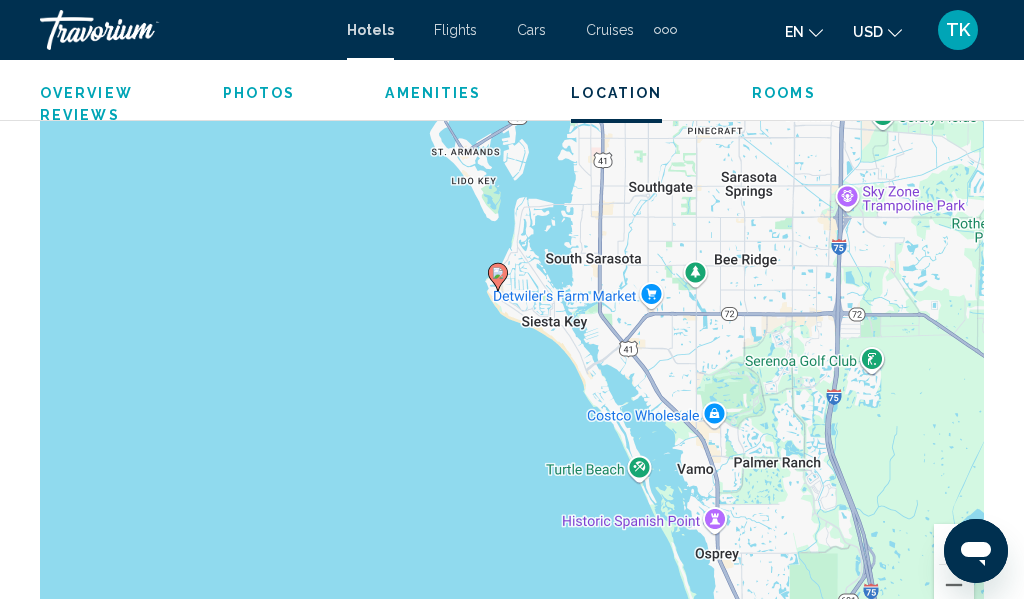 click at bounding box center (954, 544) 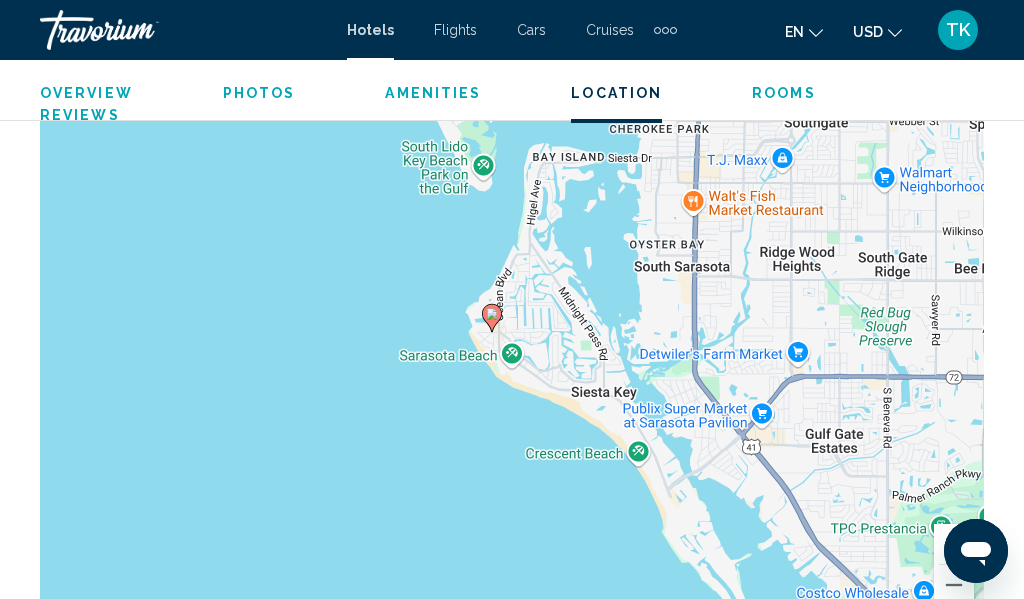 drag, startPoint x: 478, startPoint y: 353, endPoint x: 484, endPoint y: 433, distance: 80.224686 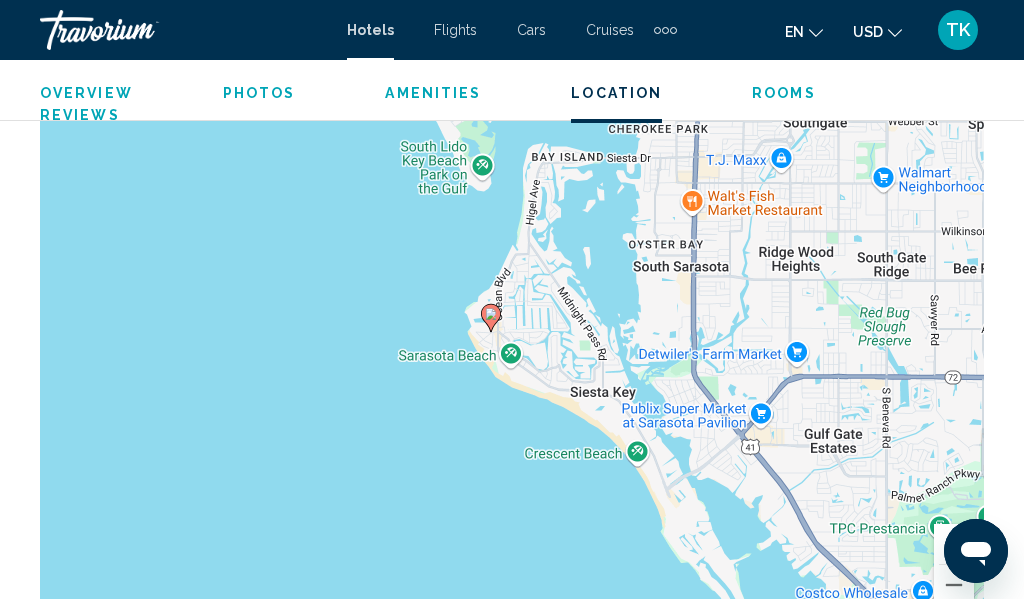 click 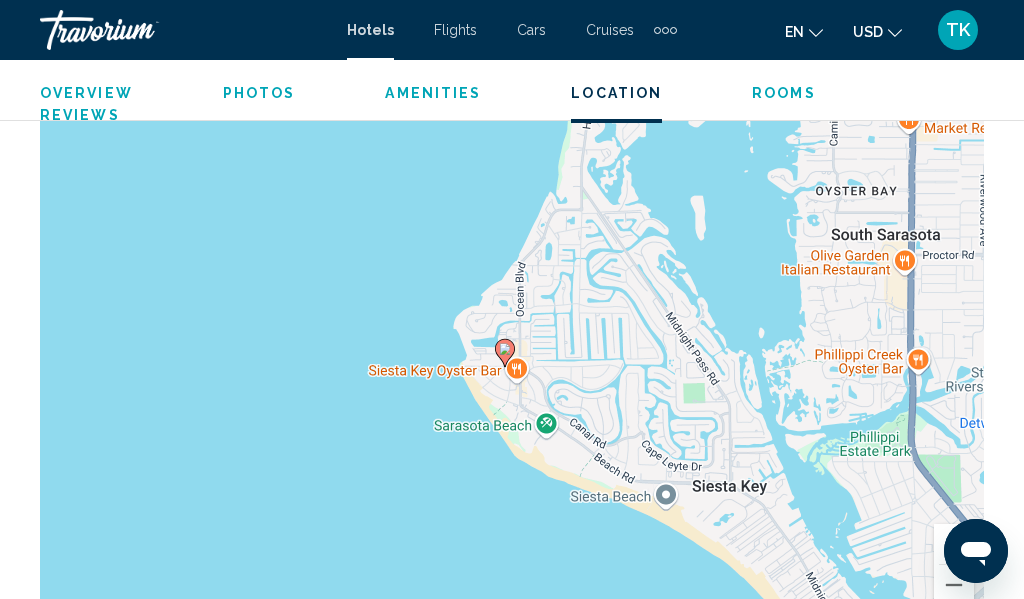 drag, startPoint x: 413, startPoint y: 349, endPoint x: 391, endPoint y: 460, distance: 113.15918 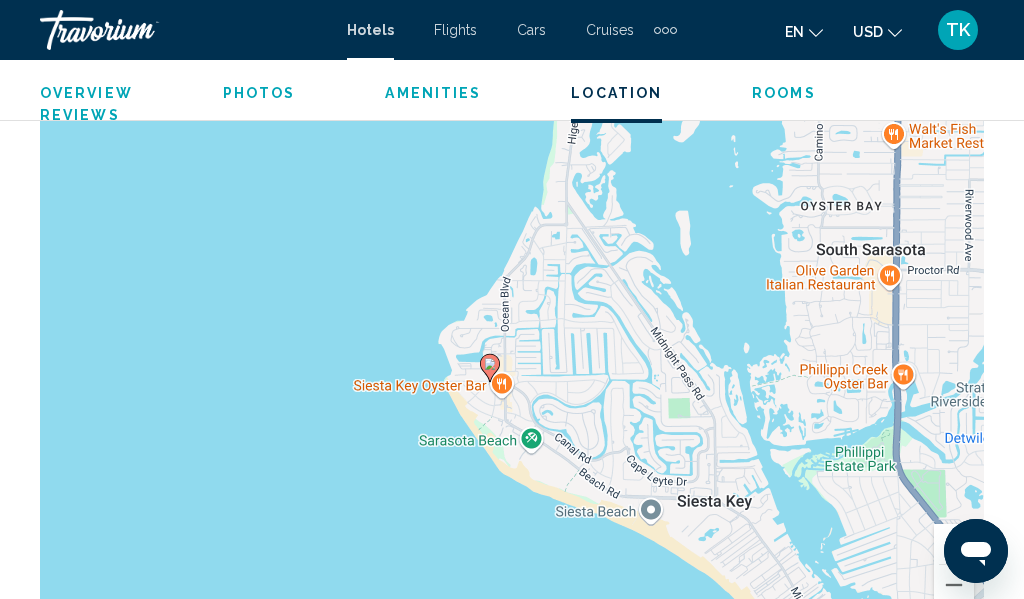 click on "To activate drag with keyboard, press Alt + Enter. Once in keyboard drag state, use the arrow keys to move the marker. To complete the drag, press the Enter key. To cancel, press Escape." at bounding box center (512, 329) 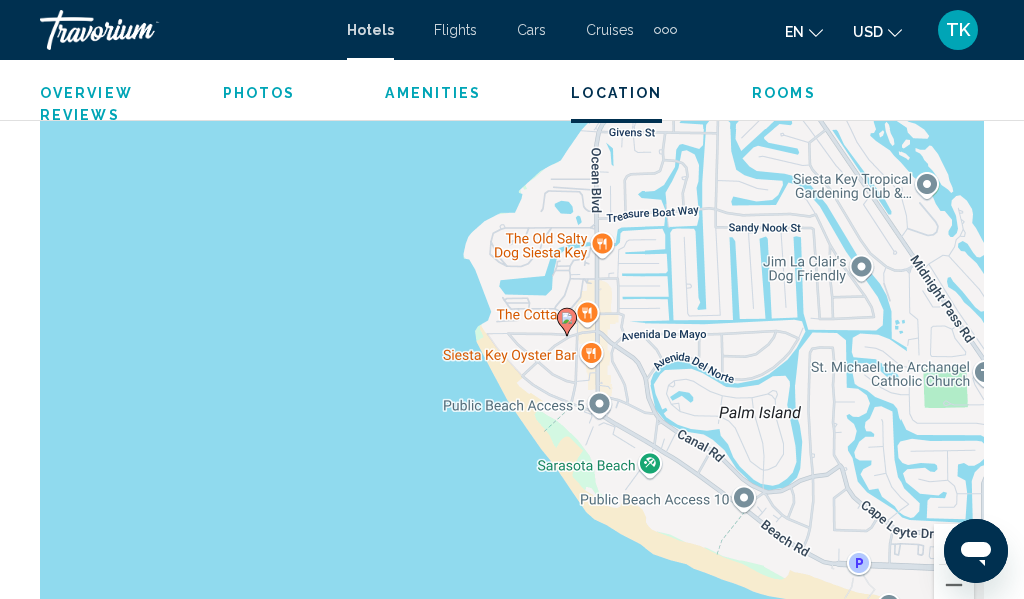 click on "To activate drag with keyboard, press Alt + Enter. Once in keyboard drag state, use the arrow keys to move the marker. To complete the drag, press the Enter key. To cancel, press Escape." at bounding box center [512, 329] 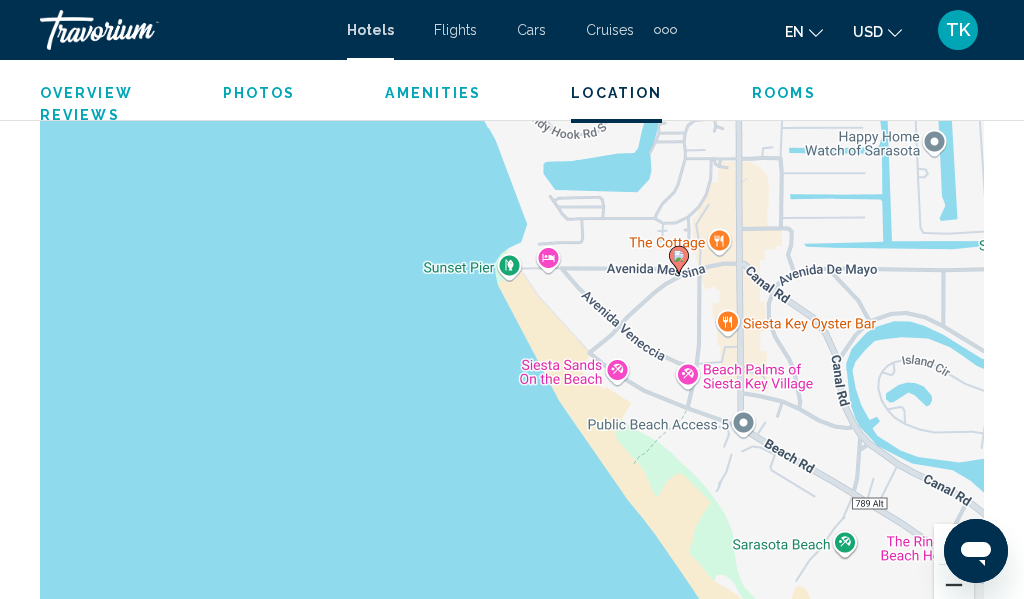 click at bounding box center (954, 585) 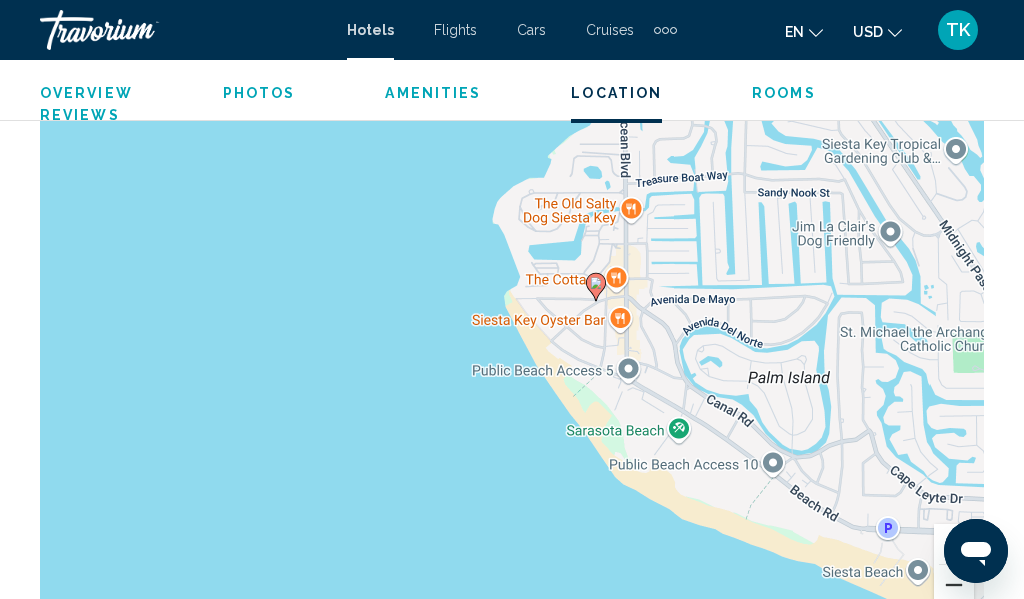 click at bounding box center (954, 585) 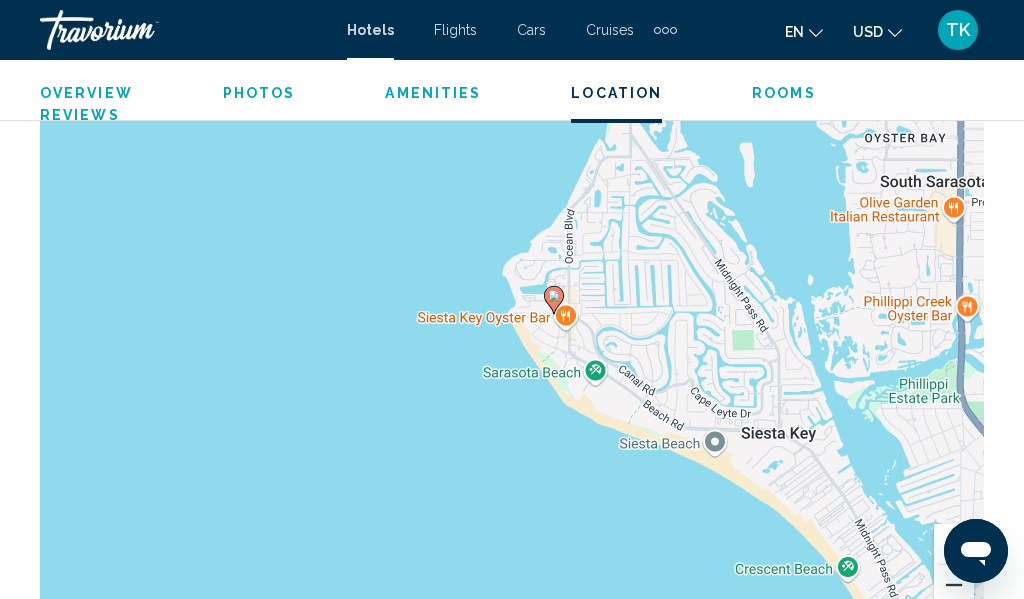 click at bounding box center [954, 585] 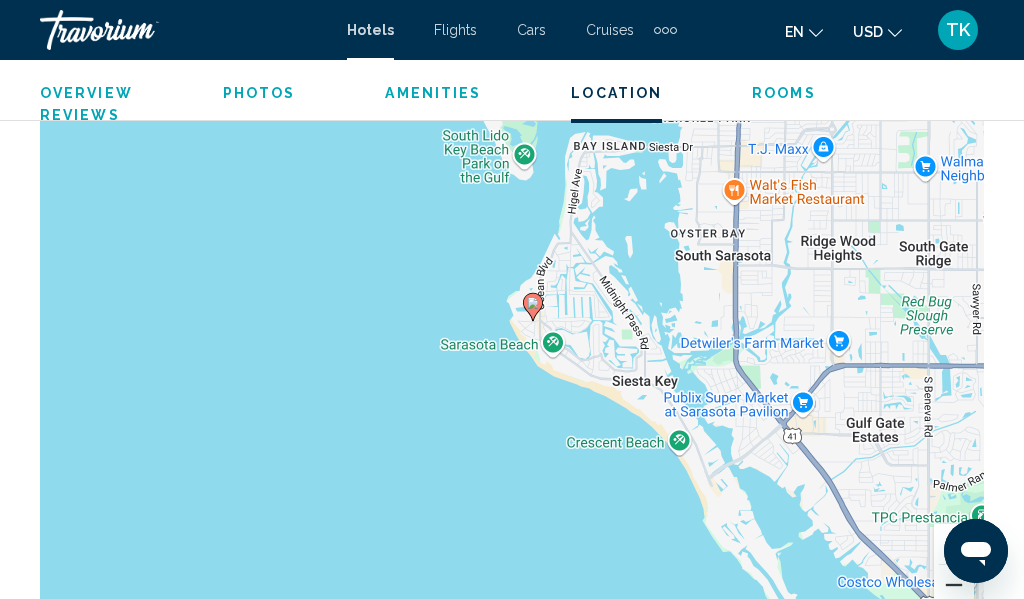 click at bounding box center (954, 585) 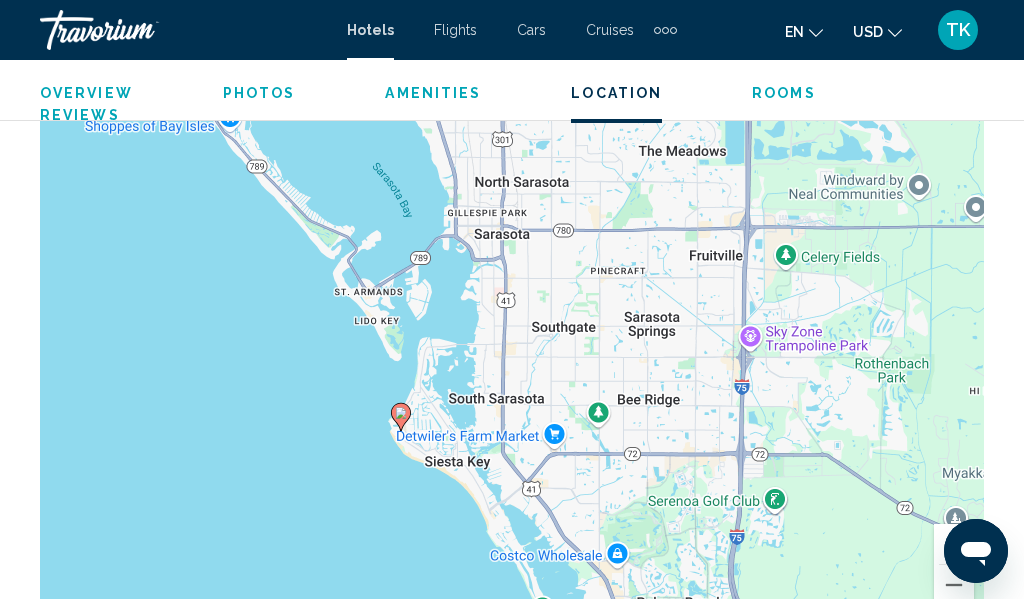 drag, startPoint x: 505, startPoint y: 492, endPoint x: 381, endPoint y: 598, distance: 163.13185 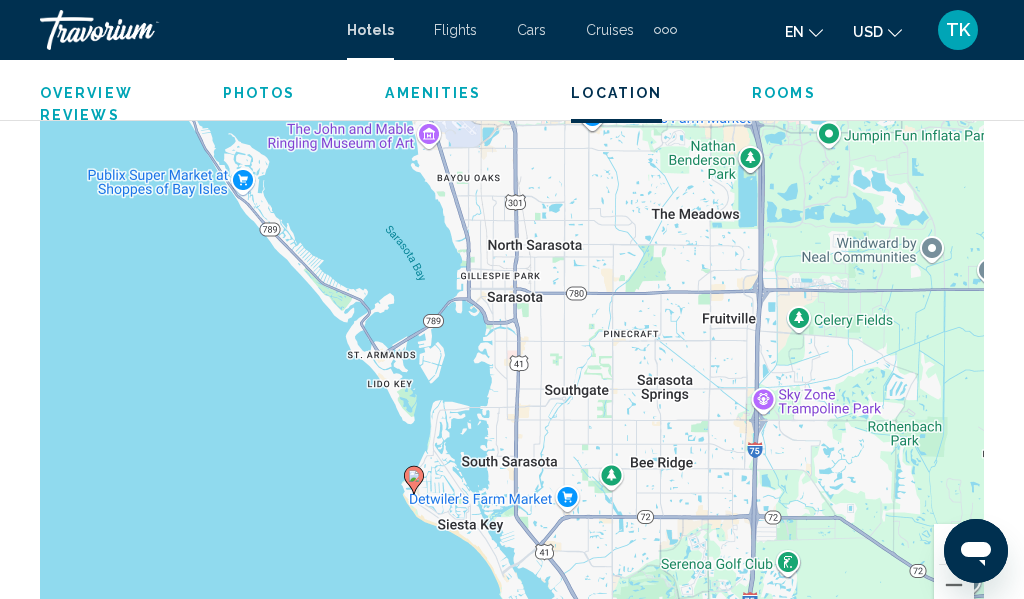 drag, startPoint x: 330, startPoint y: 491, endPoint x: 344, endPoint y: 556, distance: 66.4906 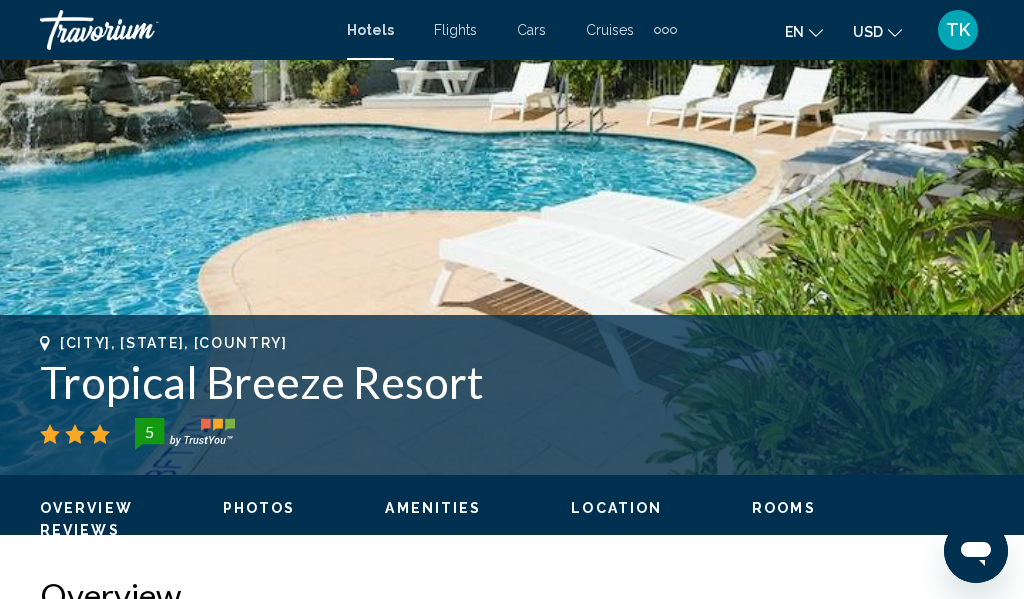 scroll, scrollTop: 534, scrollLeft: 0, axis: vertical 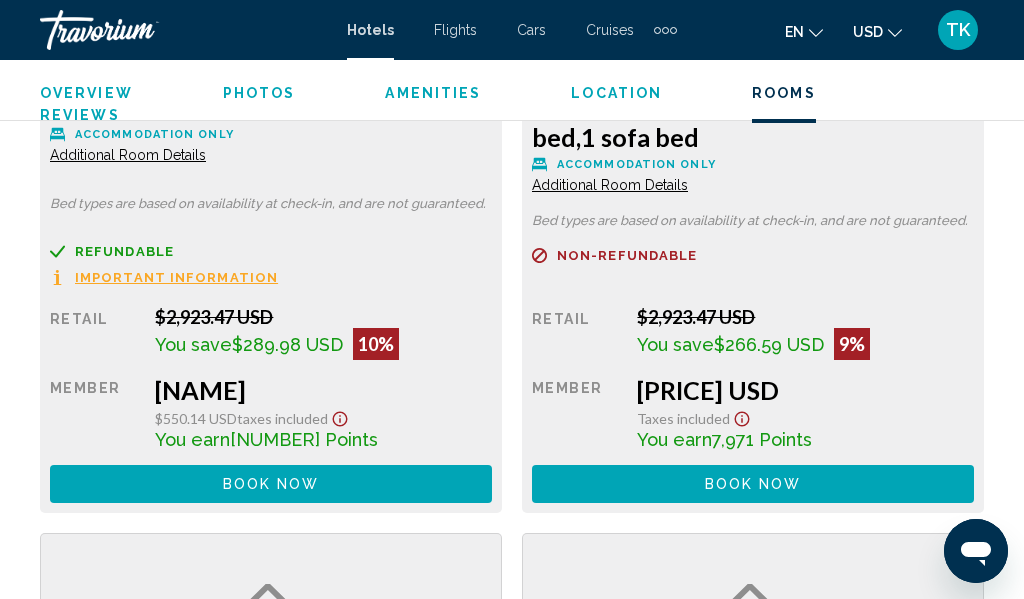click on "Book now" at bounding box center (385, -216) 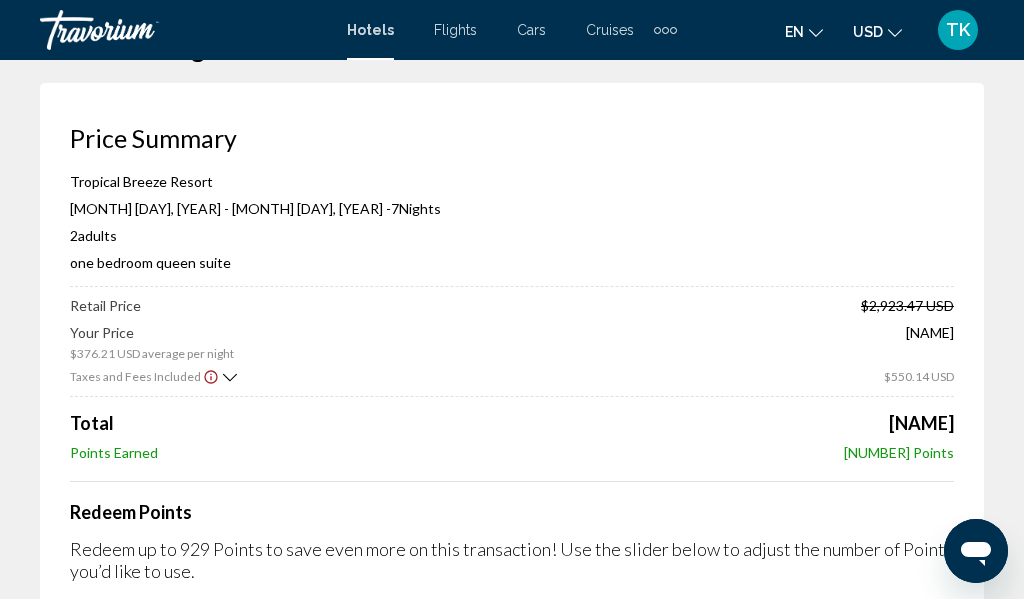 scroll, scrollTop: 65, scrollLeft: 0, axis: vertical 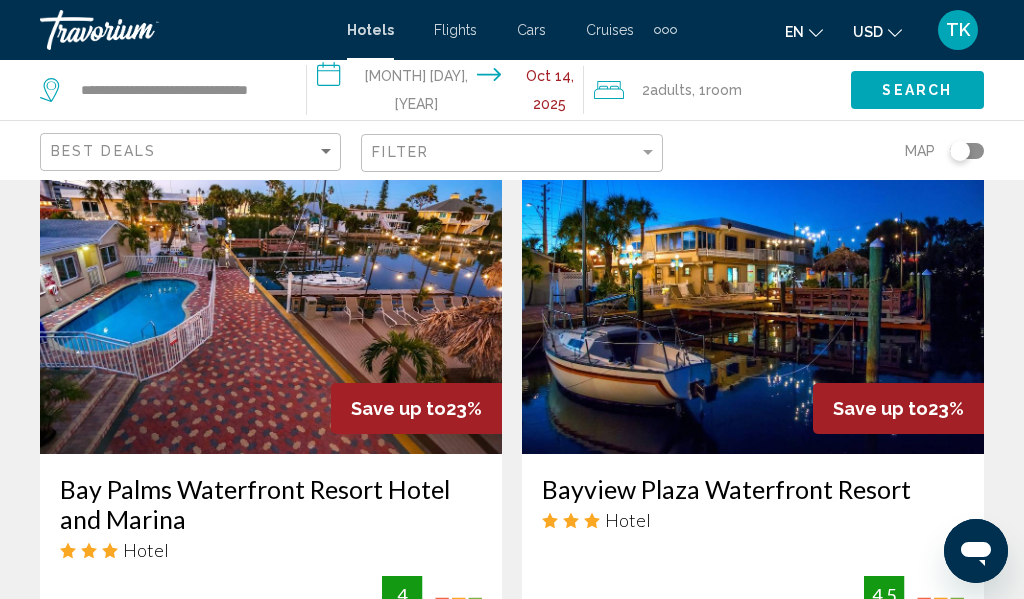 click at bounding box center (753, 294) 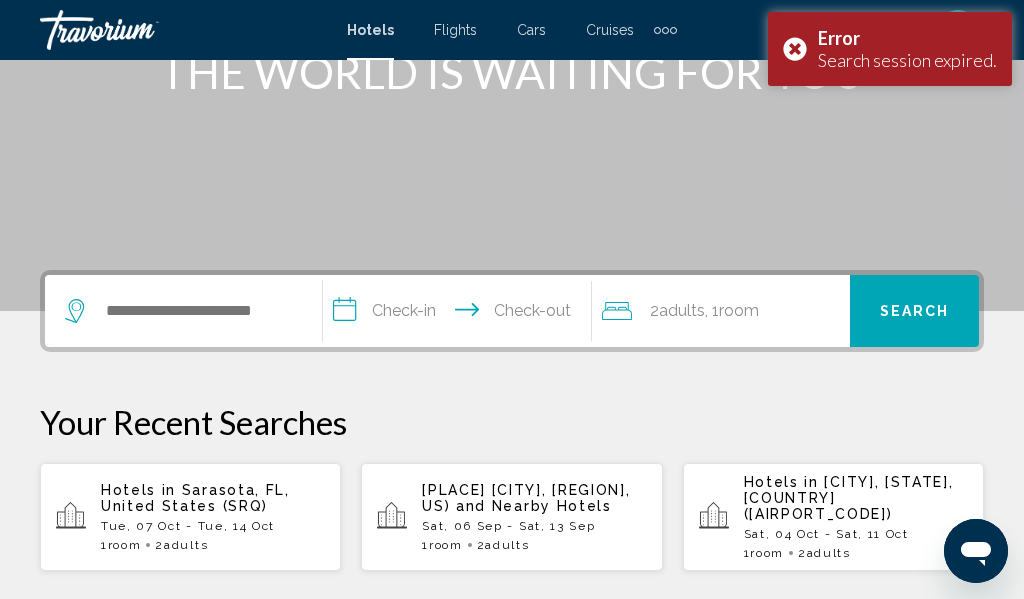 scroll, scrollTop: 287, scrollLeft: 0, axis: vertical 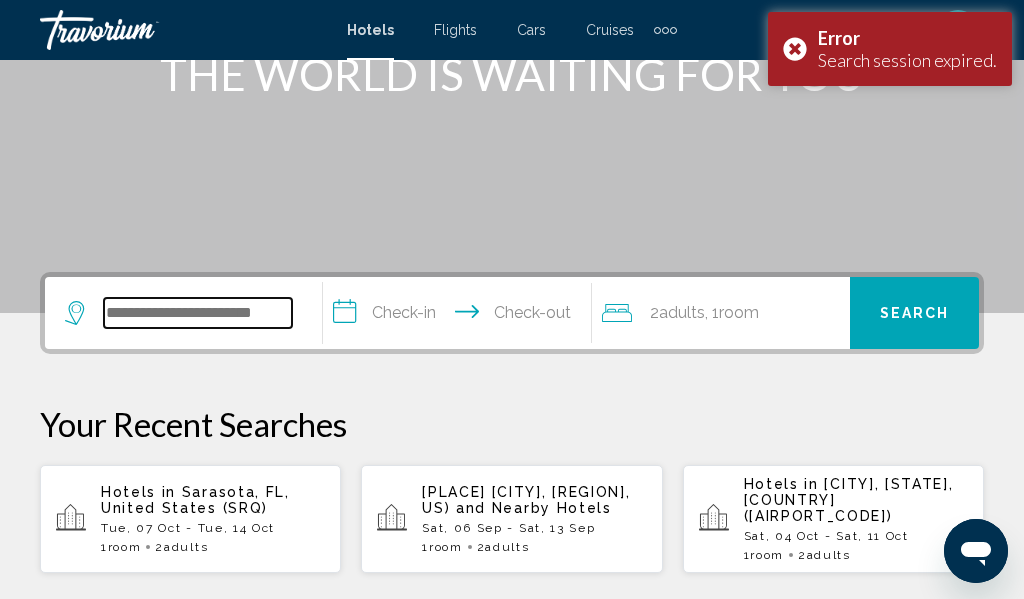 click at bounding box center (198, 313) 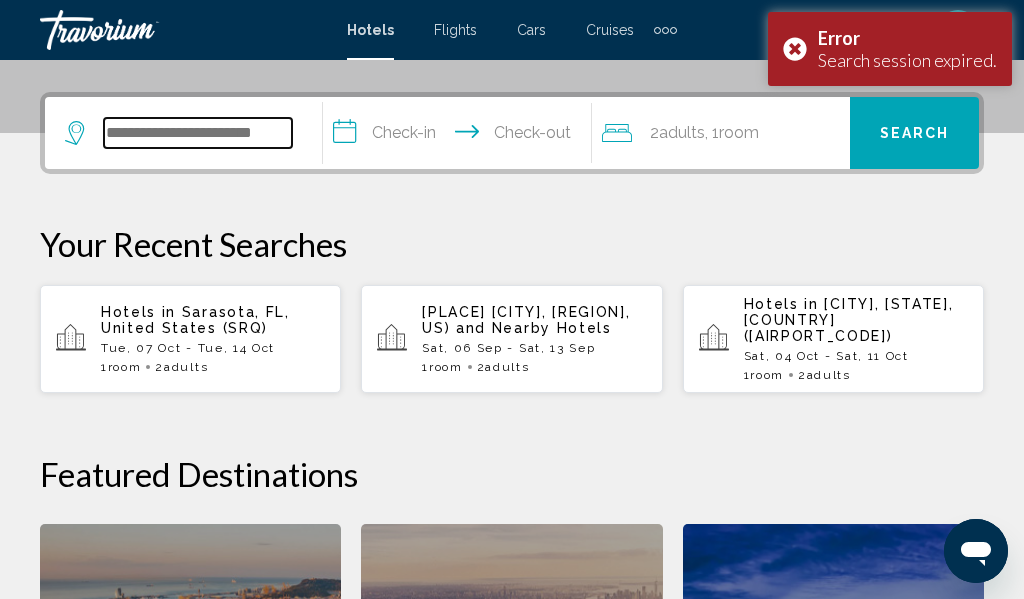 scroll, scrollTop: 494, scrollLeft: 0, axis: vertical 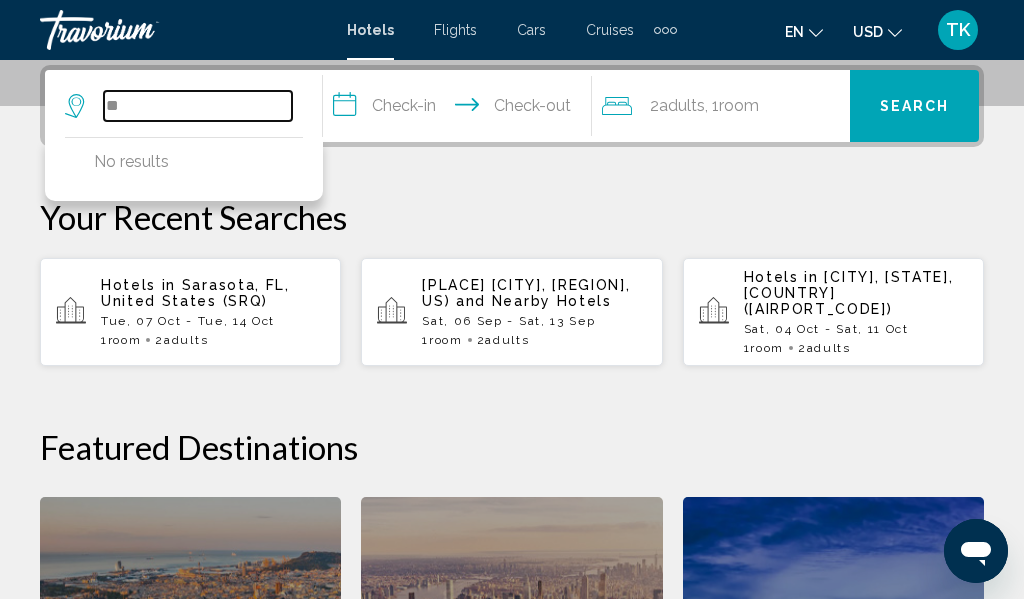 type on "*" 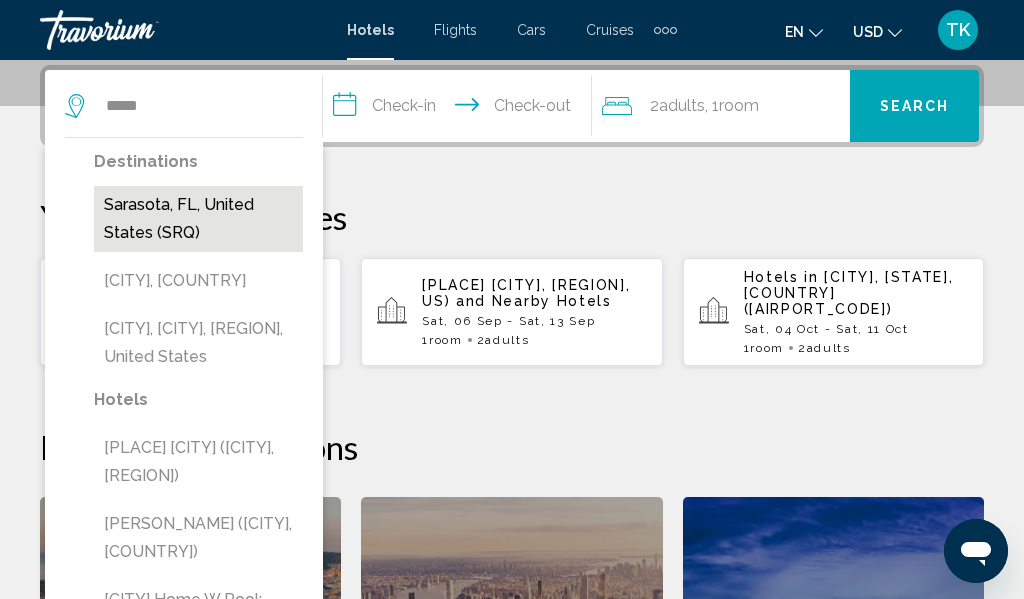 click on "Sarasota, FL, United States (SRQ)" at bounding box center [198, 219] 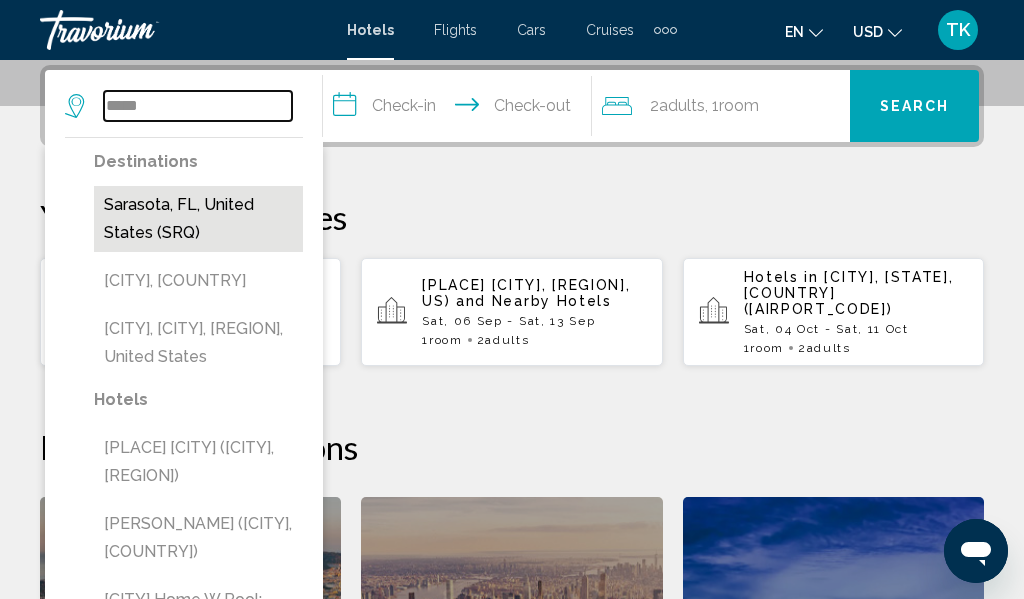 type on "**********" 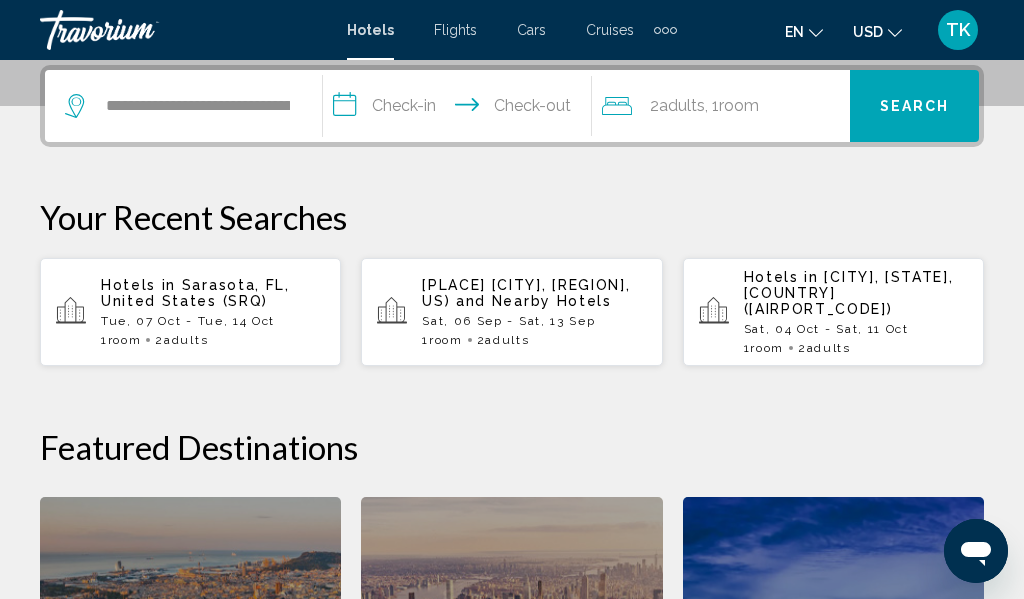 click on "**********" at bounding box center (461, 109) 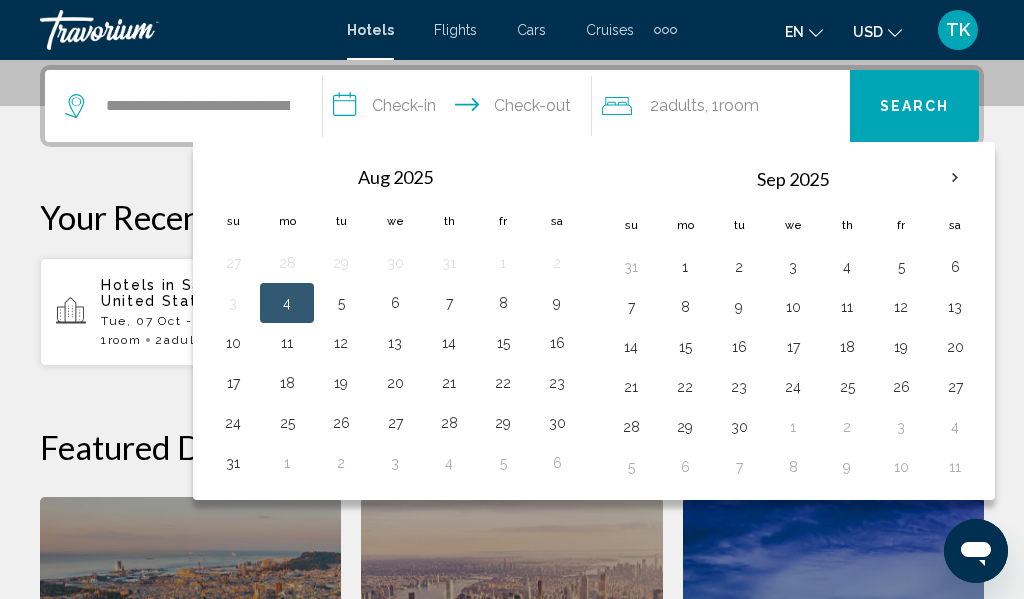 drag, startPoint x: 461, startPoint y: 296, endPoint x: 890, endPoint y: 246, distance: 431.90393 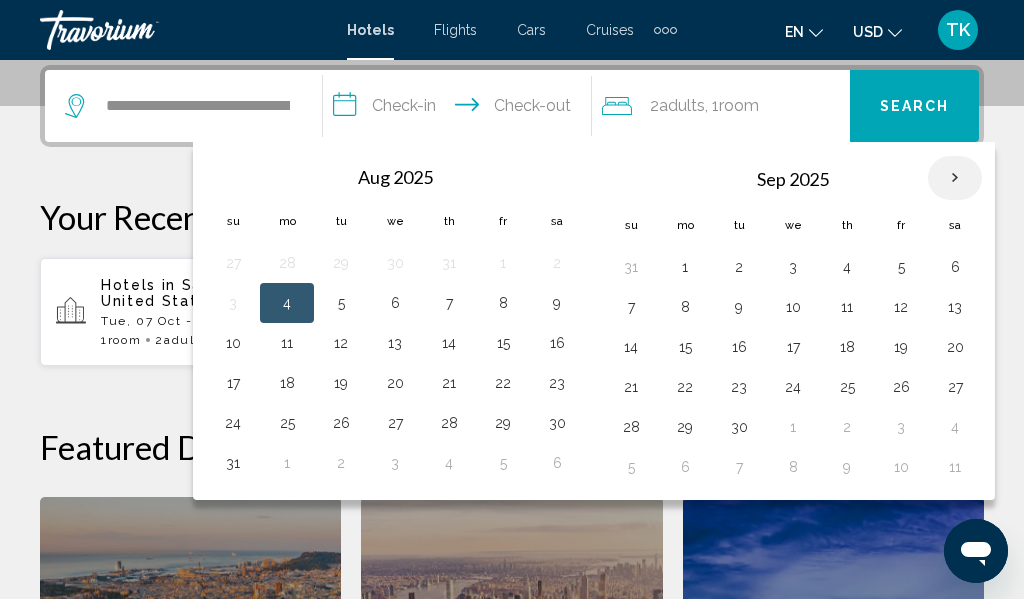 click at bounding box center (955, 178) 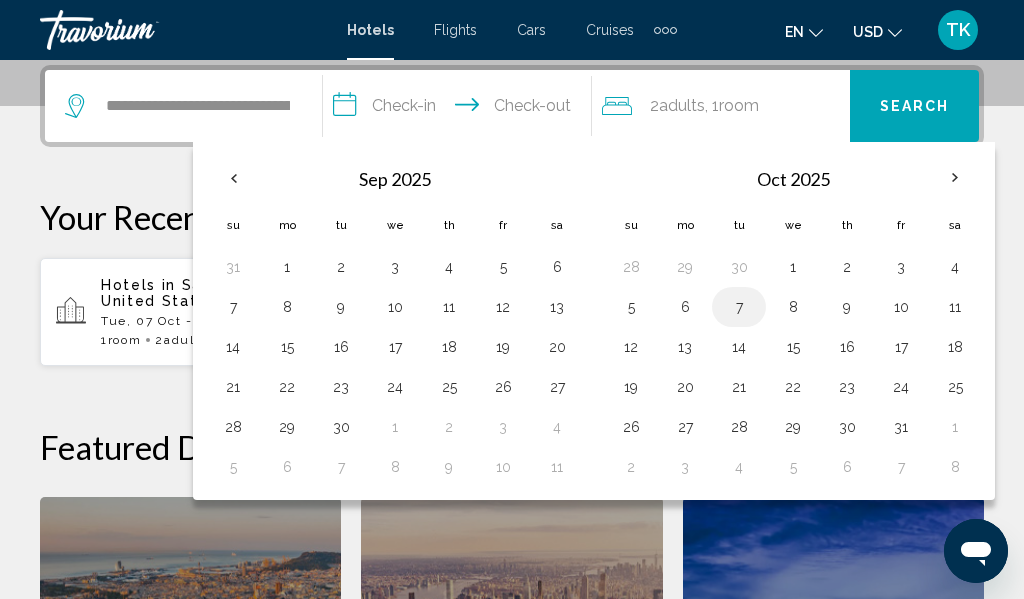 click on "7" at bounding box center [739, 307] 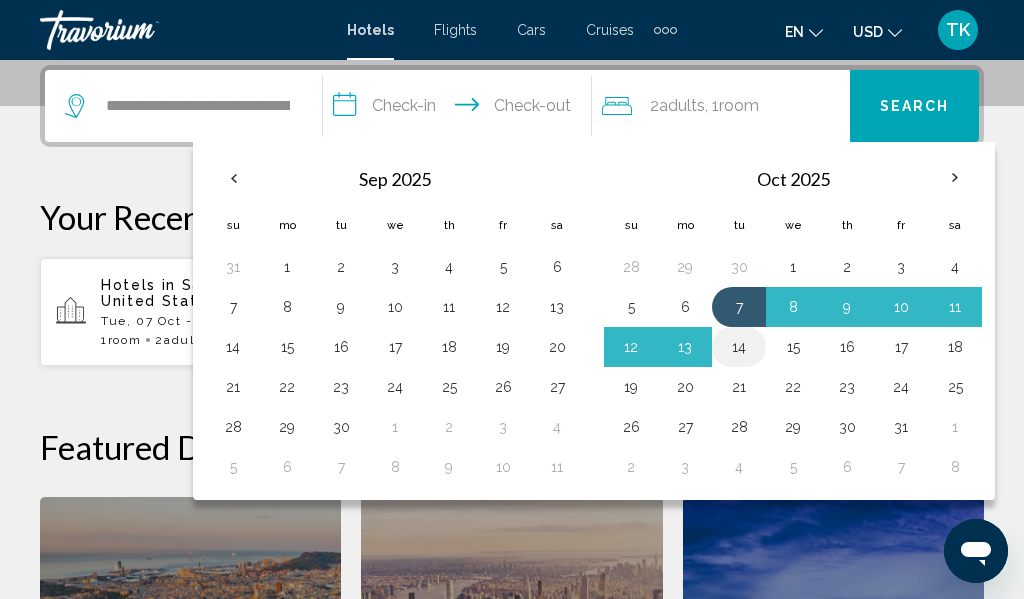 click on "14" at bounding box center [739, 347] 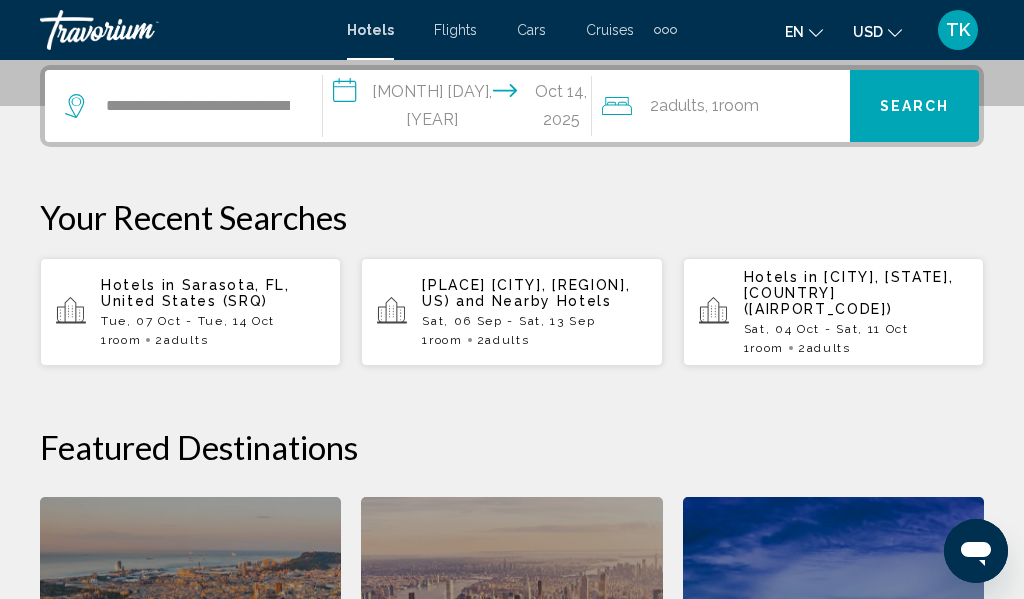 click on "Search" at bounding box center [915, 107] 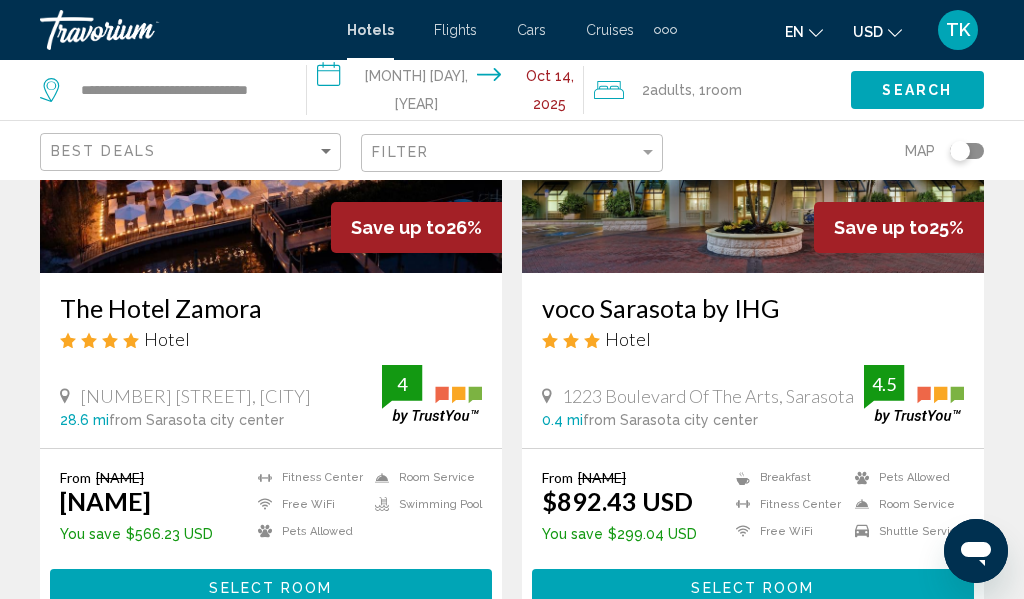 scroll, scrollTop: 296, scrollLeft: 0, axis: vertical 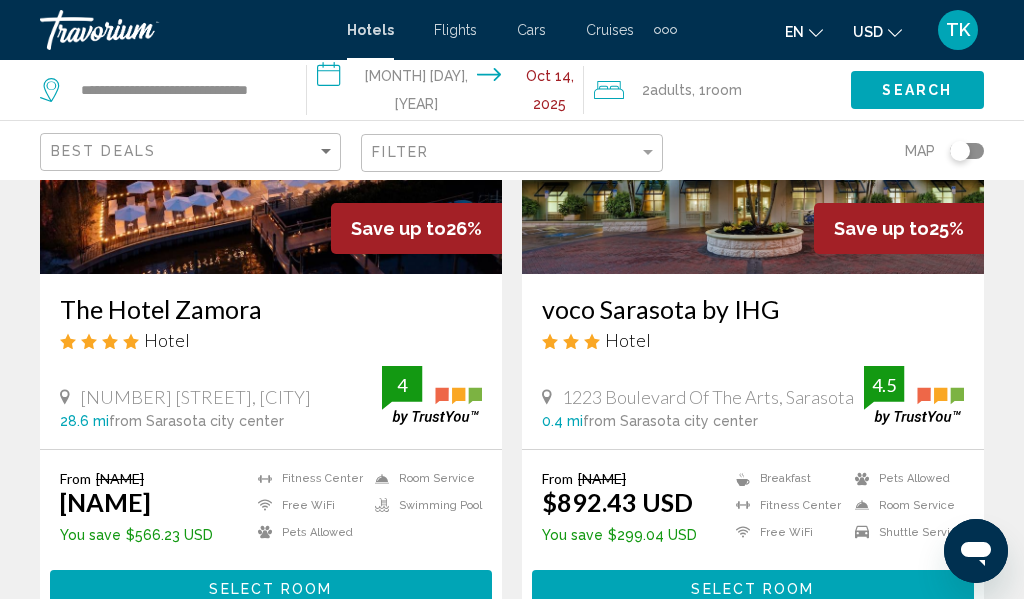 click at bounding box center (753, 114) 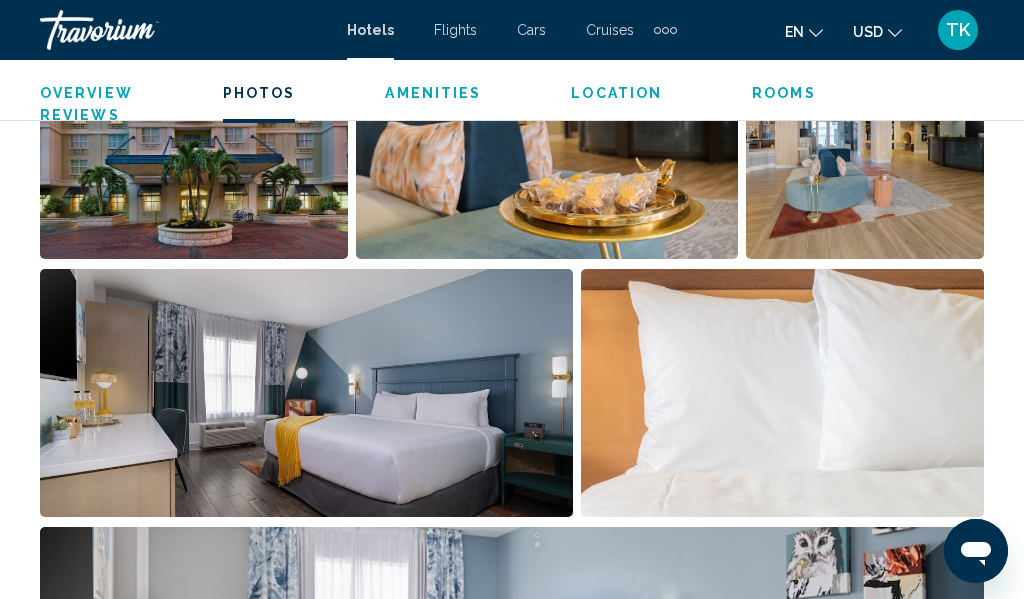 scroll, scrollTop: 1494, scrollLeft: 1, axis: both 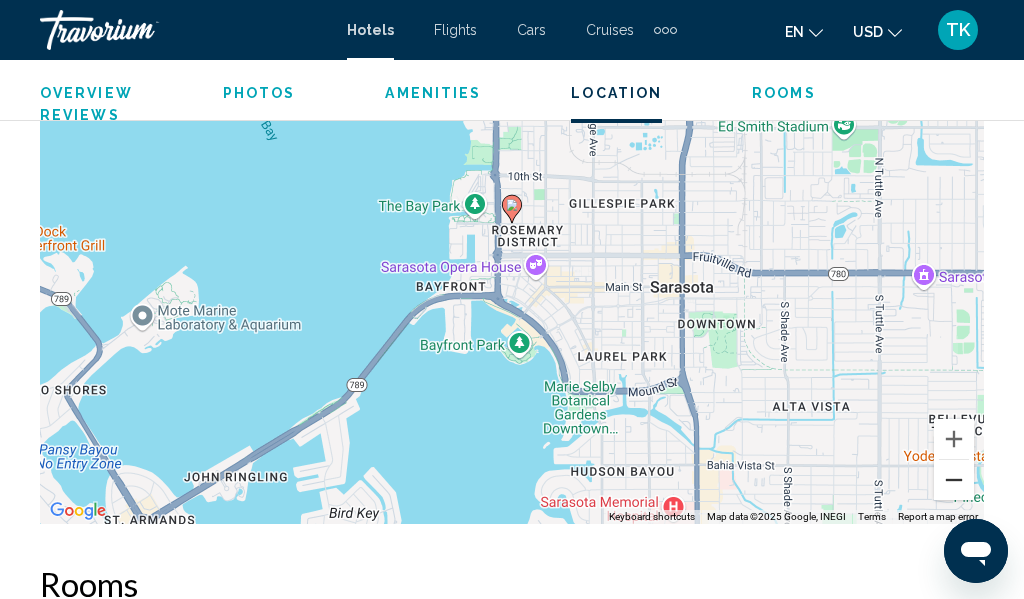 click at bounding box center (954, 480) 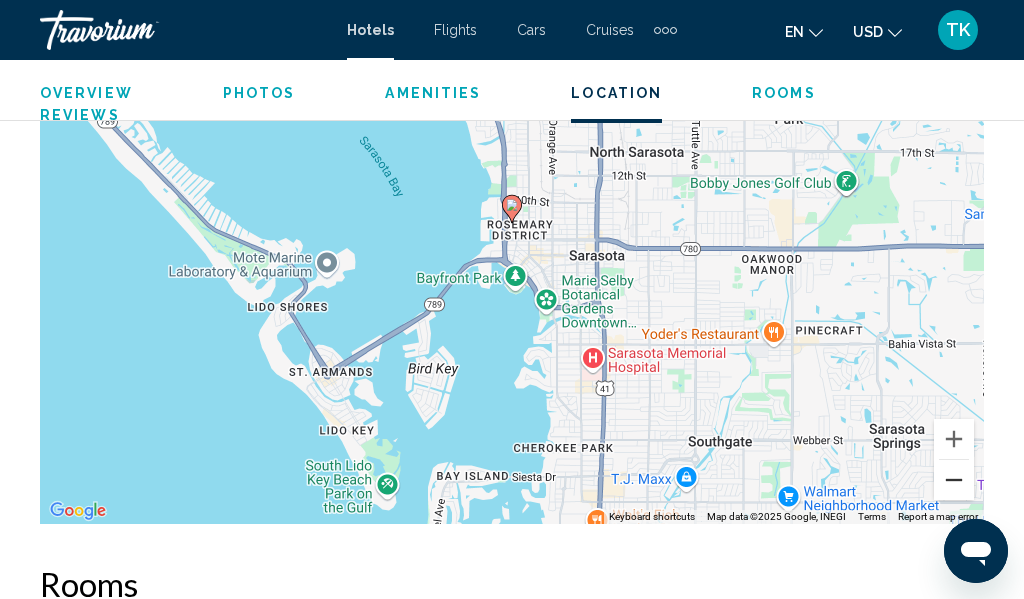 click at bounding box center (954, 480) 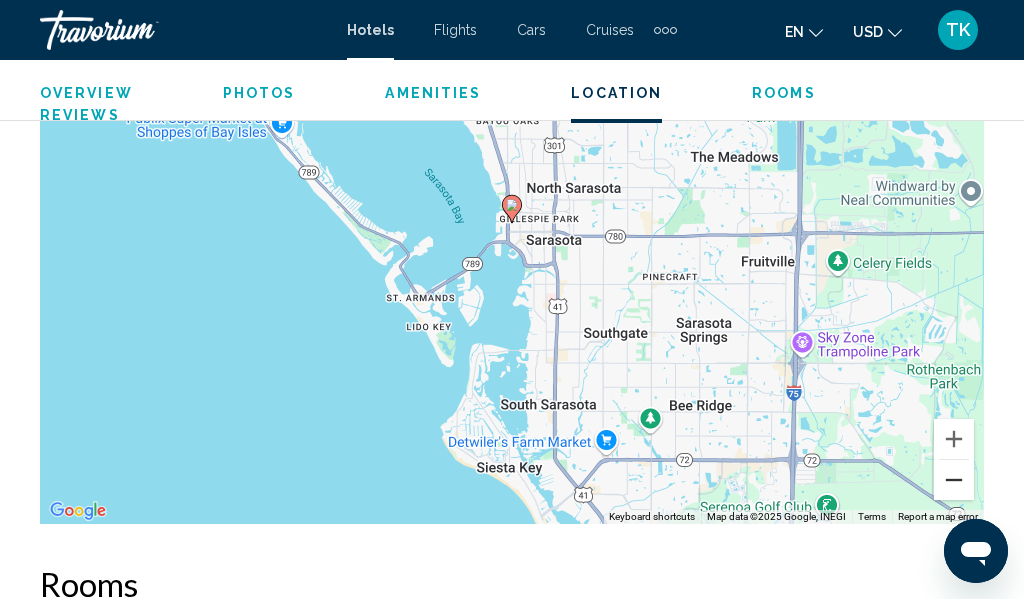 click at bounding box center [954, 480] 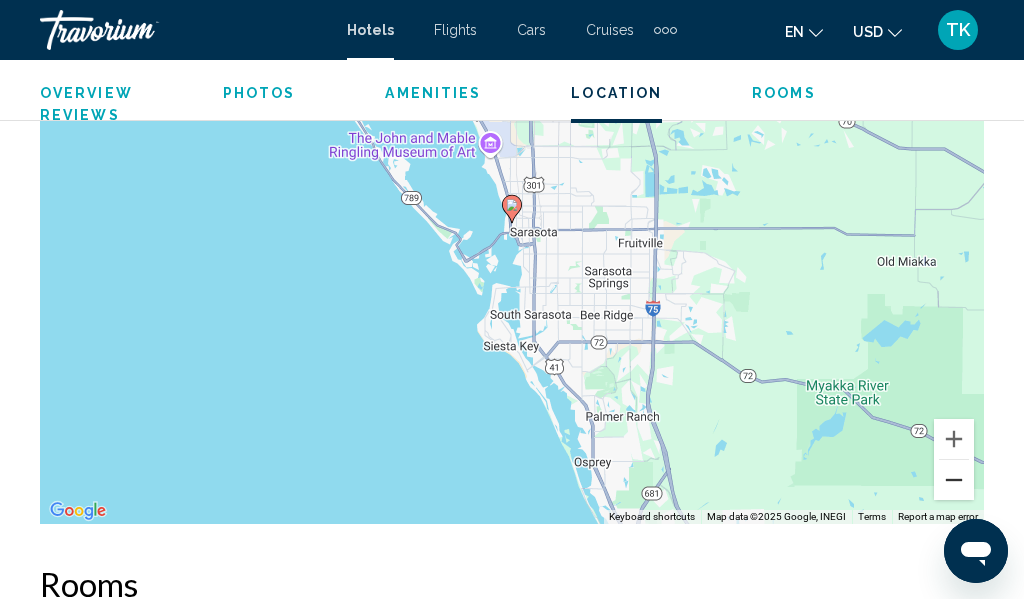 click at bounding box center [954, 480] 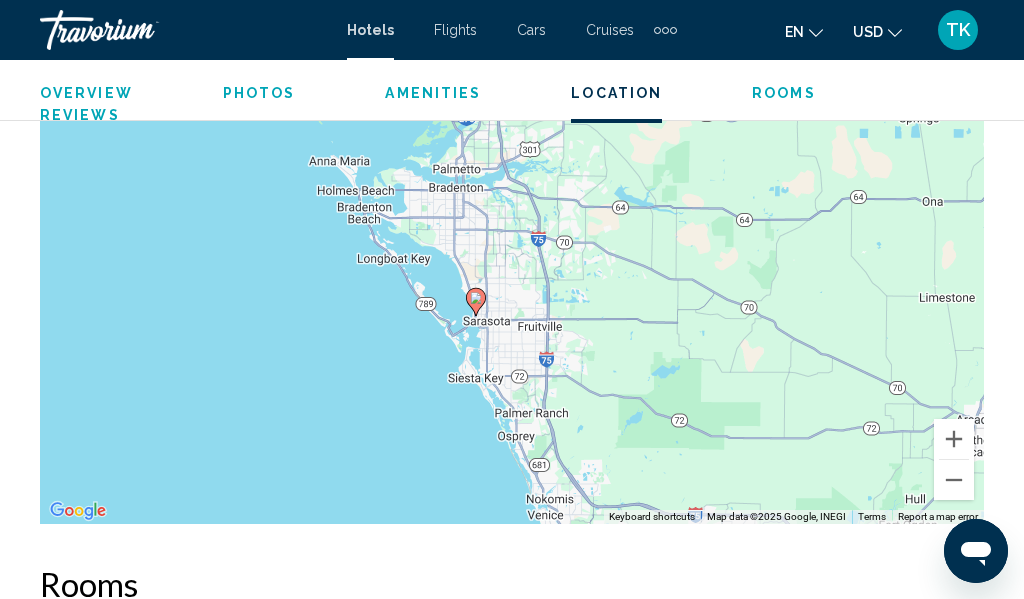 drag, startPoint x: 411, startPoint y: 332, endPoint x: 366, endPoint y: 433, distance: 110.57124 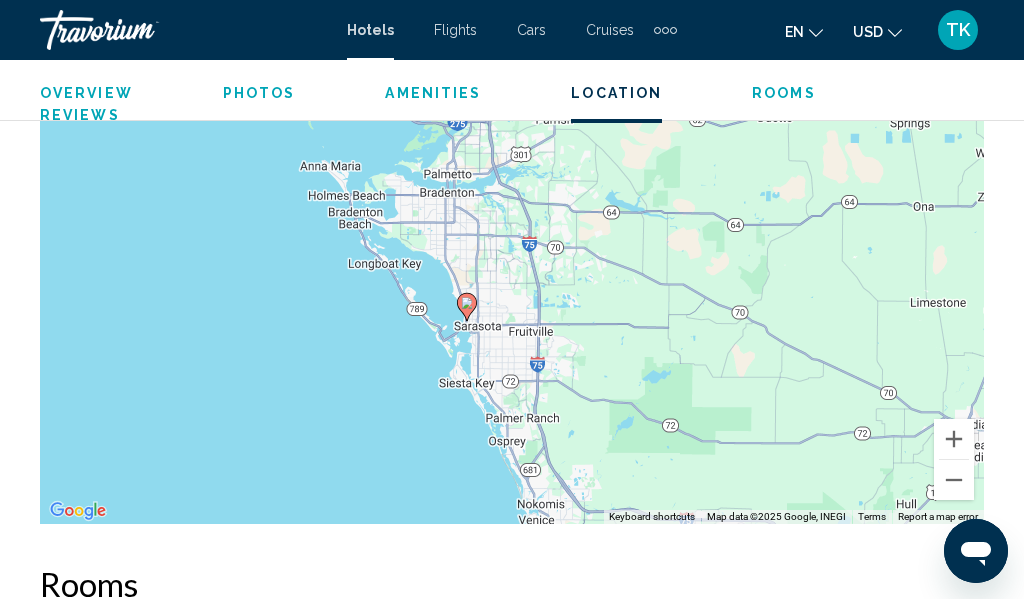 click on "To activate drag with keyboard, press Alt + Enter. Once in keyboard drag state, use the arrow keys to move the marker. To complete the drag, press the Enter key. To cancel, press Escape." at bounding box center [512, 224] 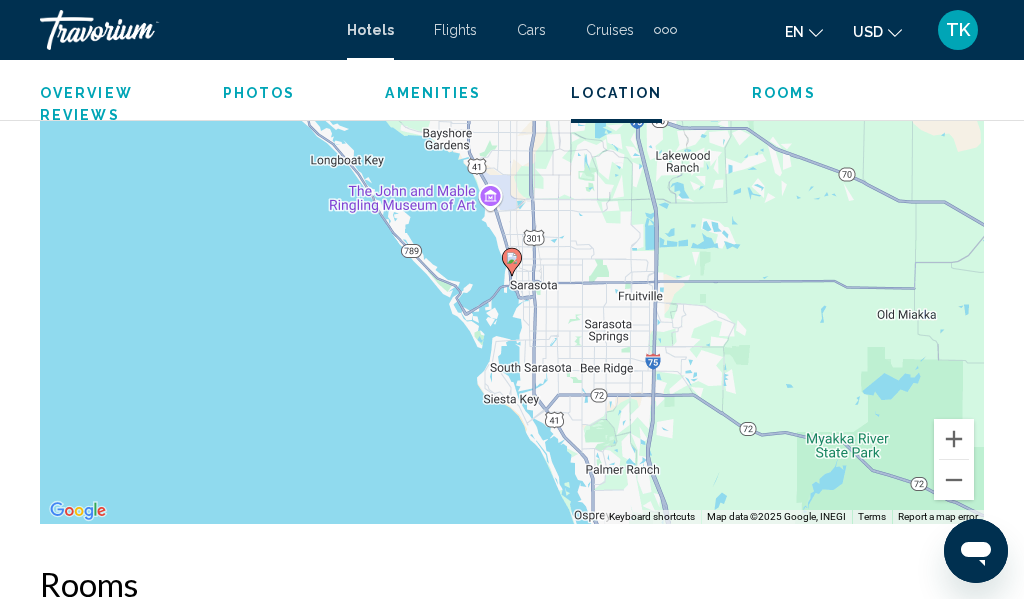 click on "To activate drag with keyboard, press Alt + Enter. Once in keyboard drag state, use the arrow keys to move the marker. To complete the drag, press the Enter key. To cancel, press Escape." at bounding box center (512, 224) 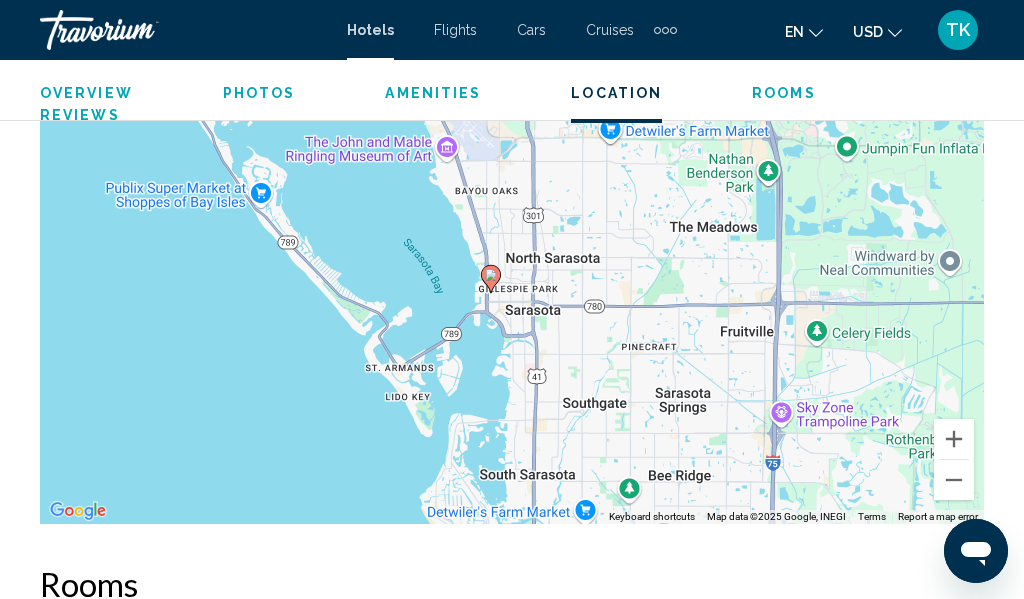drag, startPoint x: 419, startPoint y: 351, endPoint x: 299, endPoint y: 443, distance: 151.20847 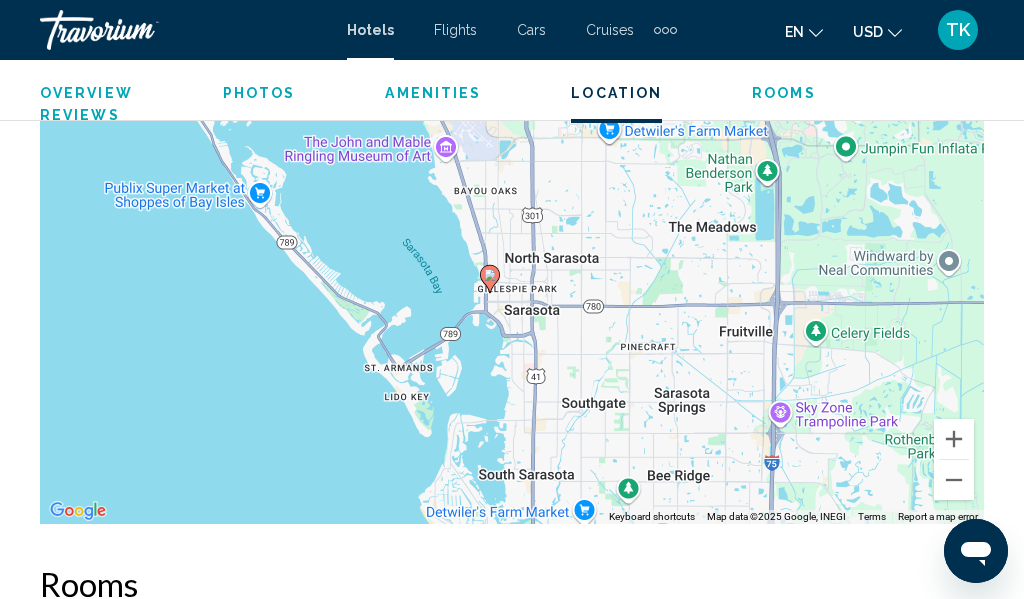 click on "To activate drag with keyboard, press Alt + Enter. Once in keyboard drag state, use the arrow keys to move the marker. To complete the drag, press the Enter key. To cancel, press Escape." at bounding box center [512, 224] 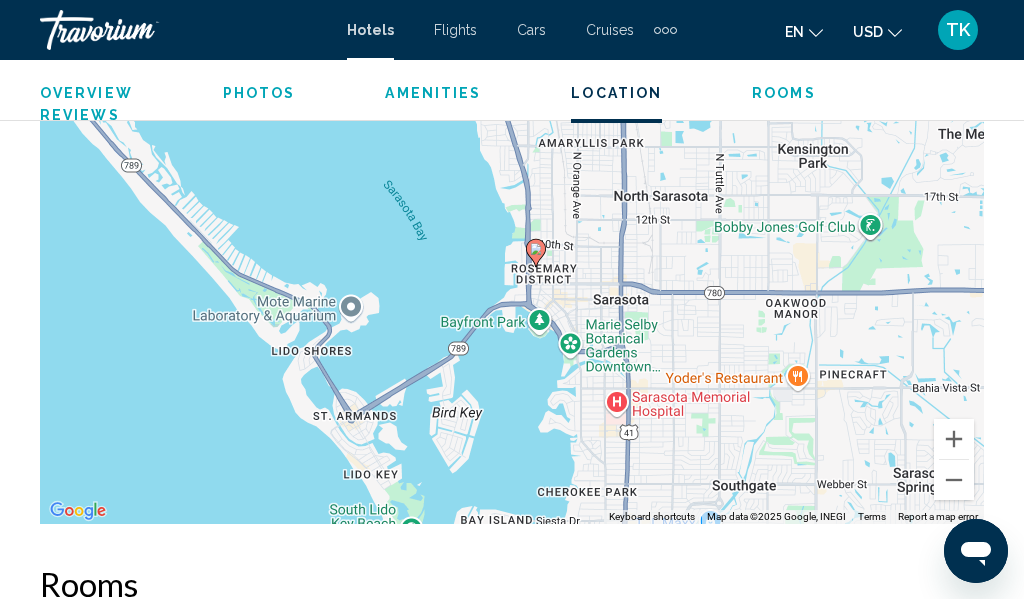 click on "To activate drag with keyboard, press Alt + Enter. Once in keyboard drag state, use the arrow keys to move the marker. To complete the drag, press the Enter key. To cancel, press Escape." at bounding box center [512, 224] 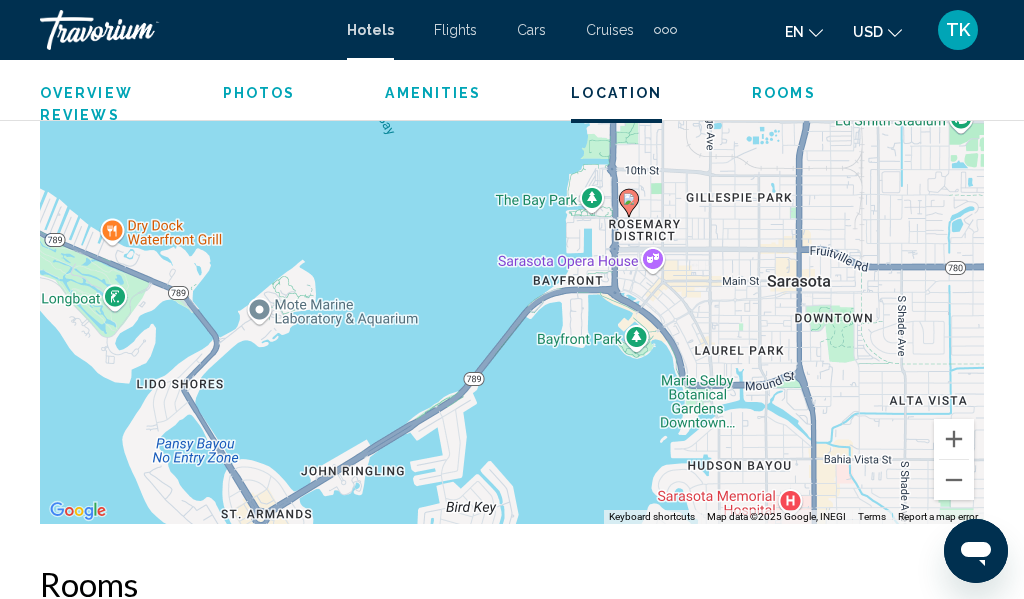 click on "To activate drag with keyboard, press Alt + Enter. Once in keyboard drag state, use the arrow keys to move the marker. To complete the drag, press the Enter key. To cancel, press Escape." at bounding box center (512, 224) 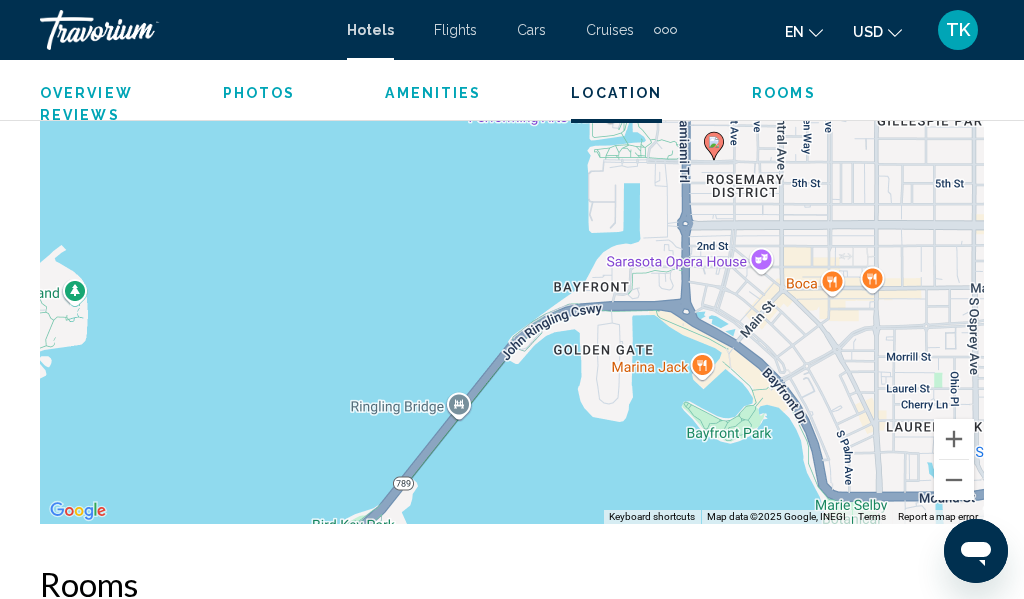 drag, startPoint x: 492, startPoint y: 277, endPoint x: 438, endPoint y: 282, distance: 54.230988 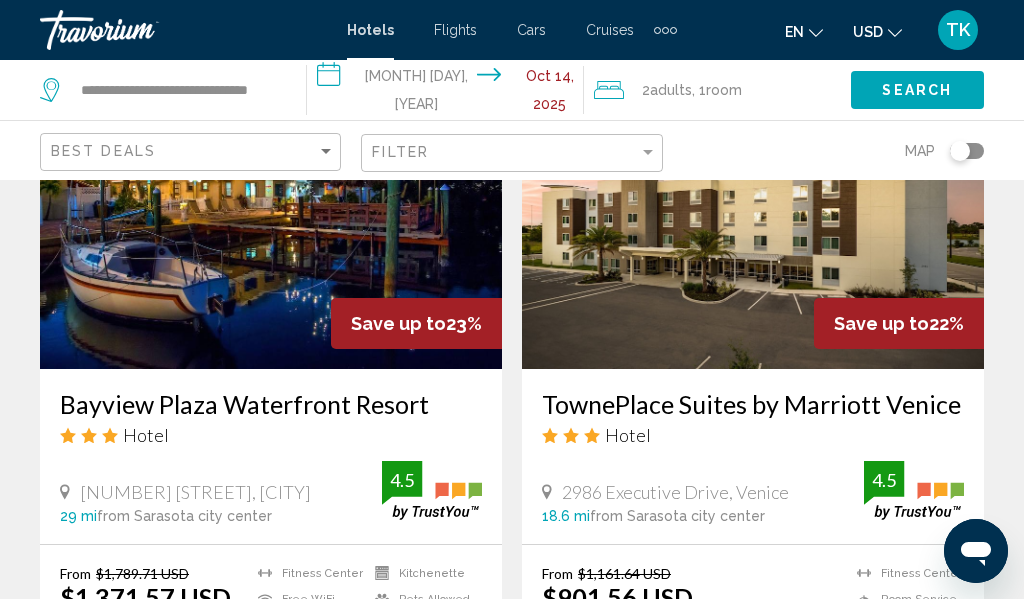 scroll, scrollTop: 1664, scrollLeft: 0, axis: vertical 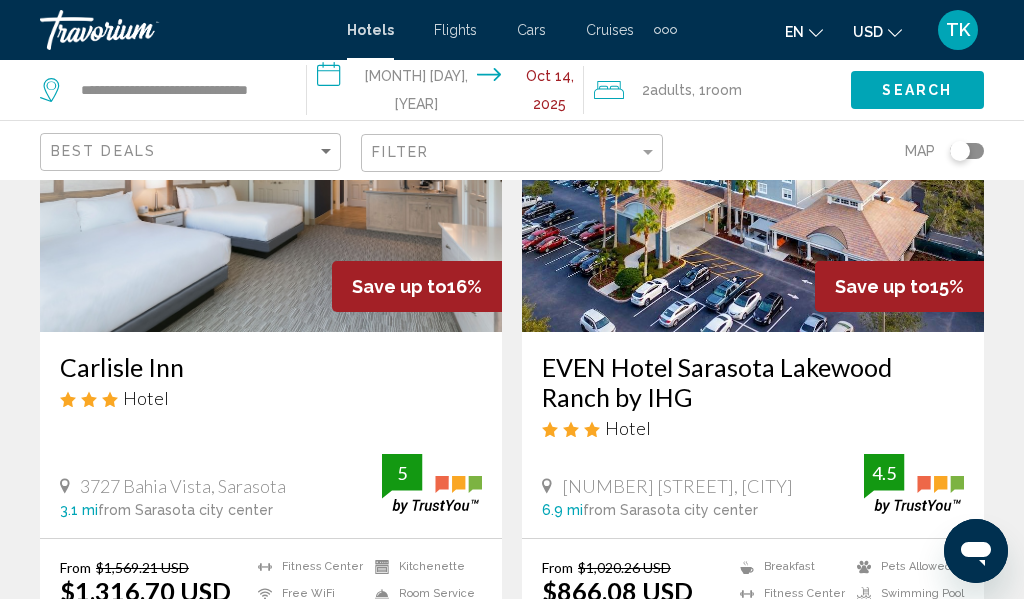click at bounding box center (753, 172) 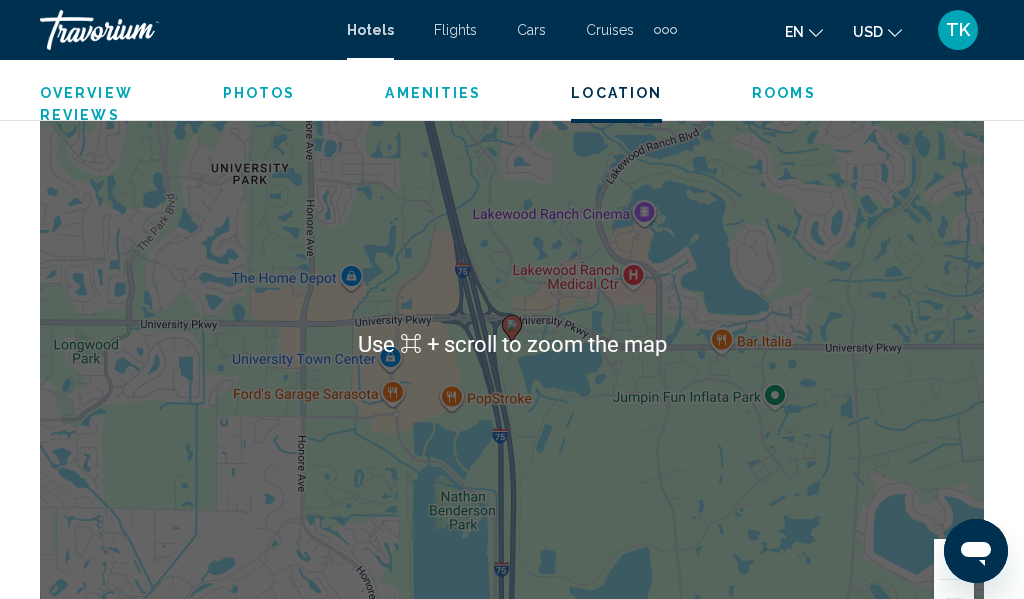 scroll, scrollTop: 2378, scrollLeft: 0, axis: vertical 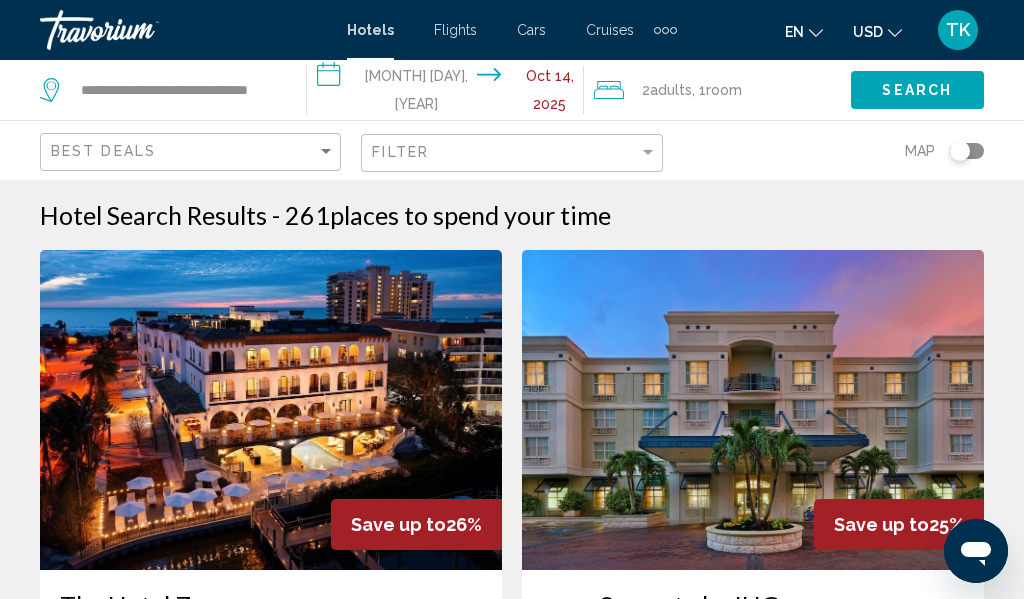 click 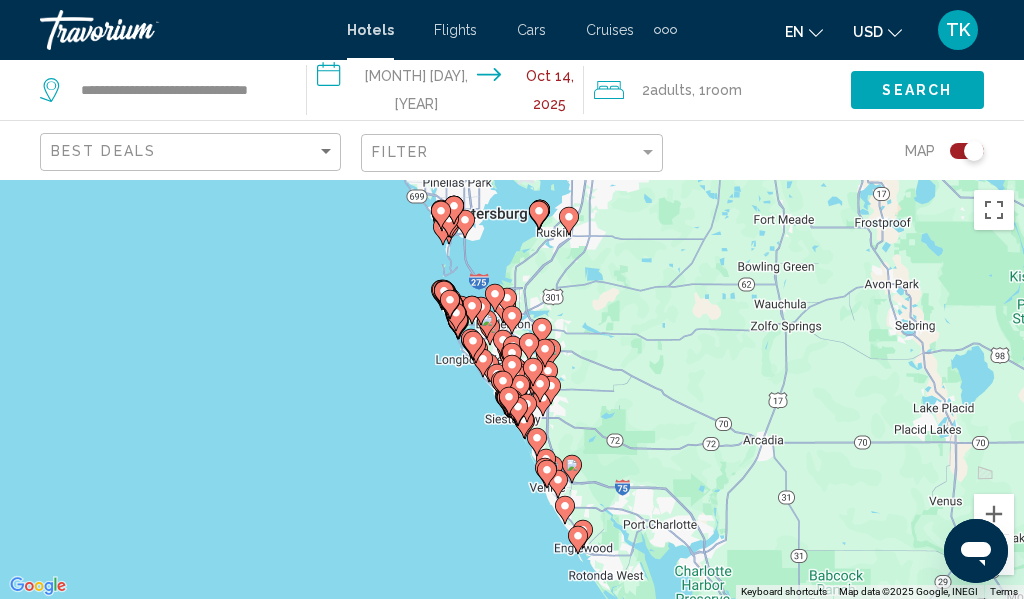 click on "To activate drag with keyboard, press Alt + Enter. Once in keyboard drag state, use the arrow keys to move the marker. To complete the drag, press the Enter key. To cancel, press Escape." at bounding box center [512, 389] 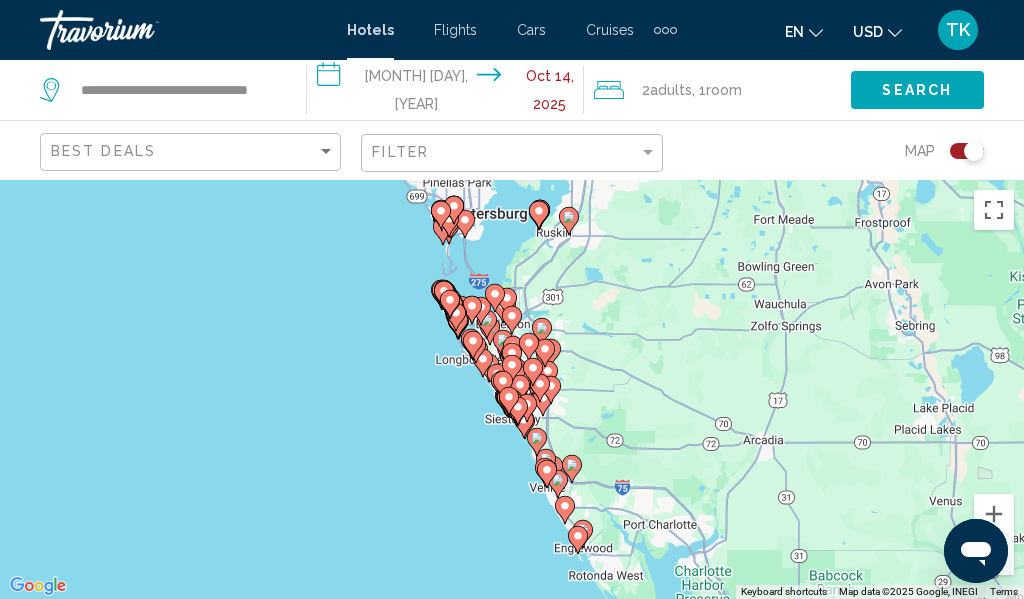 click on "To activate drag with keyboard, press Alt + Enter. Once in keyboard drag state, use the arrow keys to move the marker. To complete the drag, press the Enter key. To cancel, press Escape." at bounding box center [512, 389] 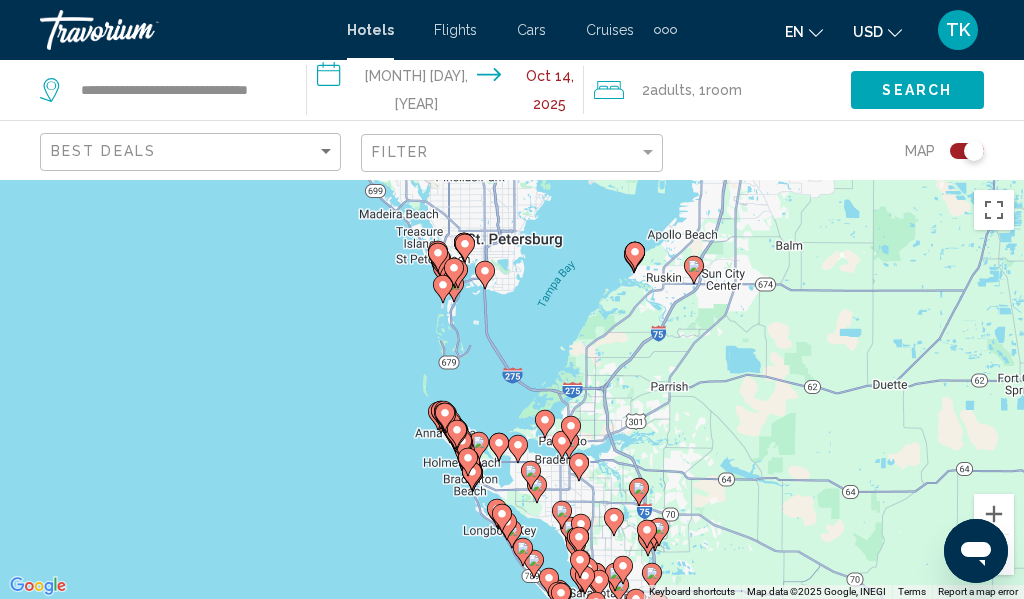 drag, startPoint x: 407, startPoint y: 291, endPoint x: 397, endPoint y: 502, distance: 211.23683 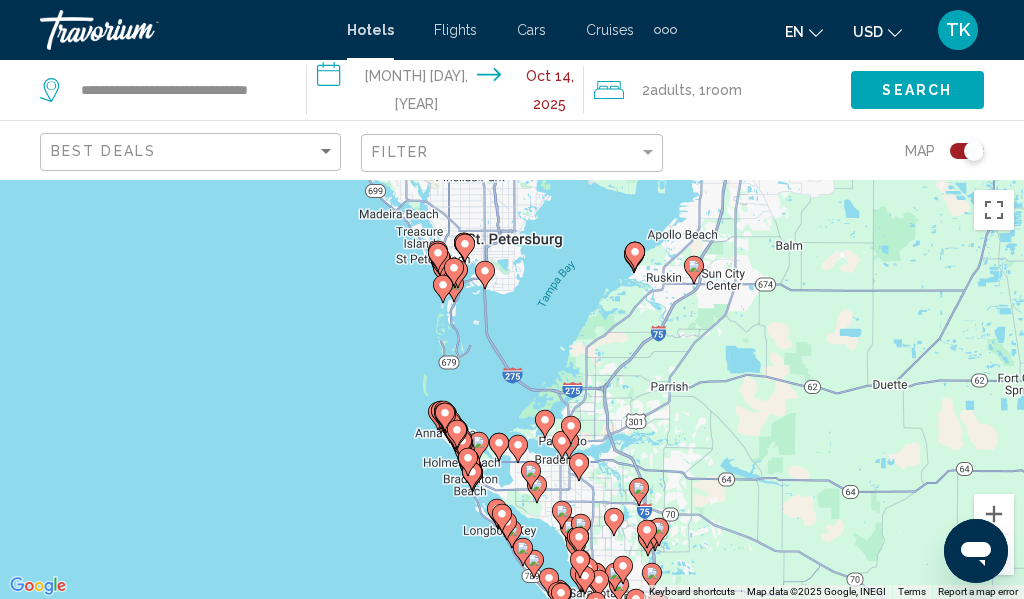 click on "To activate drag with keyboard, press Alt + Enter. Once in keyboard drag state, use the arrow keys to move the marker. To complete the drag, press the Enter key. To cancel, press Escape." at bounding box center (512, 389) 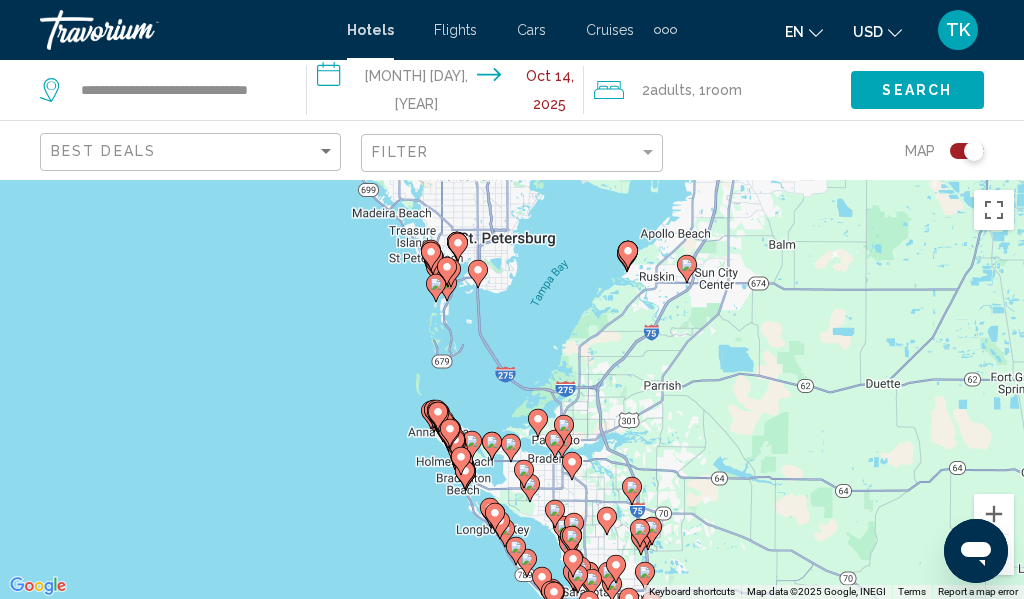 click on "To activate drag with keyboard, press Alt + Enter. Once in keyboard drag state, use the arrow keys to move the marker. To complete the drag, press the Enter key. To cancel, press Escape." at bounding box center [512, 389] 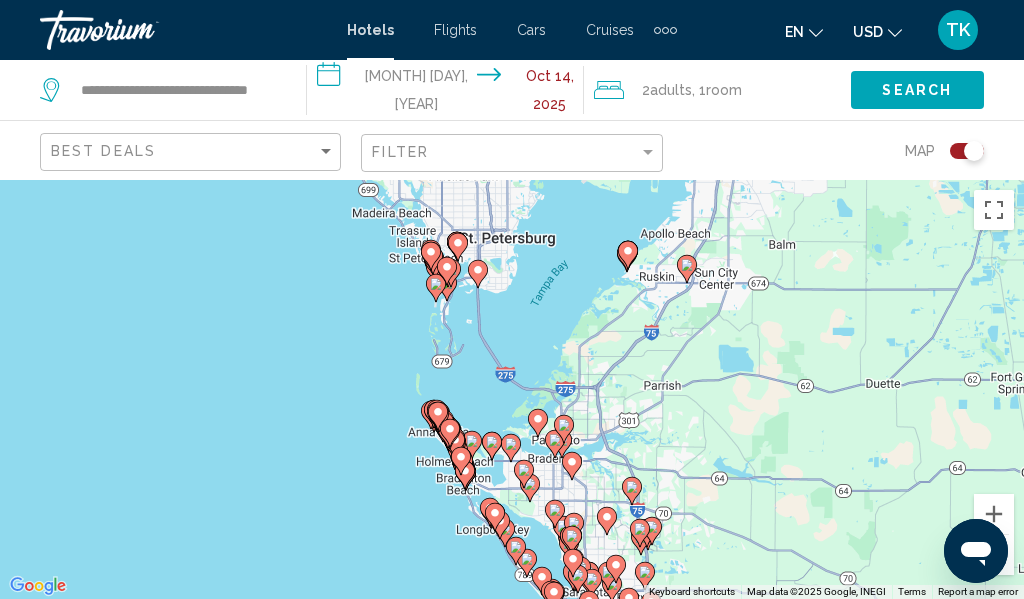 click on "To activate drag with keyboard, press Alt + Enter. Once in keyboard drag state, use the arrow keys to move the marker. To complete the drag, press the Enter key. To cancel, press Escape." at bounding box center [512, 389] 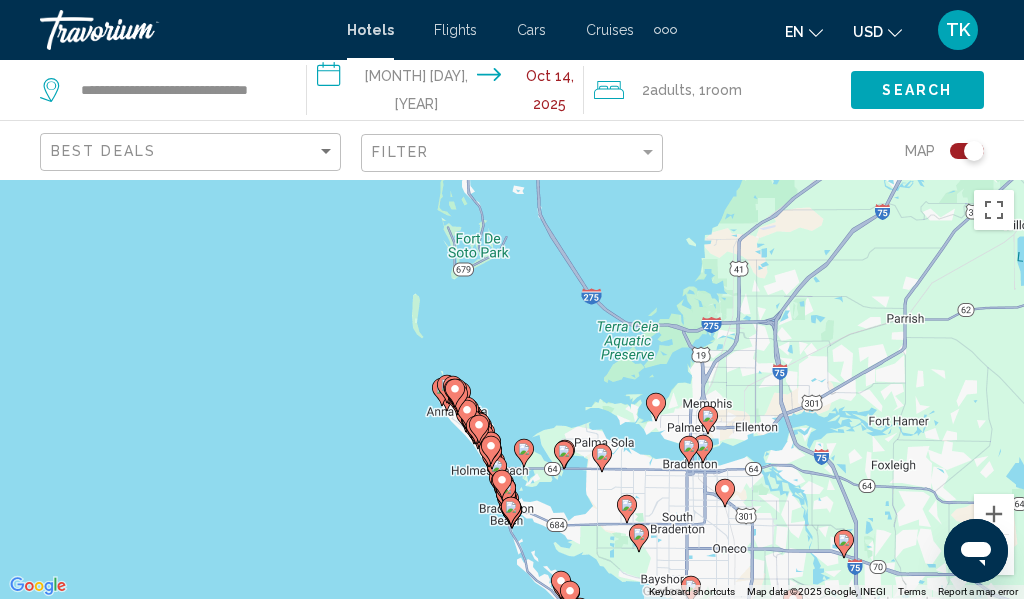 click on "To activate drag with keyboard, press Alt + Enter. Once in keyboard drag state, use the arrow keys to move the marker. To complete the drag, press the Enter key. To cancel, press Escape." at bounding box center (512, 389) 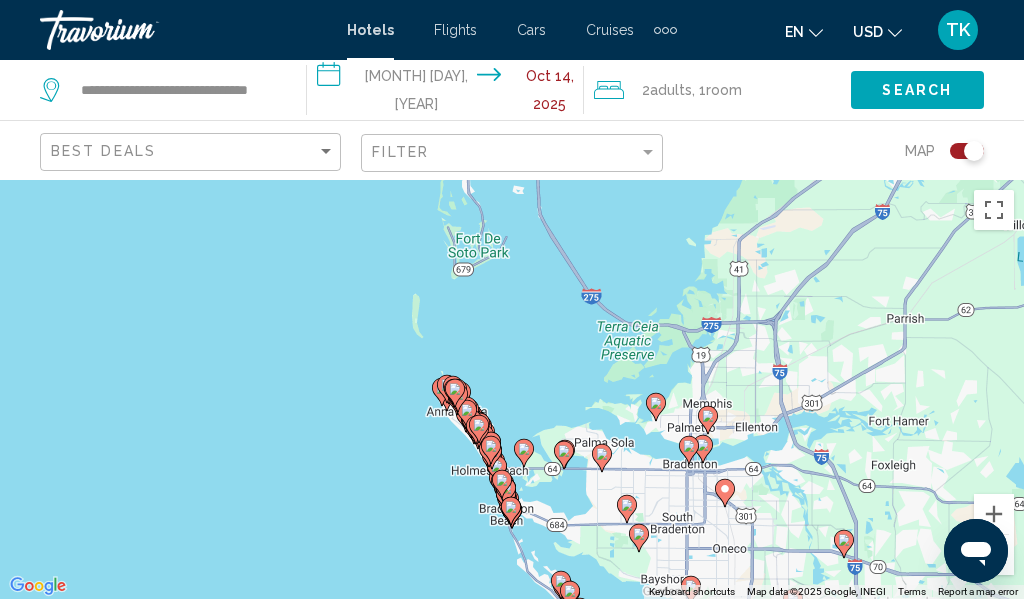 click on "To activate drag with keyboard, press Alt + Enter. Once in keyboard drag state, use the arrow keys to move the marker. To complete the drag, press the Enter key. To cancel, press Escape." at bounding box center (512, 389) 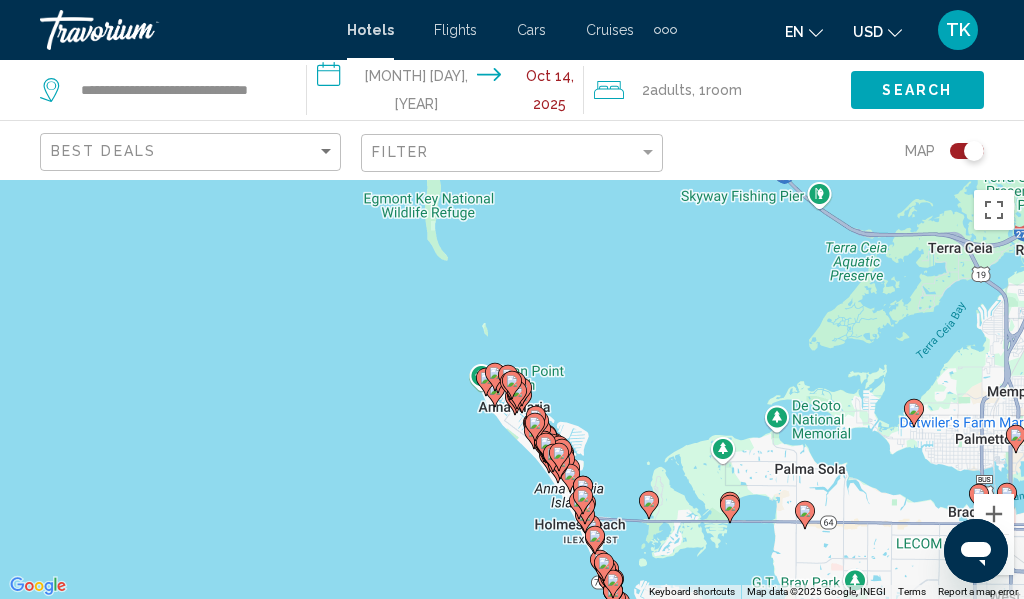 click on "To activate drag with keyboard, press Alt + Enter. Once in keyboard drag state, use the arrow keys to move the marker. To complete the drag, press the Enter key. To cancel, press Escape." at bounding box center (512, 389) 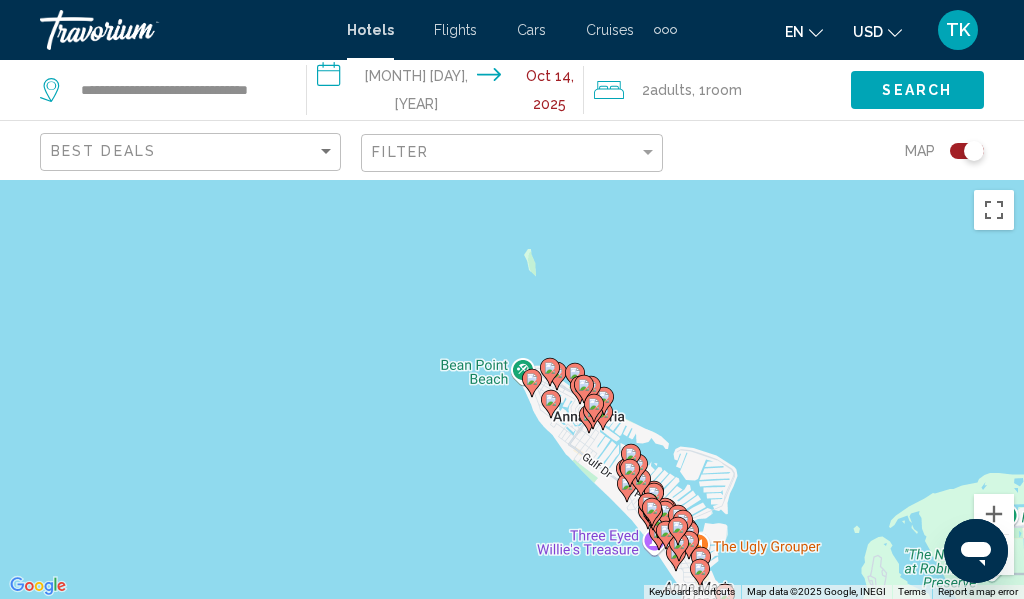 click on "To activate drag with keyboard, press Alt + Enter. Once in keyboard drag state, use the arrow keys to move the marker. To complete the drag, press the Enter key. To cancel, press Escape." at bounding box center [512, 389] 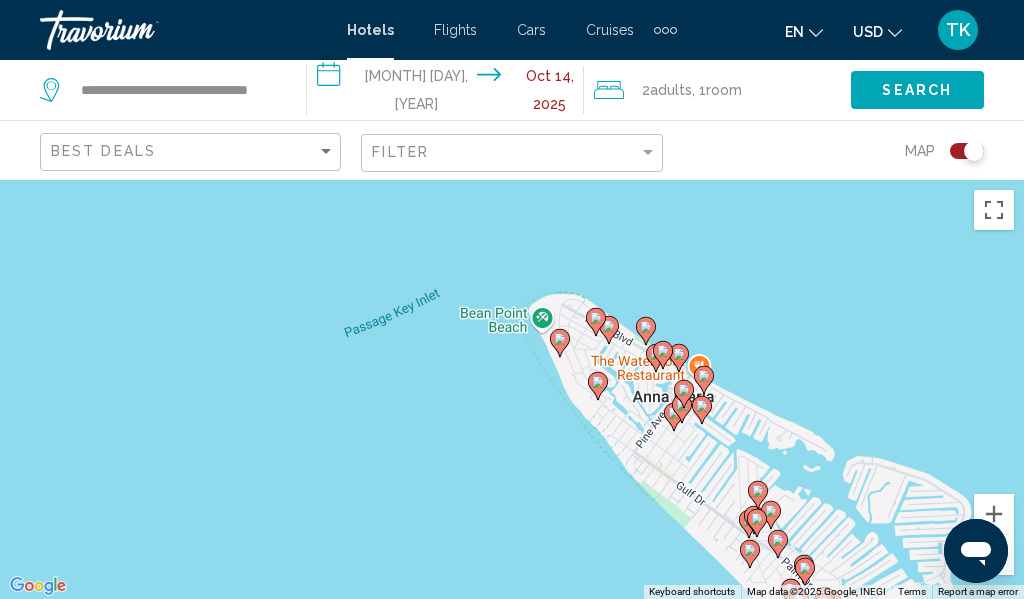 click on "To activate drag with keyboard, press Alt + Enter. Once in keyboard drag state, use the arrow keys to move the marker. To complete the drag, press the Enter key. To cancel, press Escape." at bounding box center (512, 389) 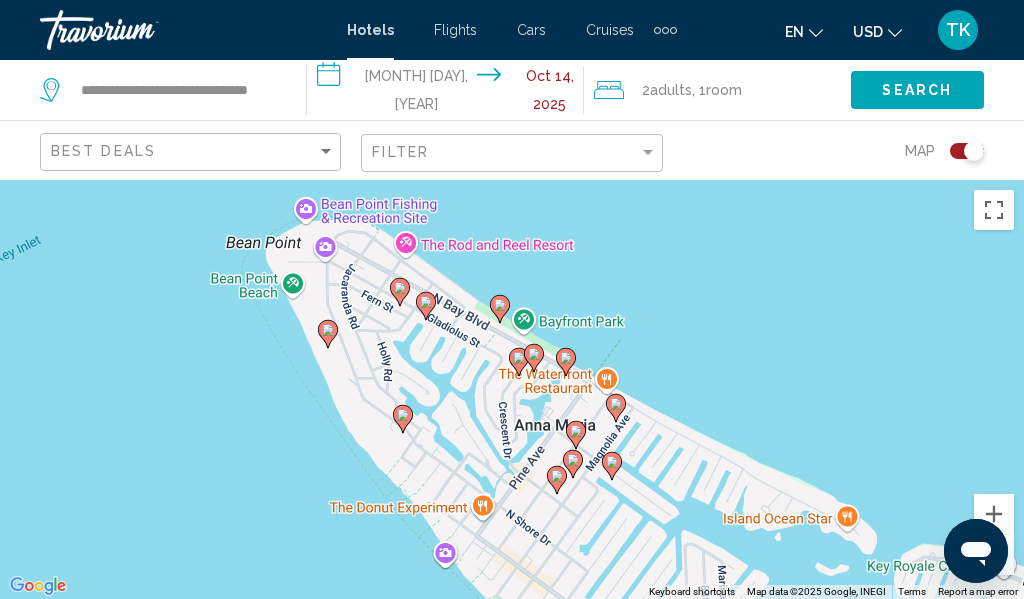 drag, startPoint x: 582, startPoint y: 396, endPoint x: 291, endPoint y: 468, distance: 299.7749 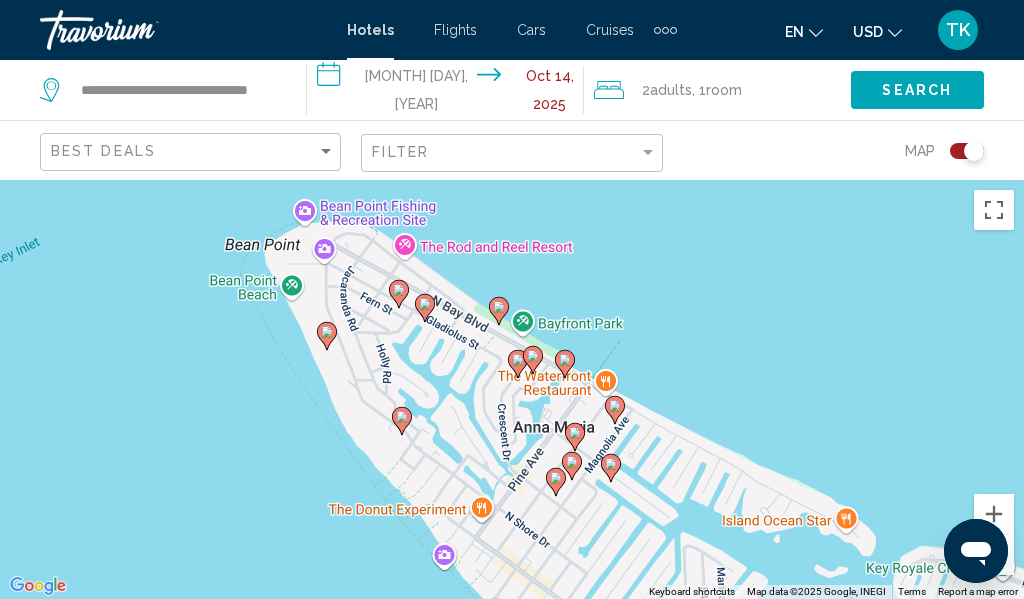 click 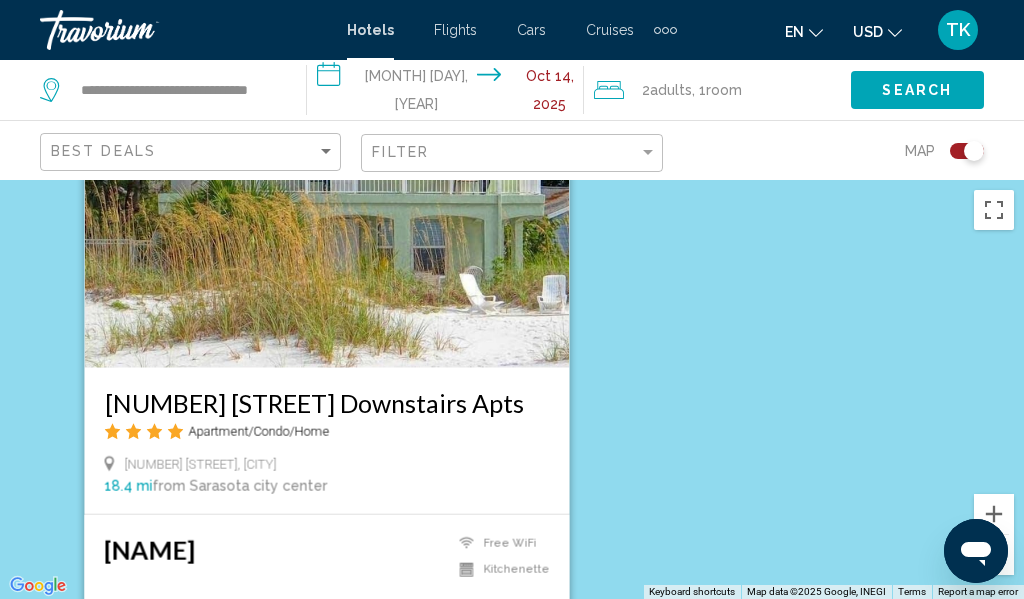 click on "To activate drag with keyboard, press Alt + Enter. Once in keyboard drag state, use the arrow keys to move the marker. To complete the drag, press the Enter key. To cancel, press Escape.  [NUMBER] [STREET] Downstairs Apts
Apartment/Condo/Home
[NUMBER] [STREET], [CITY] [DISTANCE]  from [CITY] city center from hotel [PRICE]
Free WiFi
Kitchenette  Select Room" at bounding box center [512, 389] 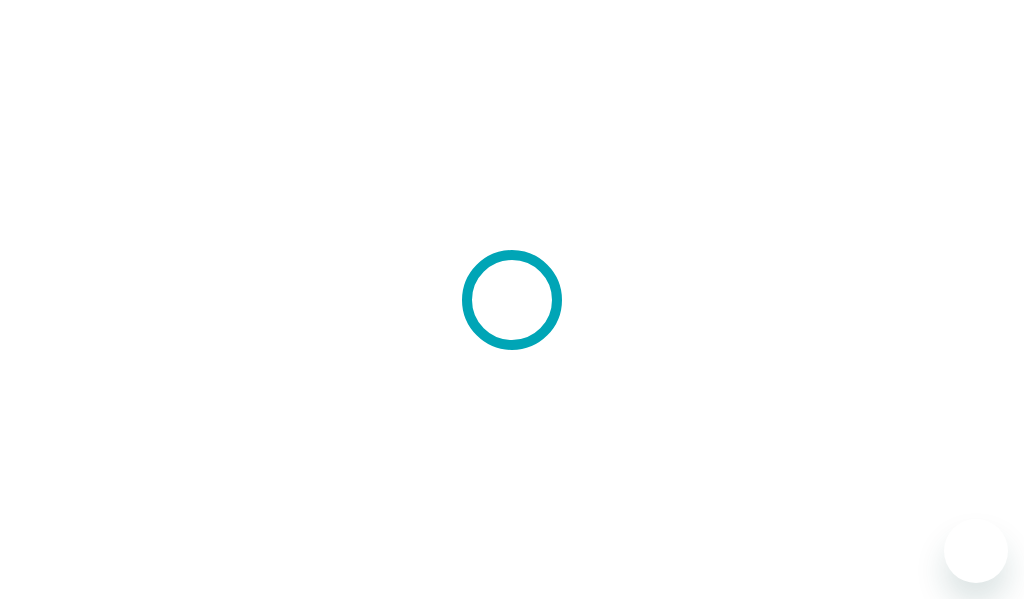scroll, scrollTop: 0, scrollLeft: 0, axis: both 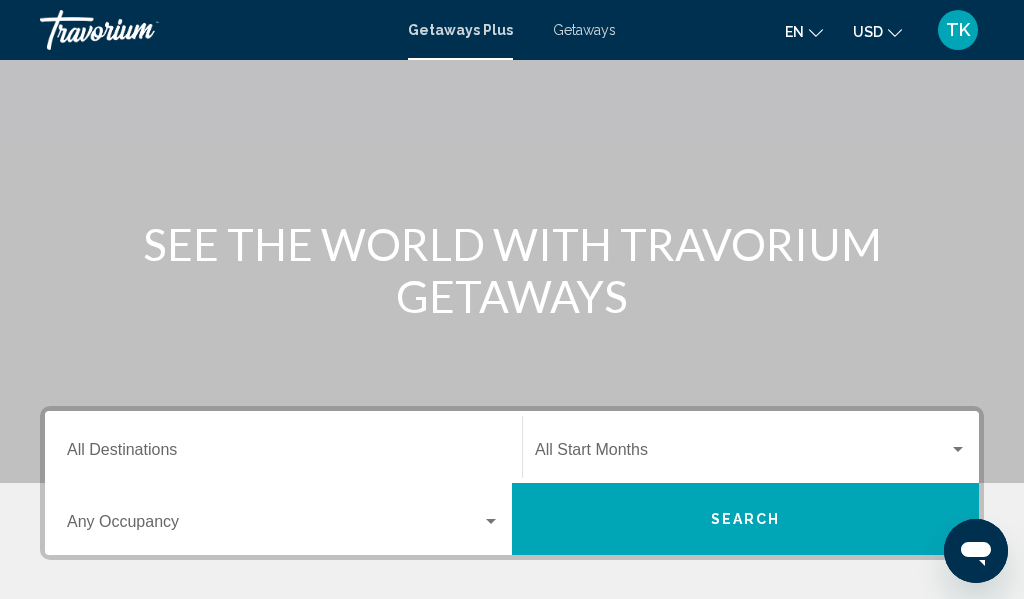 click on "Destination All Destinations" at bounding box center (283, 447) 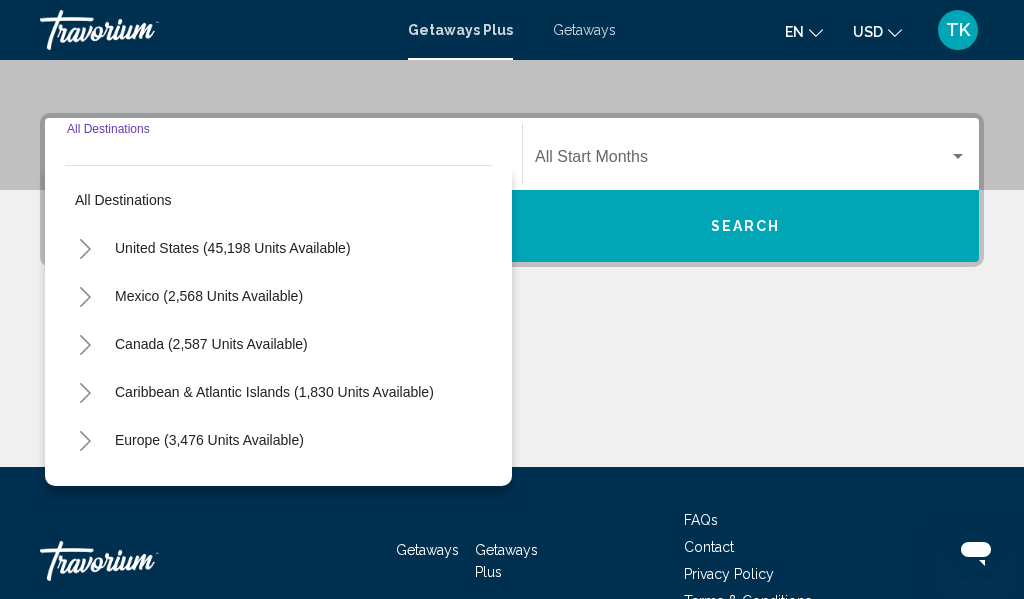 scroll, scrollTop: 458, scrollLeft: 0, axis: vertical 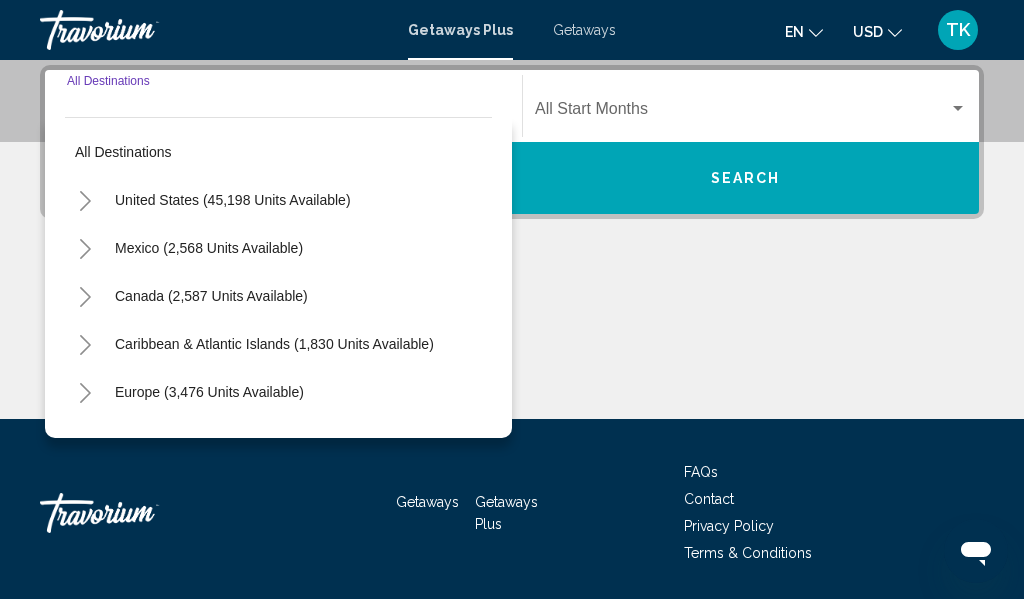 click 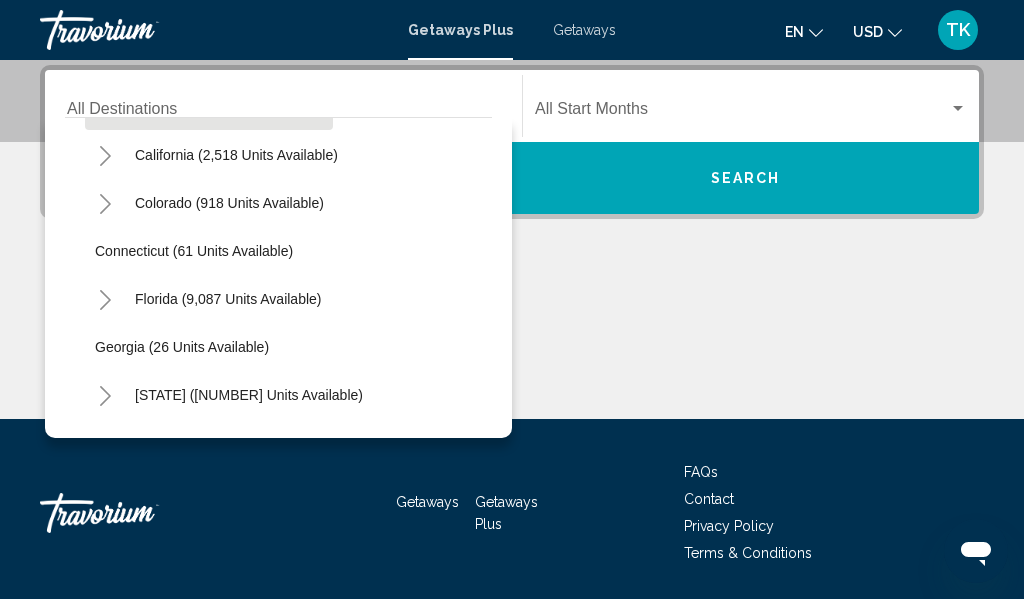 scroll, scrollTop: 192, scrollLeft: 0, axis: vertical 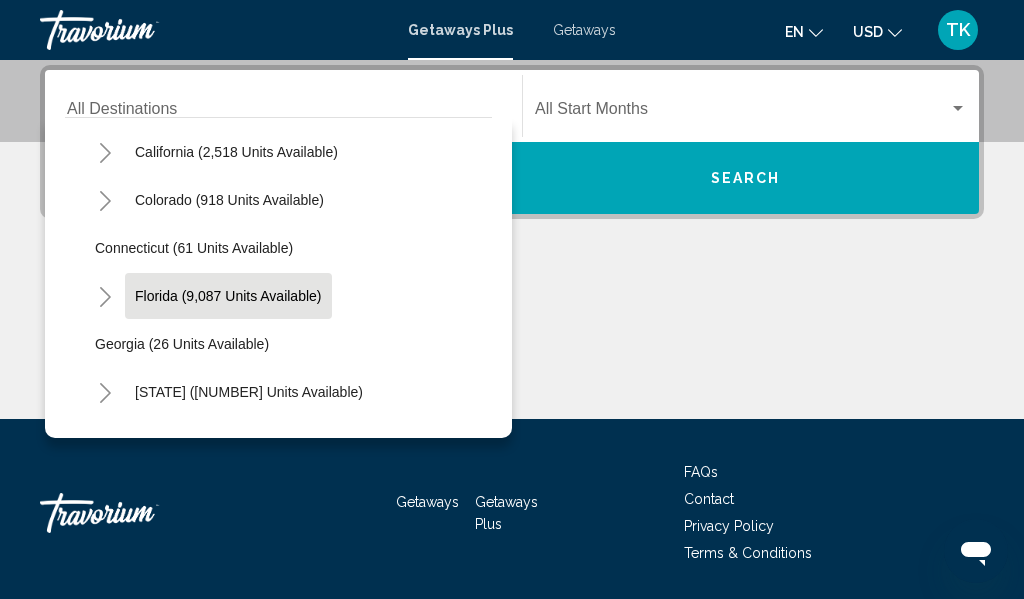 click on "Florida (9,087 units available)" 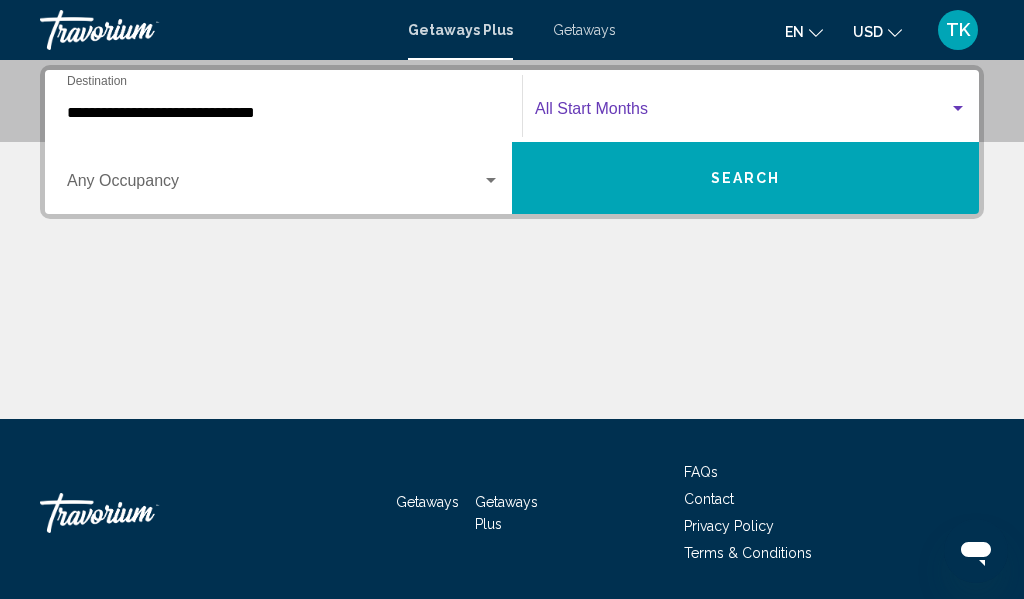 click at bounding box center (742, 113) 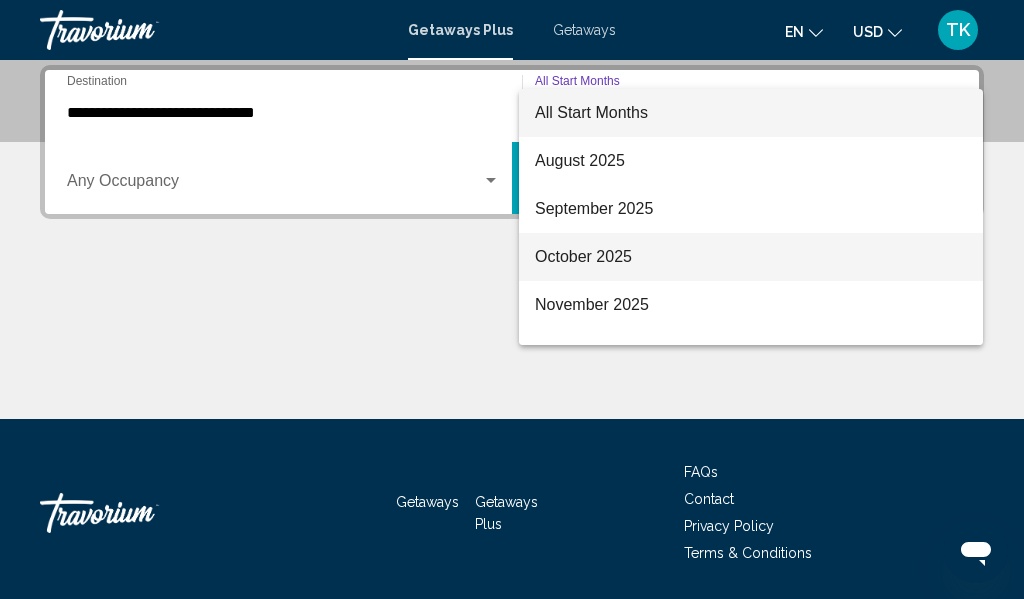 click on "October 2025" at bounding box center (751, 257) 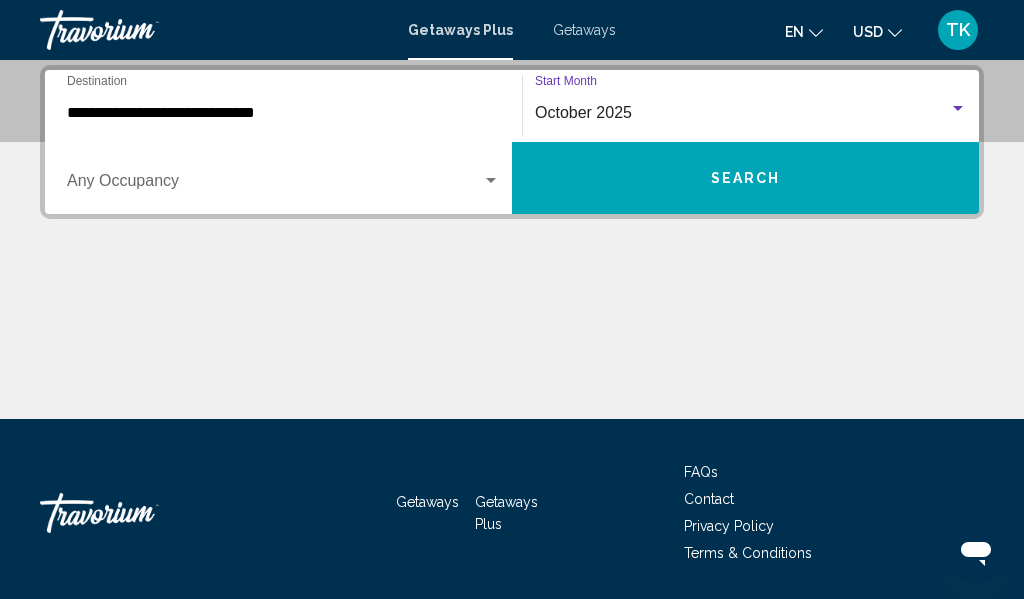 click on "Search" at bounding box center [746, 179] 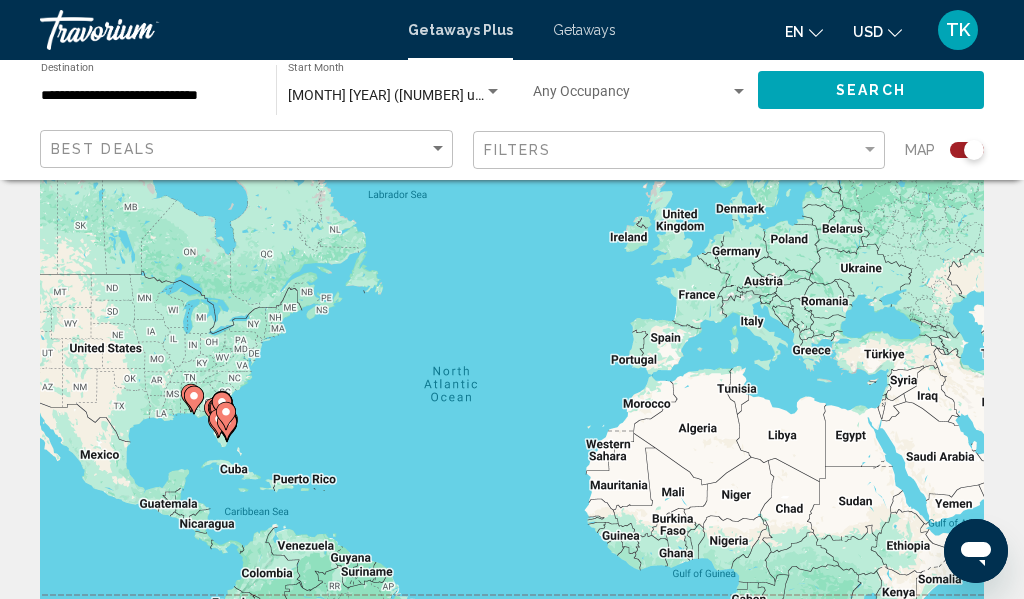 scroll, scrollTop: 84, scrollLeft: 0, axis: vertical 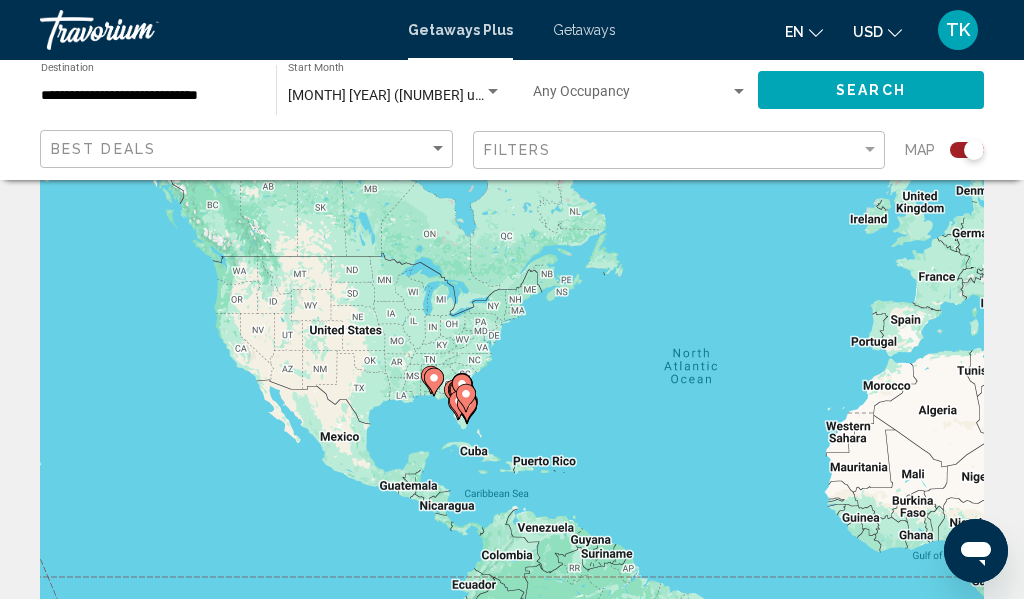 drag, startPoint x: 205, startPoint y: 450, endPoint x: 464, endPoint y: 429, distance: 259.84995 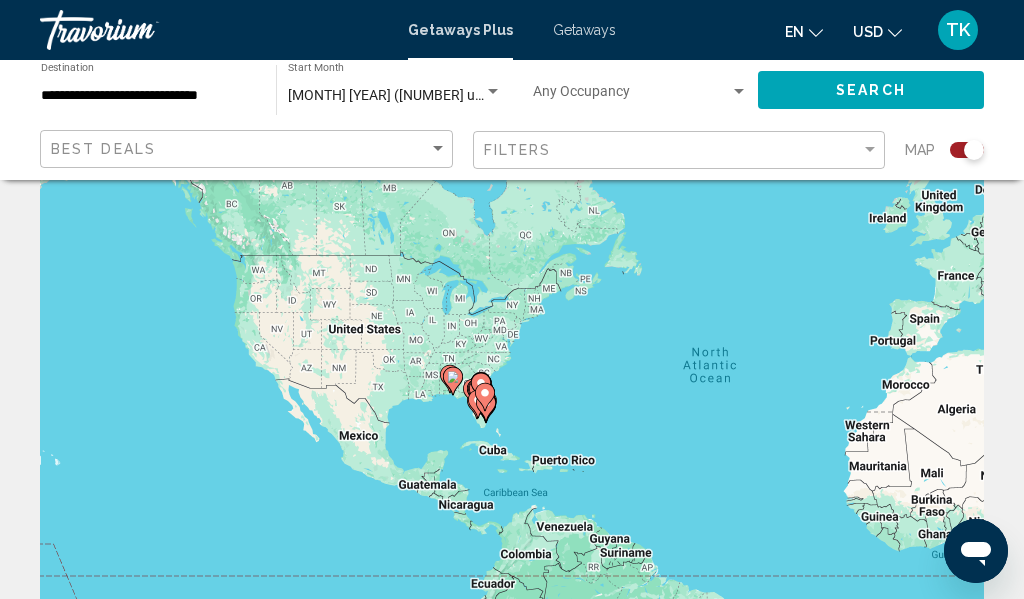 click on "To activate drag with keyboard, press Alt + Enter. Once in keyboard drag state, use the arrow keys to move the marker. To complete the drag, press the Enter key. To cancel, press Escape." at bounding box center (512, 416) 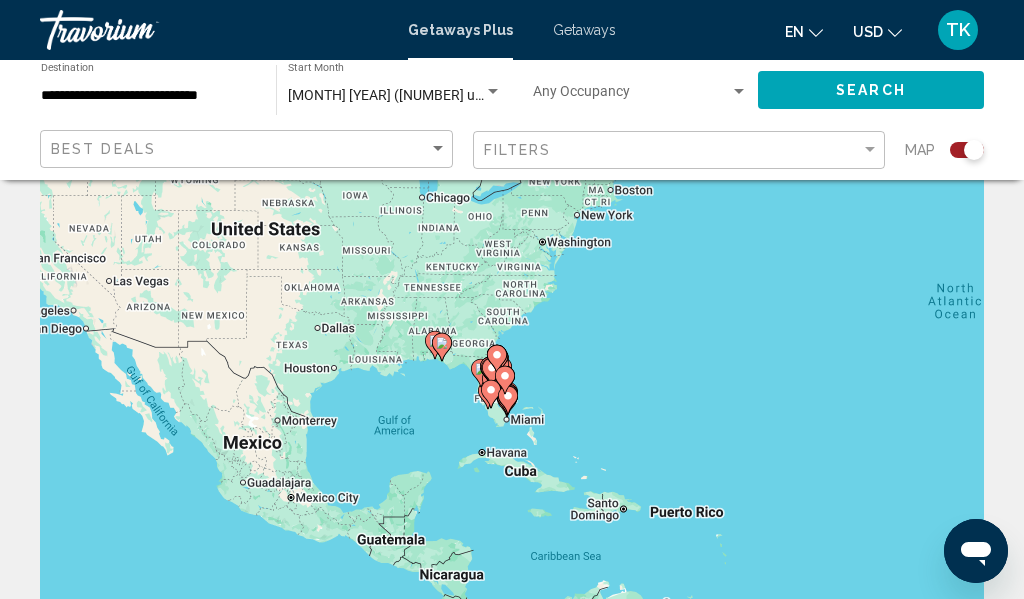 click on "To activate drag with keyboard, press Alt + Enter. Once in keyboard drag state, use the arrow keys to move the marker. To complete the drag, press the Enter key. To cancel, press Escape." at bounding box center [512, 416] 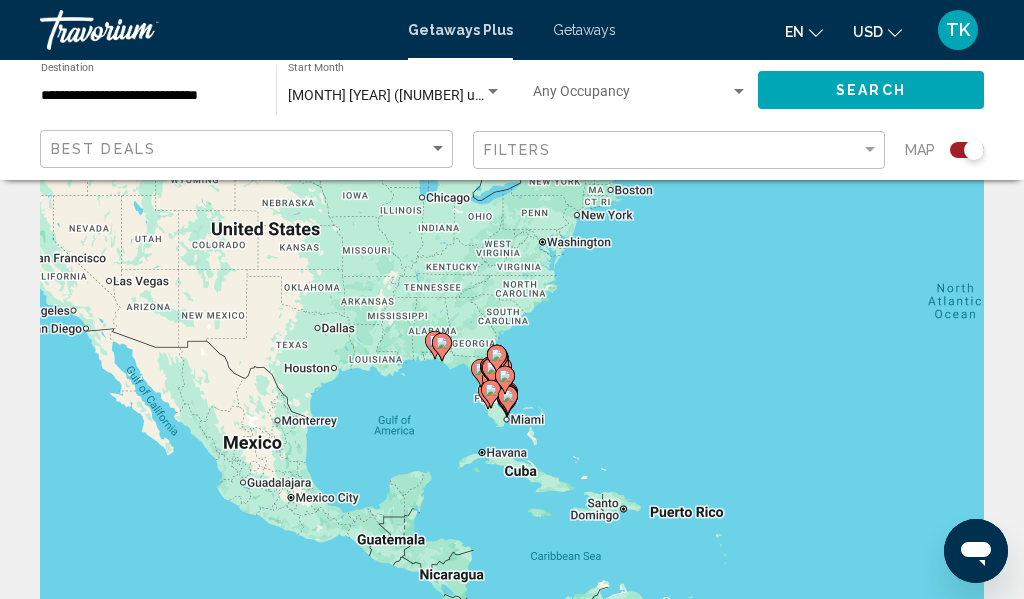 click on "To activate drag with keyboard, press Alt + Enter. Once in keyboard drag state, use the arrow keys to move the marker. To complete the drag, press the Enter key. To cancel, press Escape." at bounding box center [512, 416] 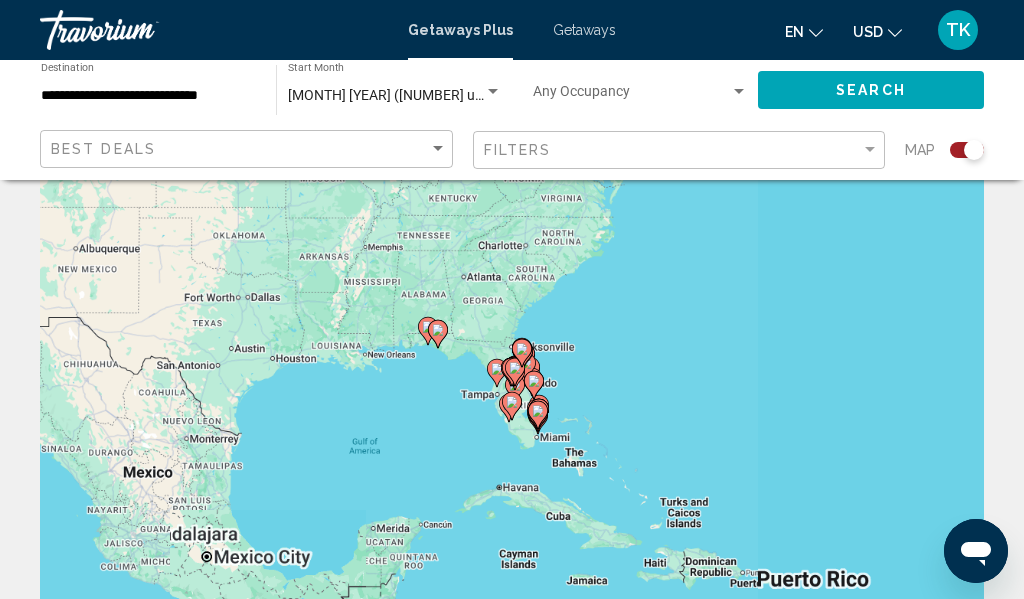 click on "To activate drag with keyboard, press Alt + Enter. Once in keyboard drag state, use the arrow keys to move the marker. To complete the drag, press the Enter key. To cancel, press Escape." at bounding box center (512, 416) 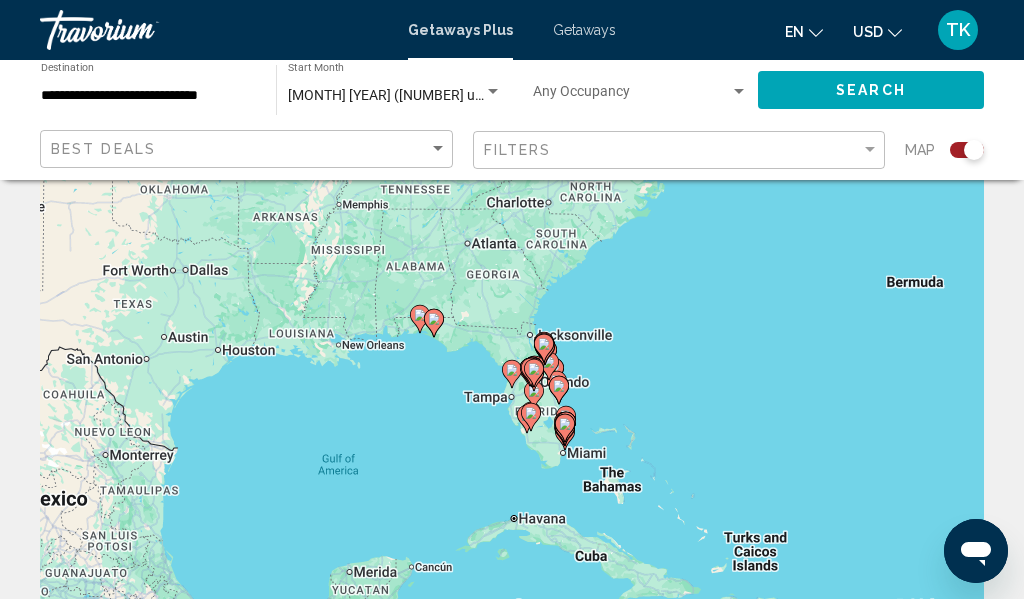 click on "To activate drag with keyboard, press Alt + Enter. Once in keyboard drag state, use the arrow keys to move the marker. To complete the drag, press the Enter key. To cancel, press Escape." at bounding box center [512, 416] 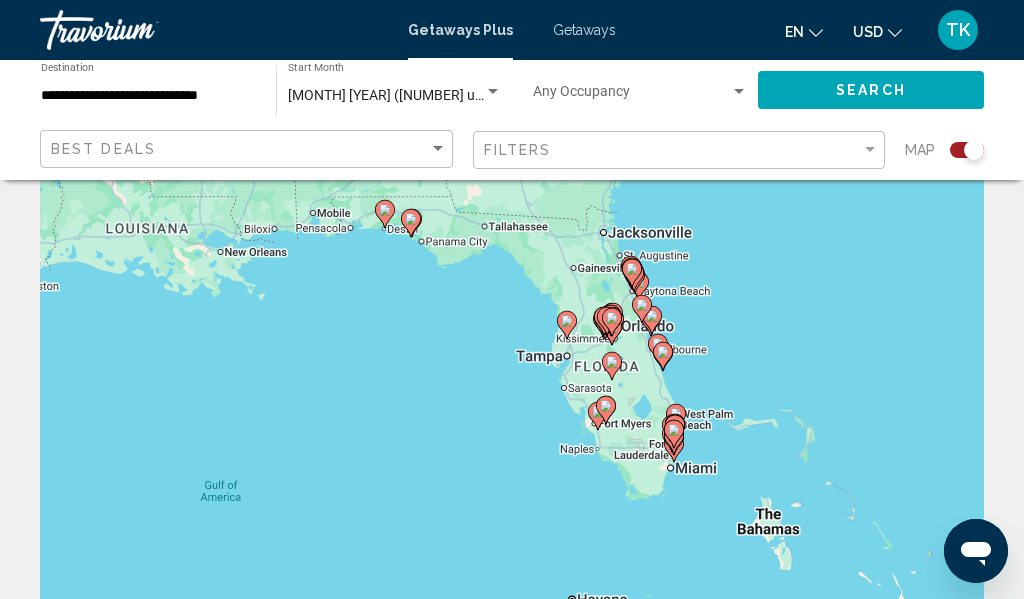 click on "To activate drag with keyboard, press Alt + Enter. Once in keyboard drag state, use the arrow keys to move the marker. To complete the drag, press the Enter key. To cancel, press Escape." at bounding box center [512, 416] 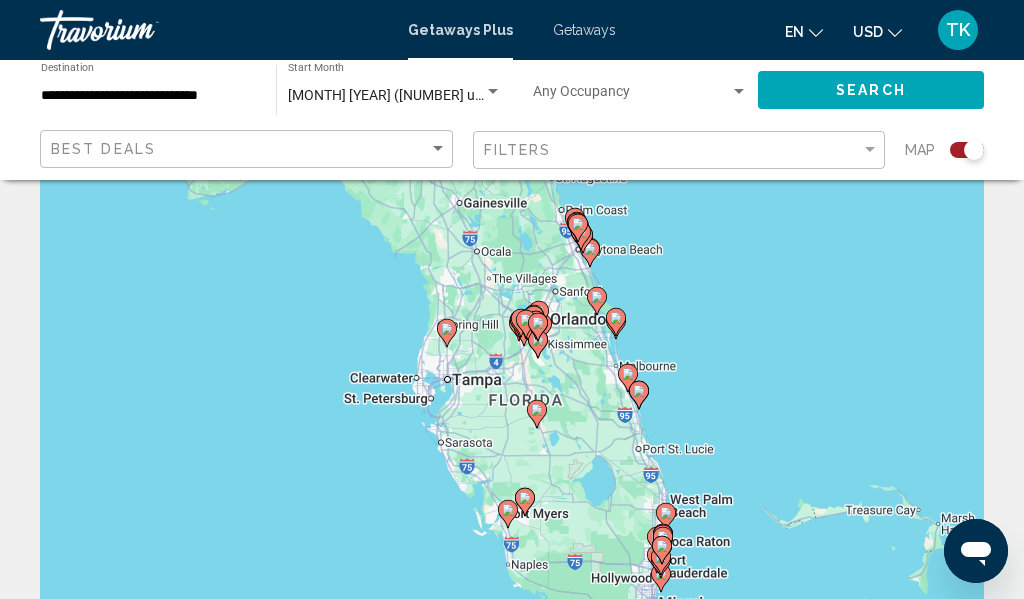 drag, startPoint x: 536, startPoint y: 393, endPoint x: 380, endPoint y: 451, distance: 166.43317 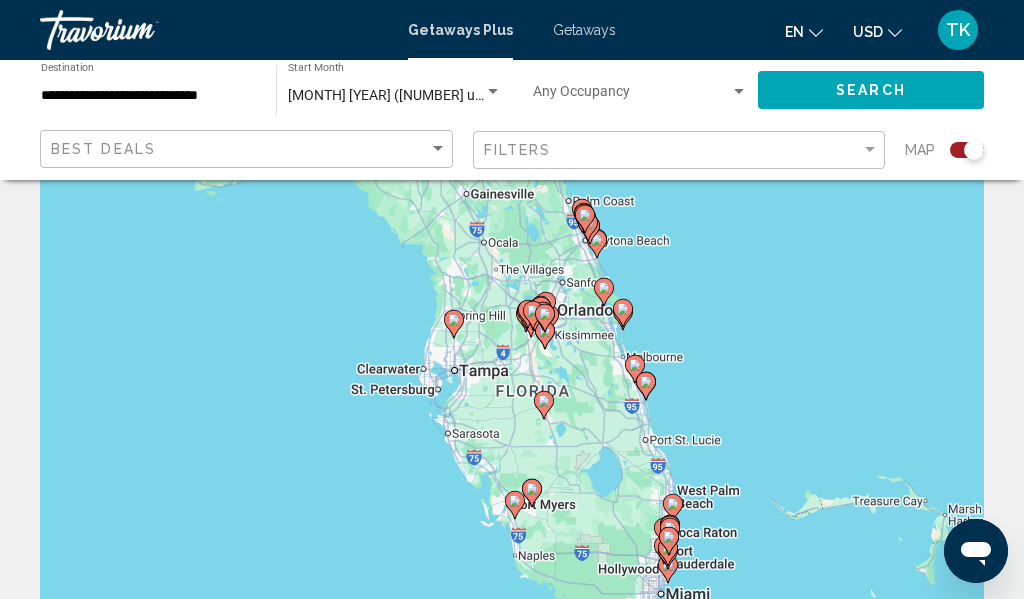 click on "To activate drag with keyboard, press Alt + Enter. Once in keyboard drag state, use the arrow keys to move the marker. To complete the drag, press the Enter key. To cancel, press Escape." at bounding box center (512, 416) 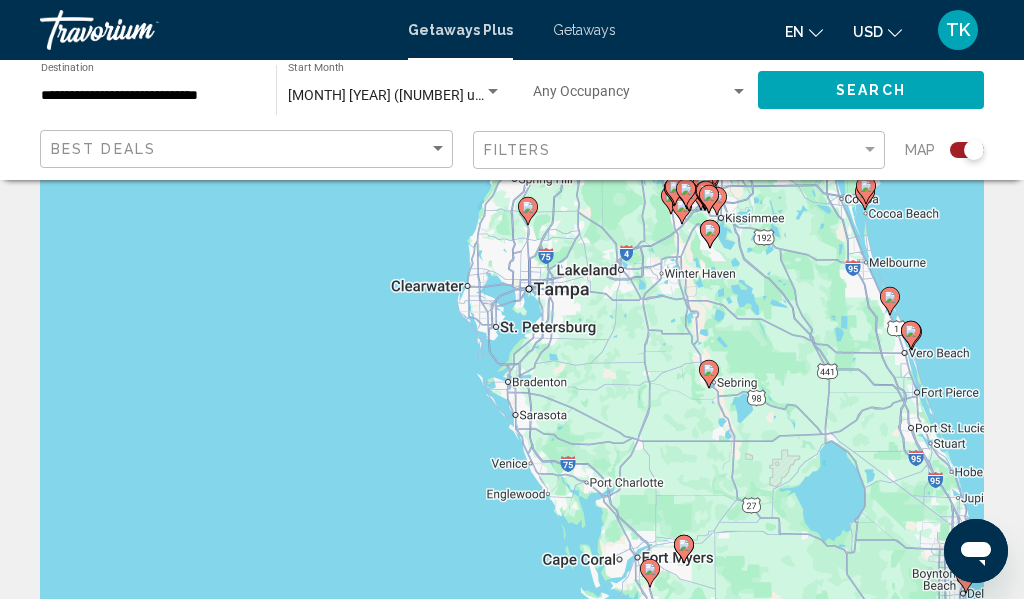 click on "To activate drag with keyboard, press Alt + Enter. Once in keyboard drag state, use the arrow keys to move the marker. To complete the drag, press the Enter key. To cancel, press Escape." at bounding box center (512, 416) 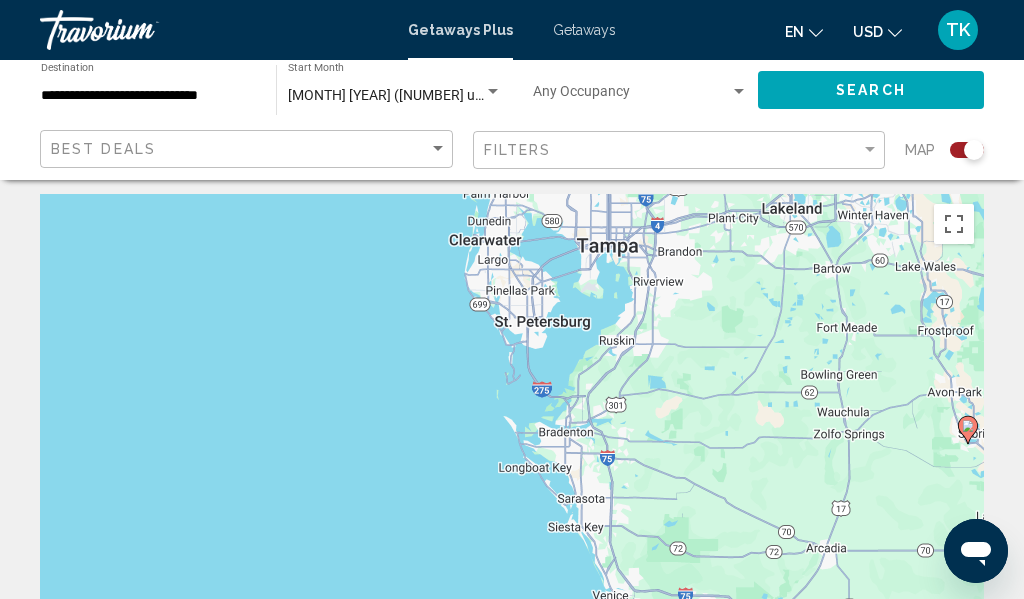 scroll, scrollTop: 0, scrollLeft: 0, axis: both 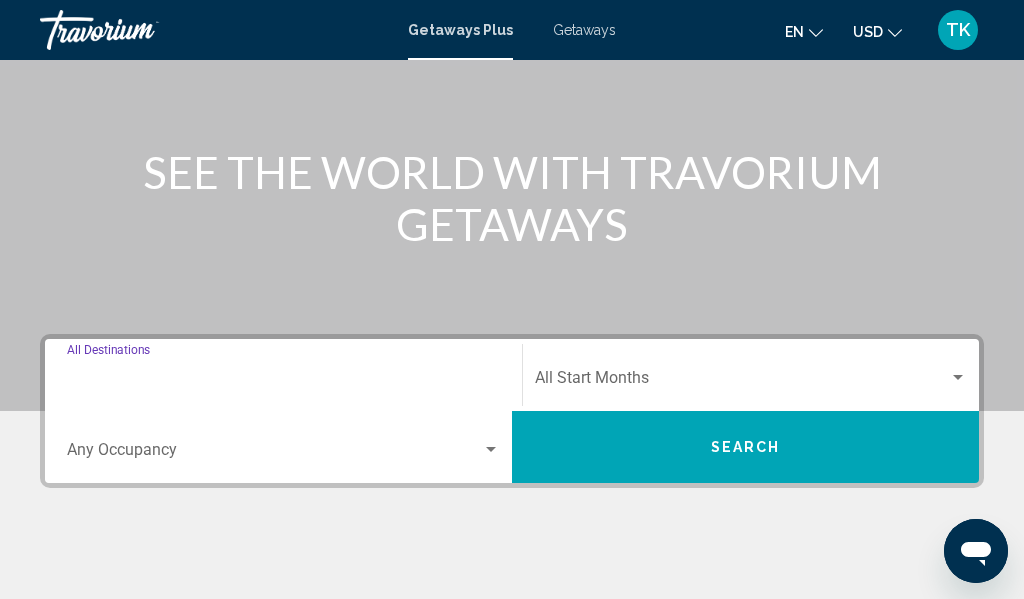 click on "Destination All Destinations" at bounding box center (283, 382) 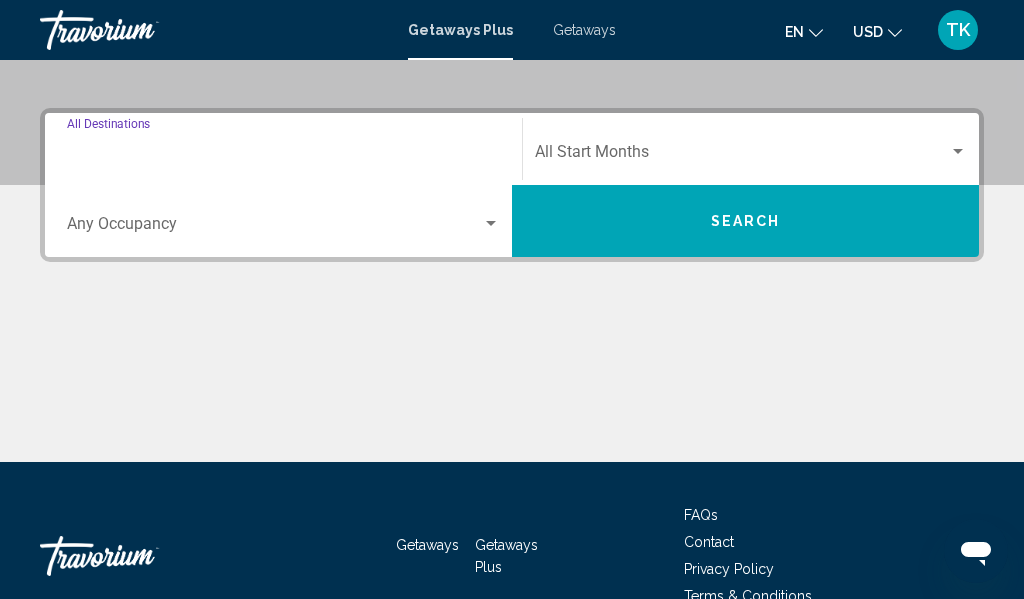 scroll, scrollTop: 458, scrollLeft: 0, axis: vertical 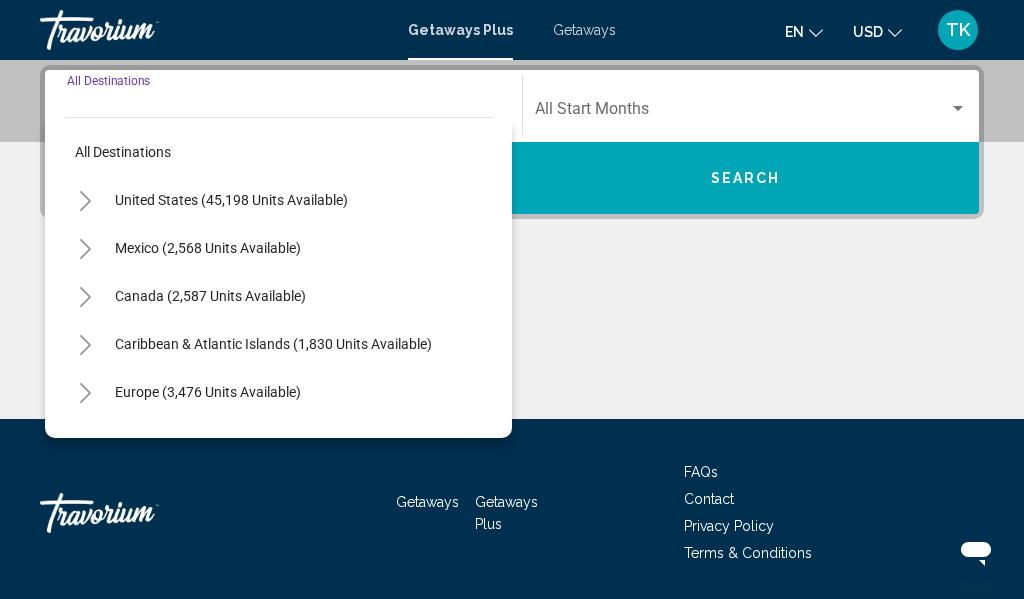 click 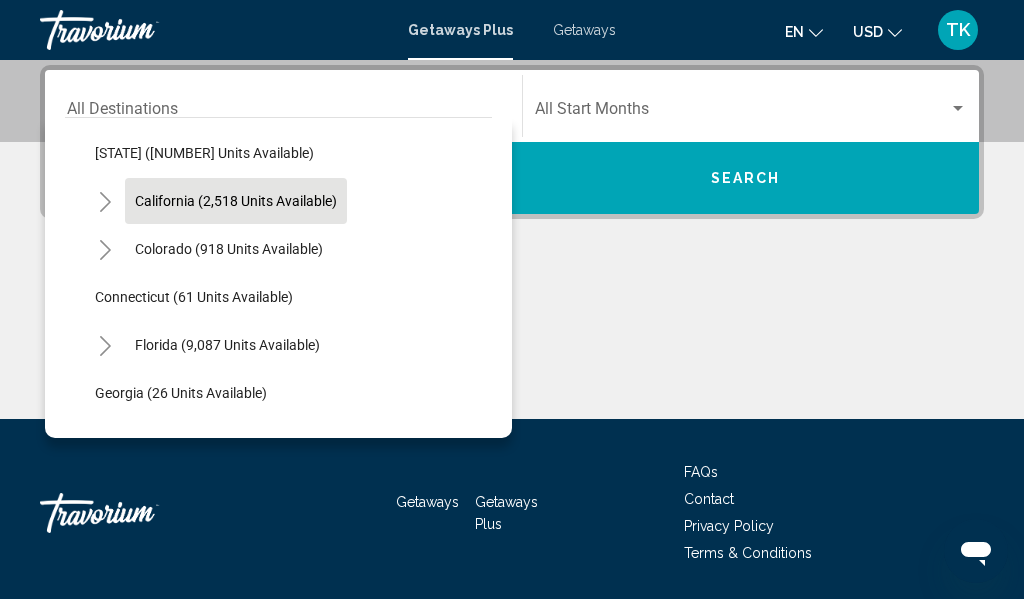 scroll, scrollTop: 153, scrollLeft: 0, axis: vertical 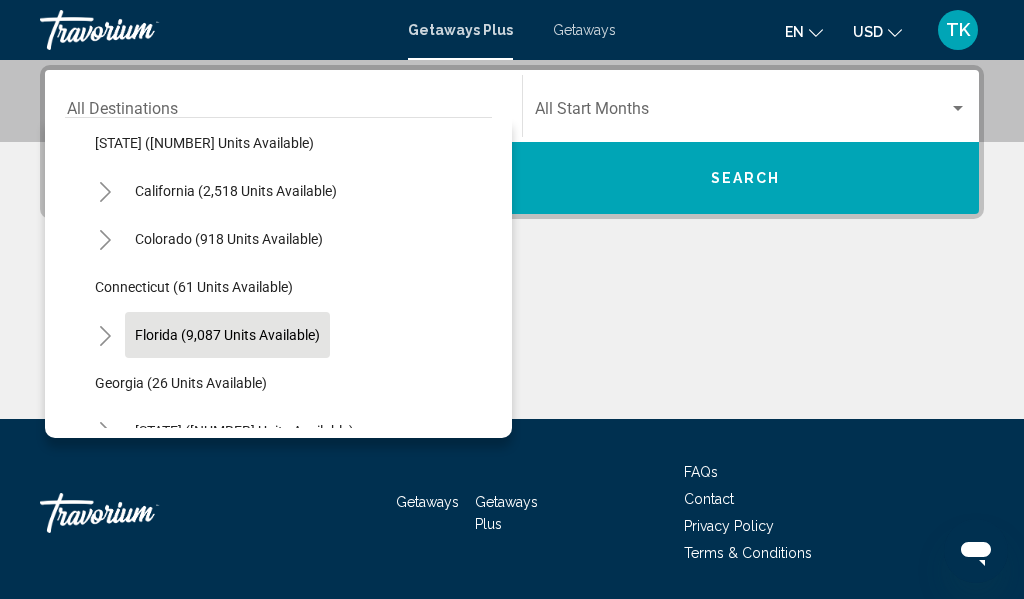 click on "Florida (9,087 units available)" 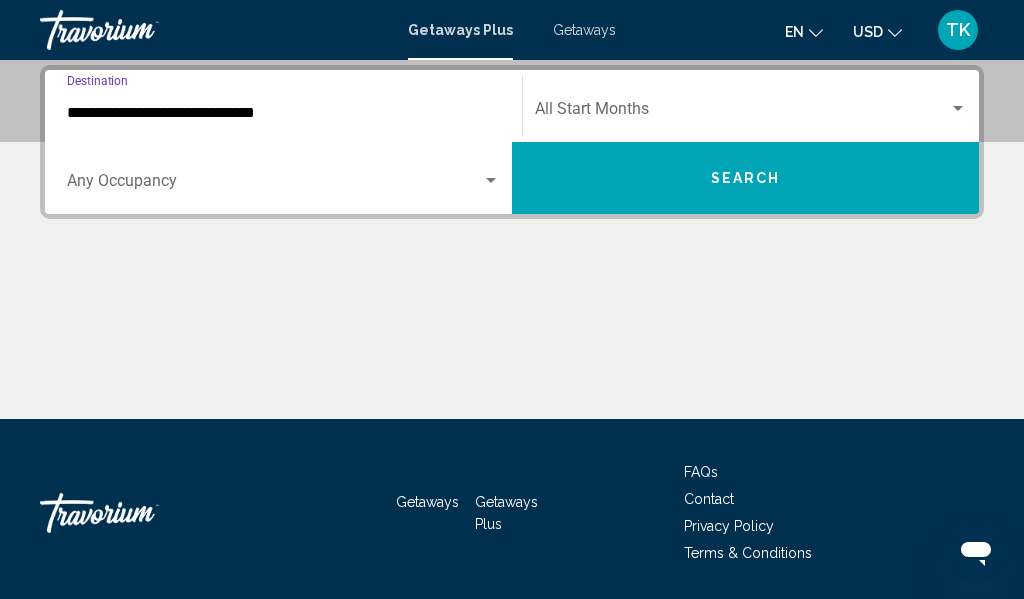 click on "Search" at bounding box center [746, 179] 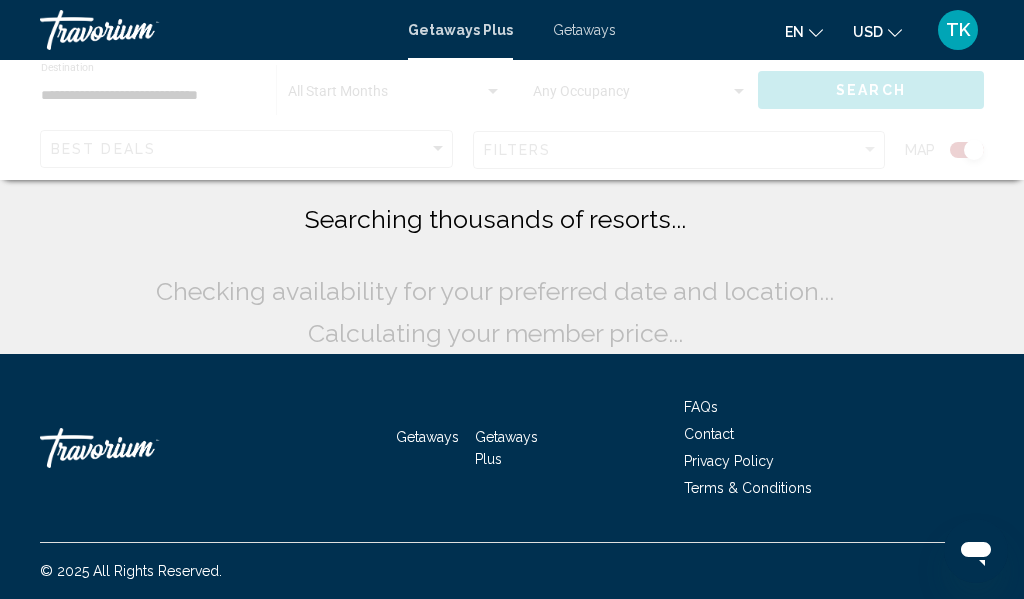 scroll, scrollTop: 0, scrollLeft: 0, axis: both 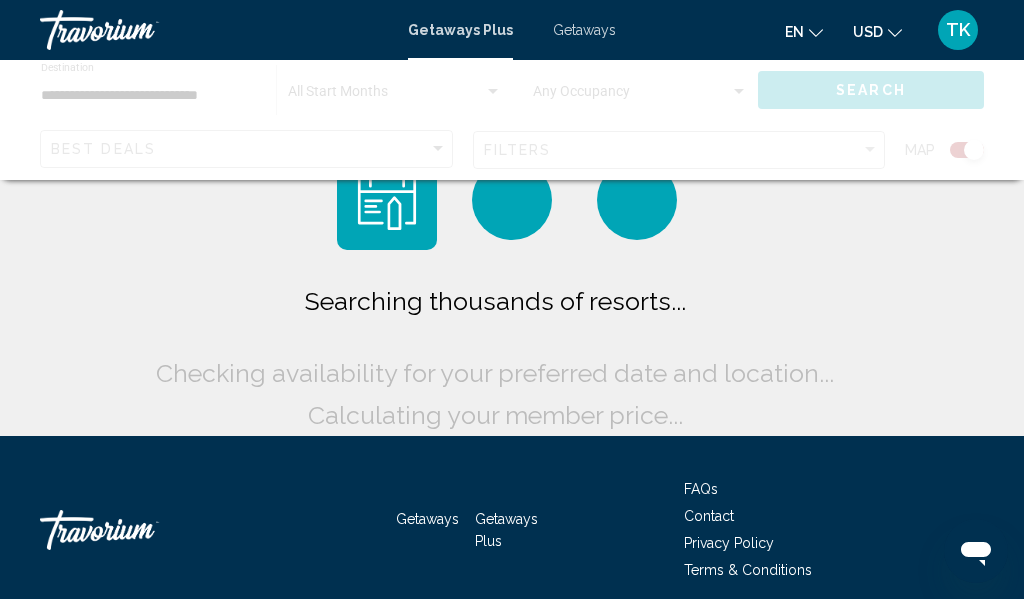 click 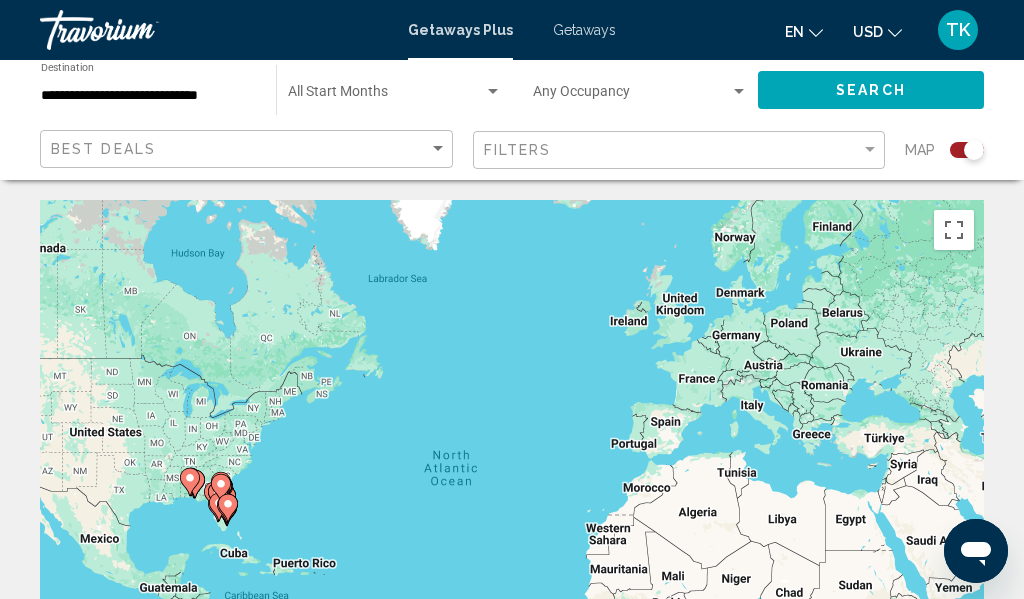 click on "To activate drag with keyboard, press Alt + Enter. Once in keyboard drag state, use the arrow keys to move the marker. To complete the drag, press the Enter key. To cancel, press Escape." at bounding box center [512, 500] 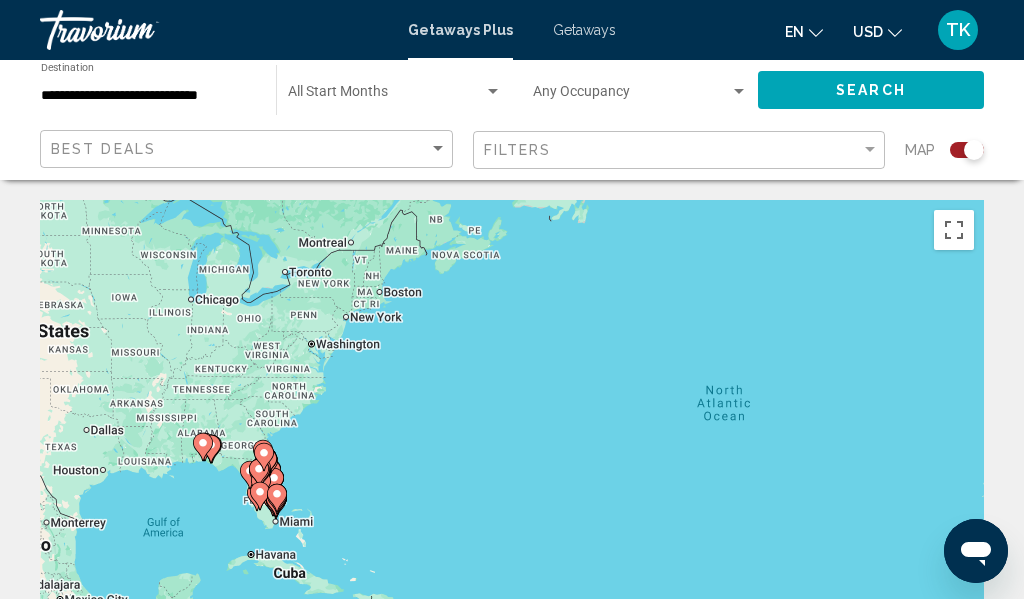 click on "To activate drag with keyboard, press Alt + Enter. Once in keyboard drag state, use the arrow keys to move the marker. To complete the drag, press the Enter key. To cancel, press Escape." at bounding box center [512, 500] 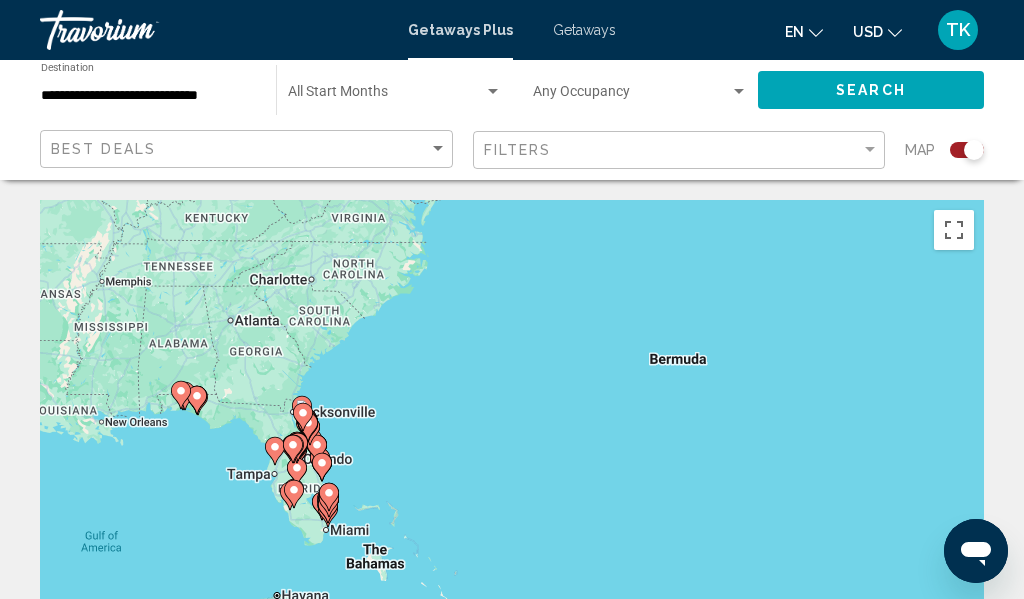 click on "To activate drag with keyboard, press Alt + Enter. Once in keyboard drag state, use the arrow keys to move the marker. To complete the drag, press the Enter key. To cancel, press Escape." at bounding box center [512, 500] 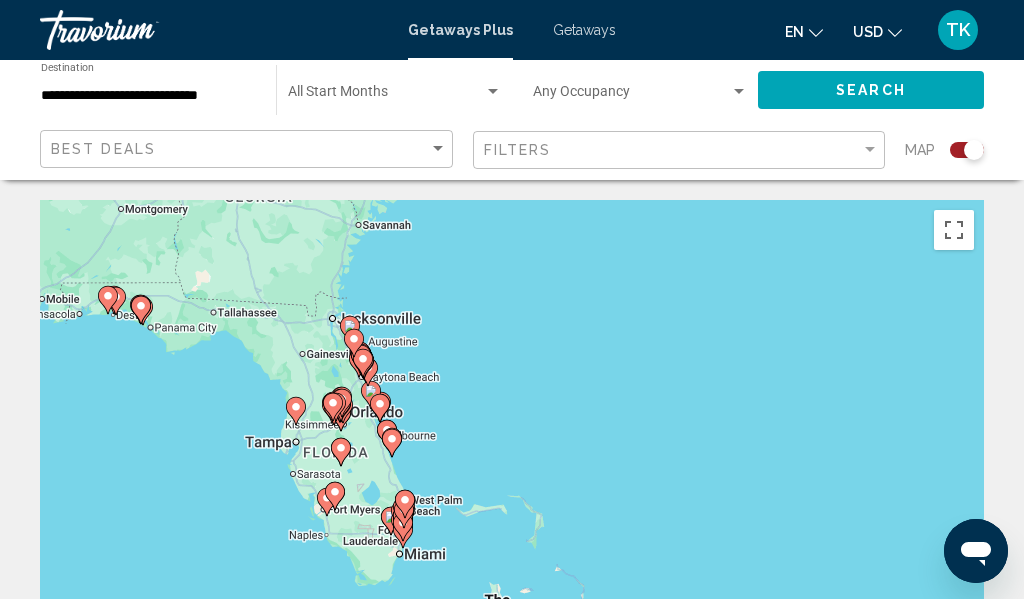 click on "To activate drag with keyboard, press Alt + Enter. Once in keyboard drag state, use the arrow keys to move the marker. To complete the drag, press the Enter key. To cancel, press Escape." at bounding box center [512, 500] 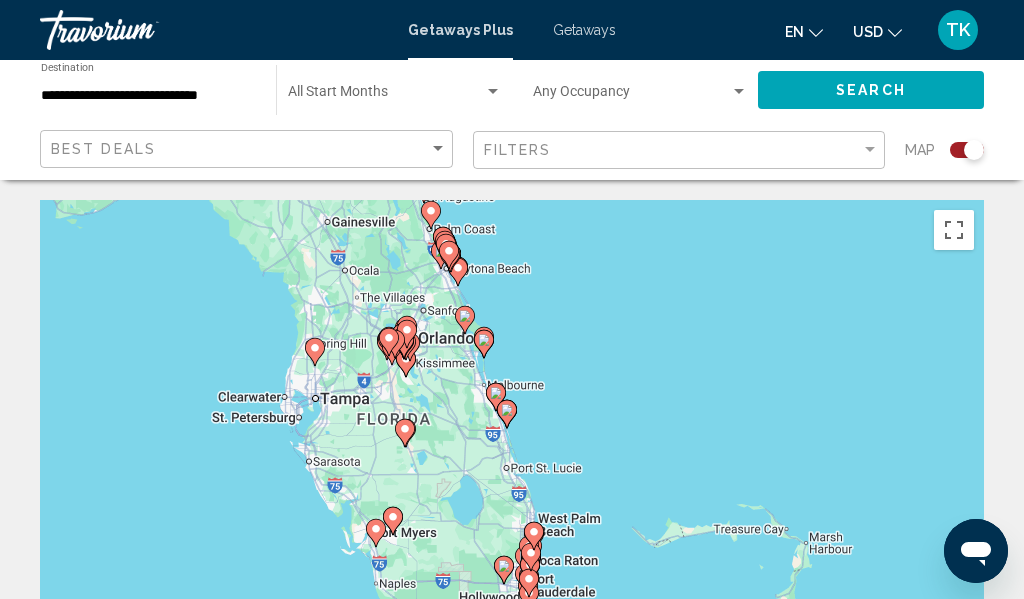 click on "To activate drag with keyboard, press Alt + Enter. Once in keyboard drag state, use the arrow keys to move the marker. To complete the drag, press the Enter key. To cancel, press Escape." at bounding box center [512, 500] 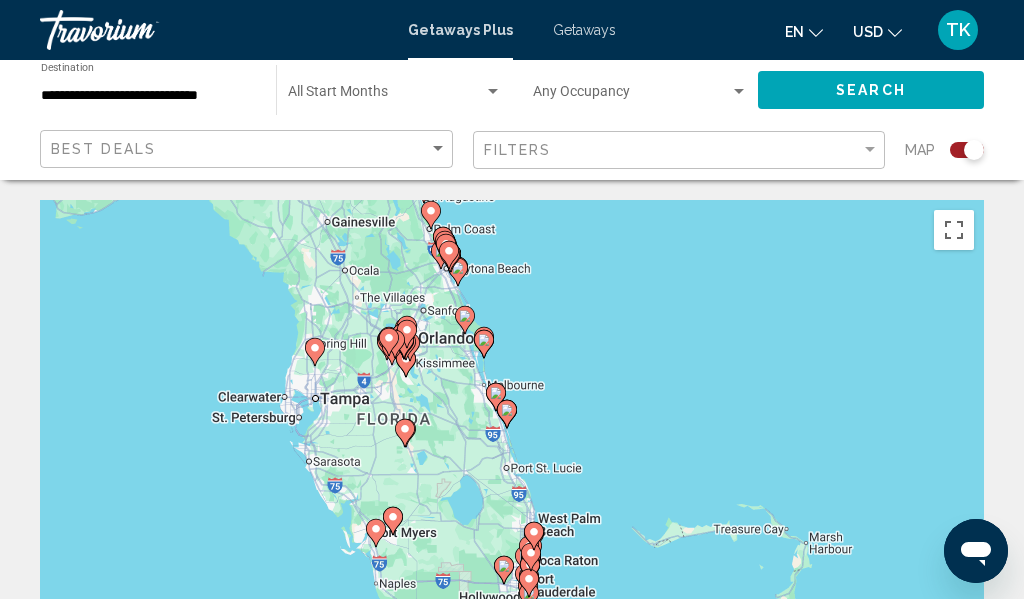 click on "To activate drag with keyboard, press Alt + Enter. Once in keyboard drag state, use the arrow keys to move the marker. To complete the drag, press the Enter key. To cancel, press Escape." at bounding box center (512, 500) 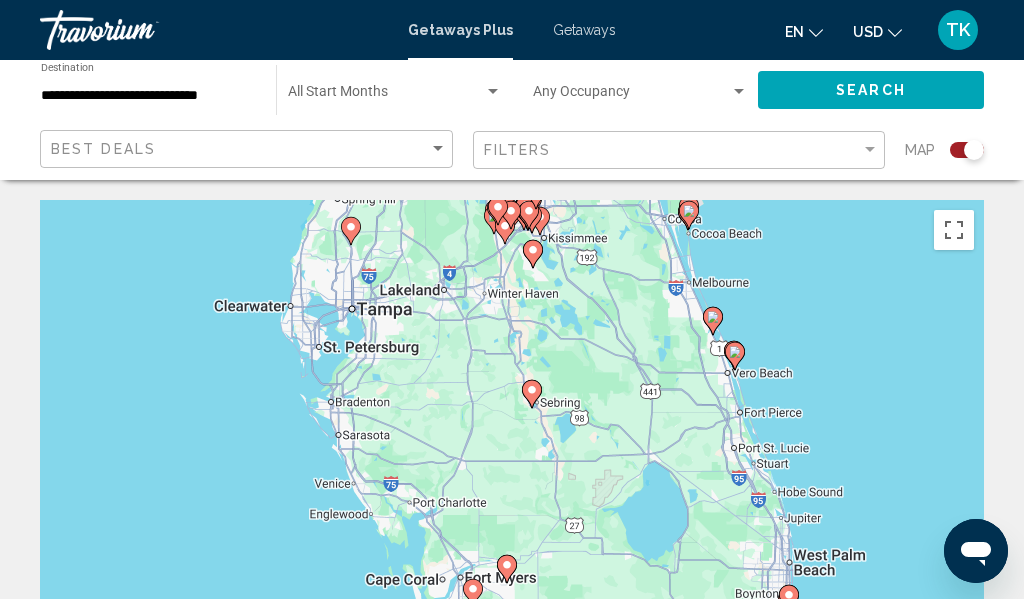click on "To activate drag with keyboard, press Alt + Enter. Once in keyboard drag state, use the arrow keys to move the marker. To complete the drag, press the Enter key. To cancel, press Escape." at bounding box center (512, 500) 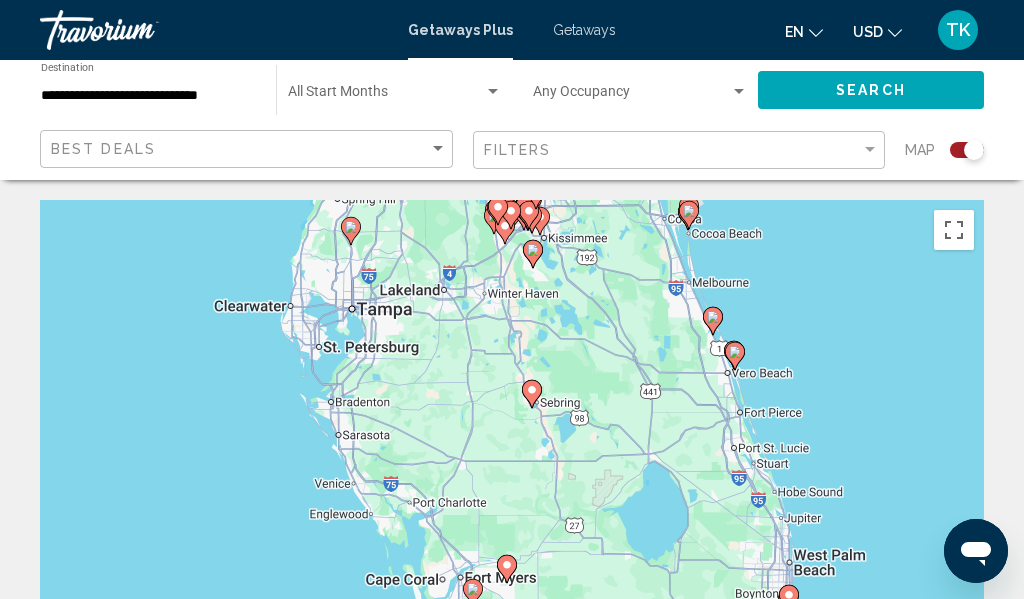 click on "To activate drag with keyboard, press Alt + Enter. Once in keyboard drag state, use the arrow keys to move the marker. To complete the drag, press the Enter key. To cancel, press Escape." at bounding box center [512, 500] 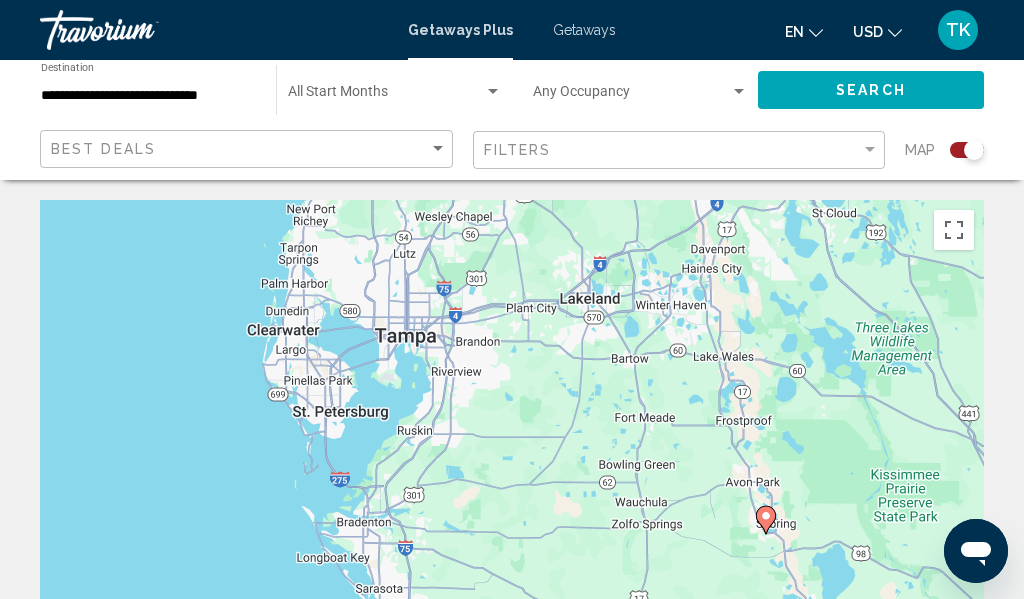 drag, startPoint x: 295, startPoint y: 394, endPoint x: 272, endPoint y: 598, distance: 205.29248 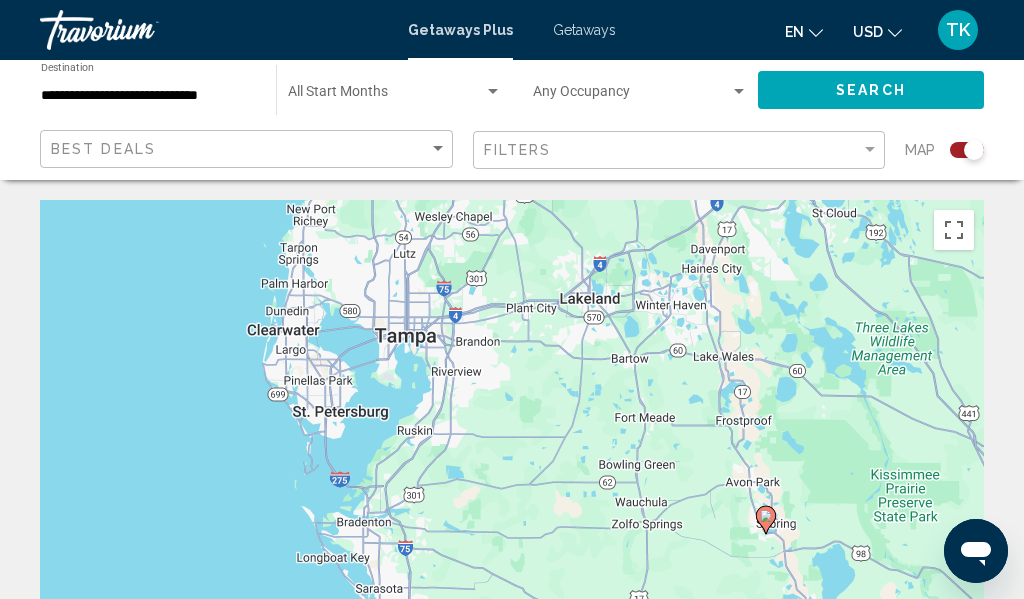 click on "To activate drag with keyboard, press Alt + Enter. Once in keyboard drag state, use the arrow keys to move the marker. To complete the drag, press the Enter key. To cancel, press Escape." at bounding box center [512, 500] 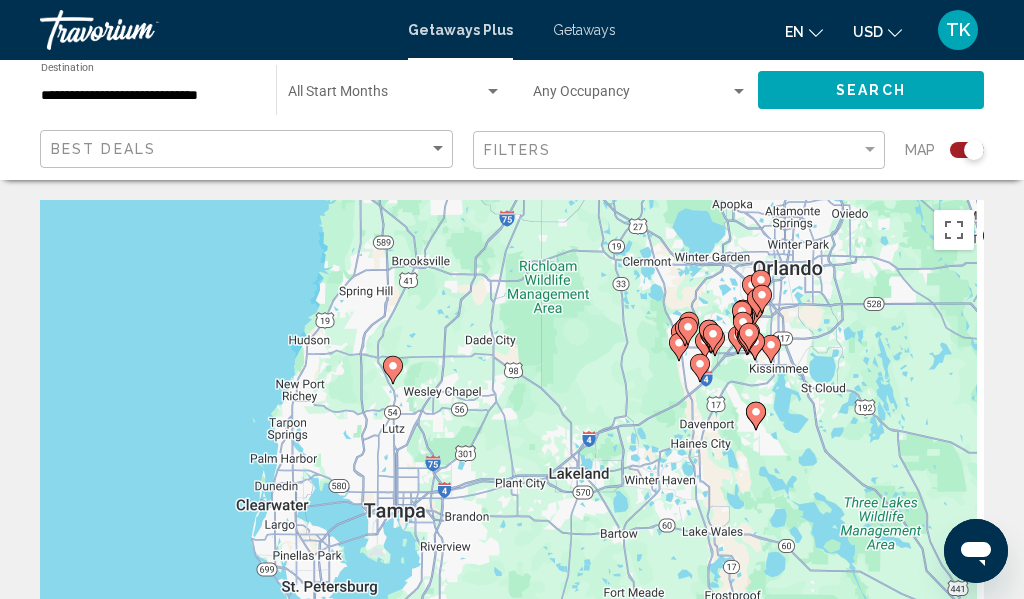 drag, startPoint x: 230, startPoint y: 421, endPoint x: 219, endPoint y: 598, distance: 177.34148 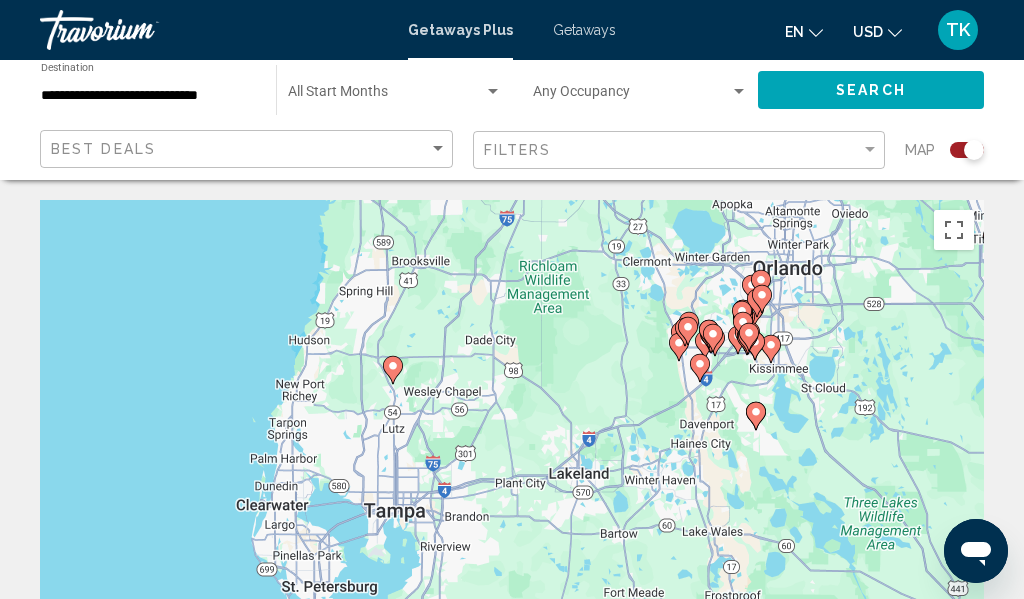 click on "To activate drag with keyboard, press Alt + Enter. Once in keyboard drag state, use the arrow keys to move the marker. To complete the drag, press the Enter key. To cancel, press Escape." at bounding box center [512, 500] 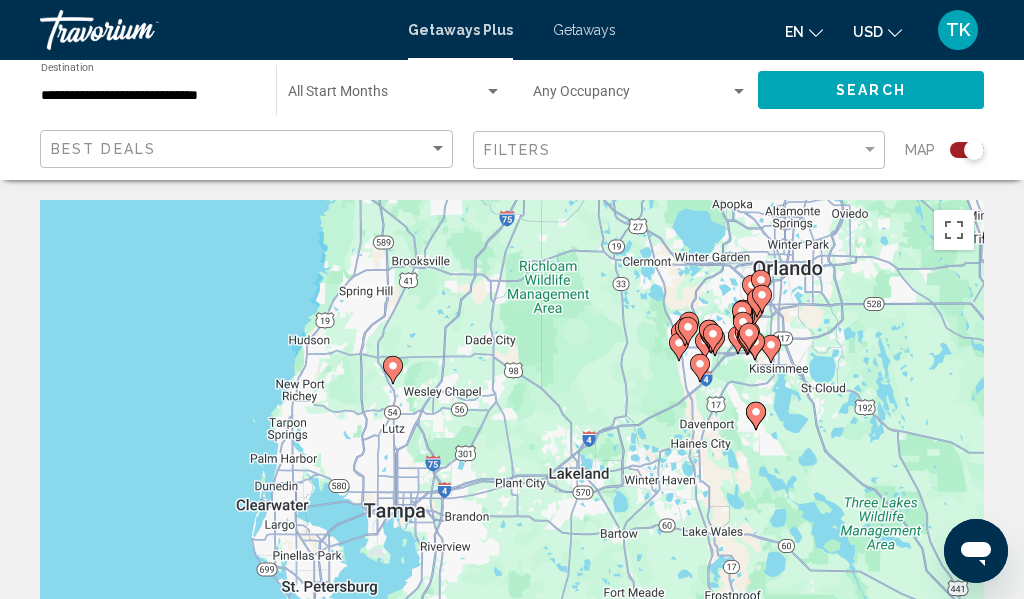 click on "To activate drag with keyboard, press Alt + Enter. Once in keyboard drag state, use the arrow keys to move the marker. To complete the drag, press the Enter key. To cancel, press Escape." at bounding box center (512, 500) 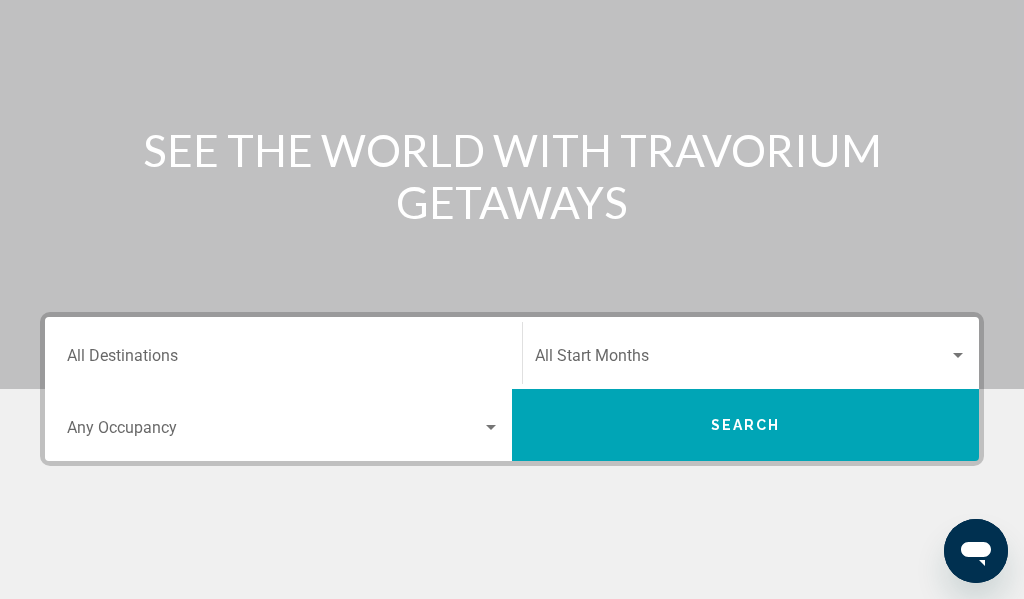 scroll, scrollTop: 0, scrollLeft: 0, axis: both 